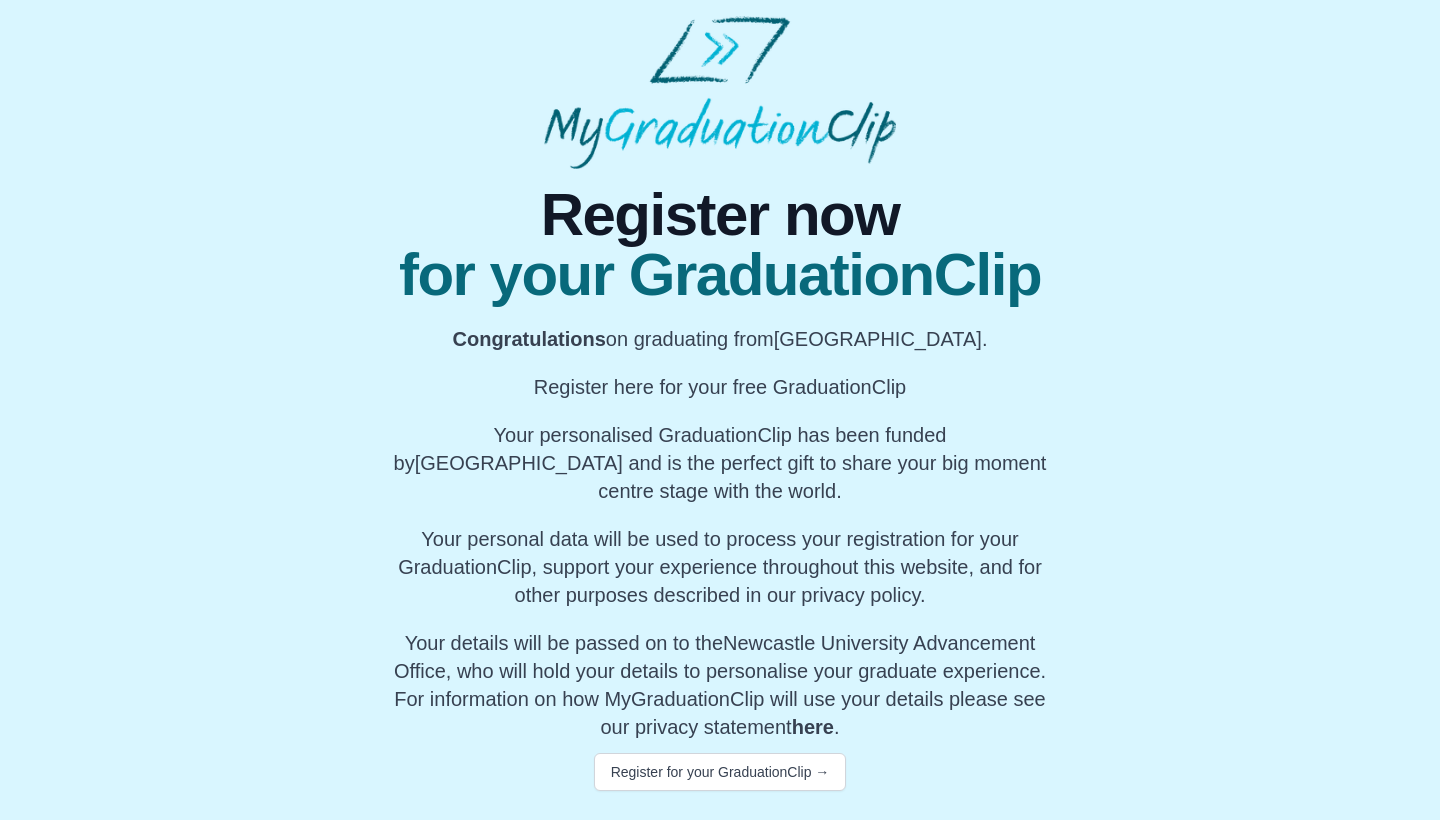 scroll, scrollTop: 0, scrollLeft: 0, axis: both 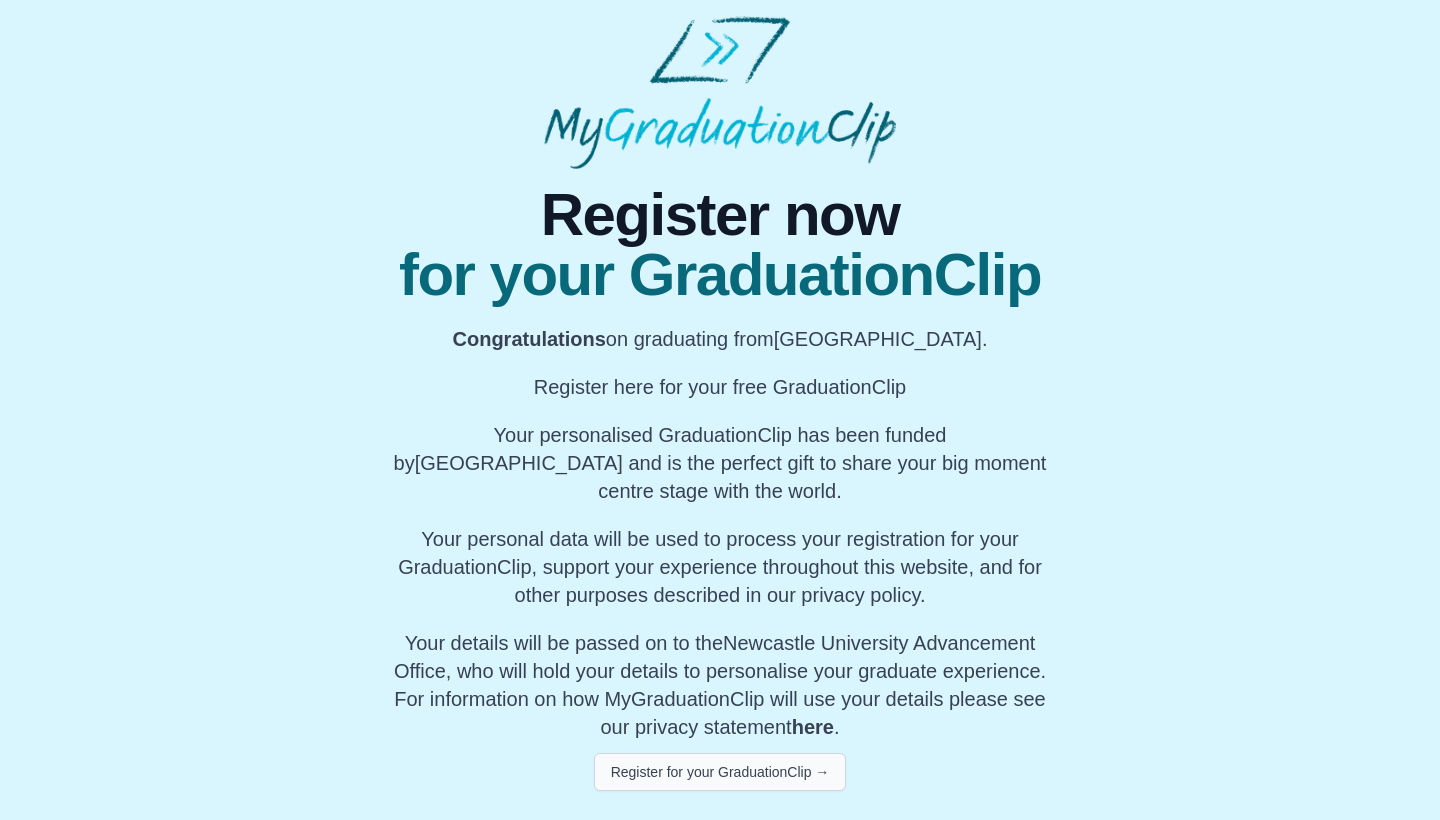 click on "Register for your GraduationClip →" at bounding box center (720, 772) 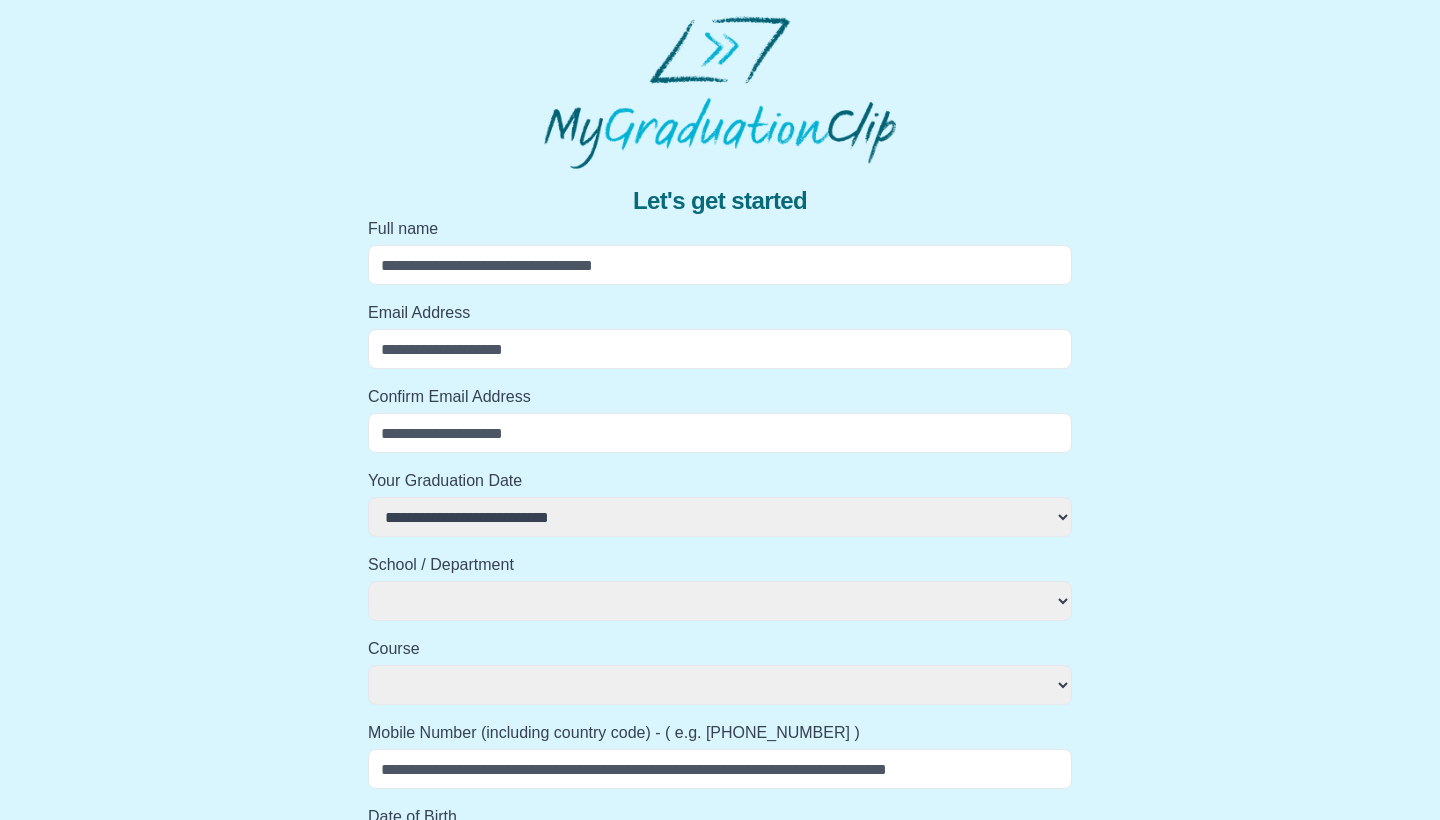 scroll, scrollTop: 0, scrollLeft: 0, axis: both 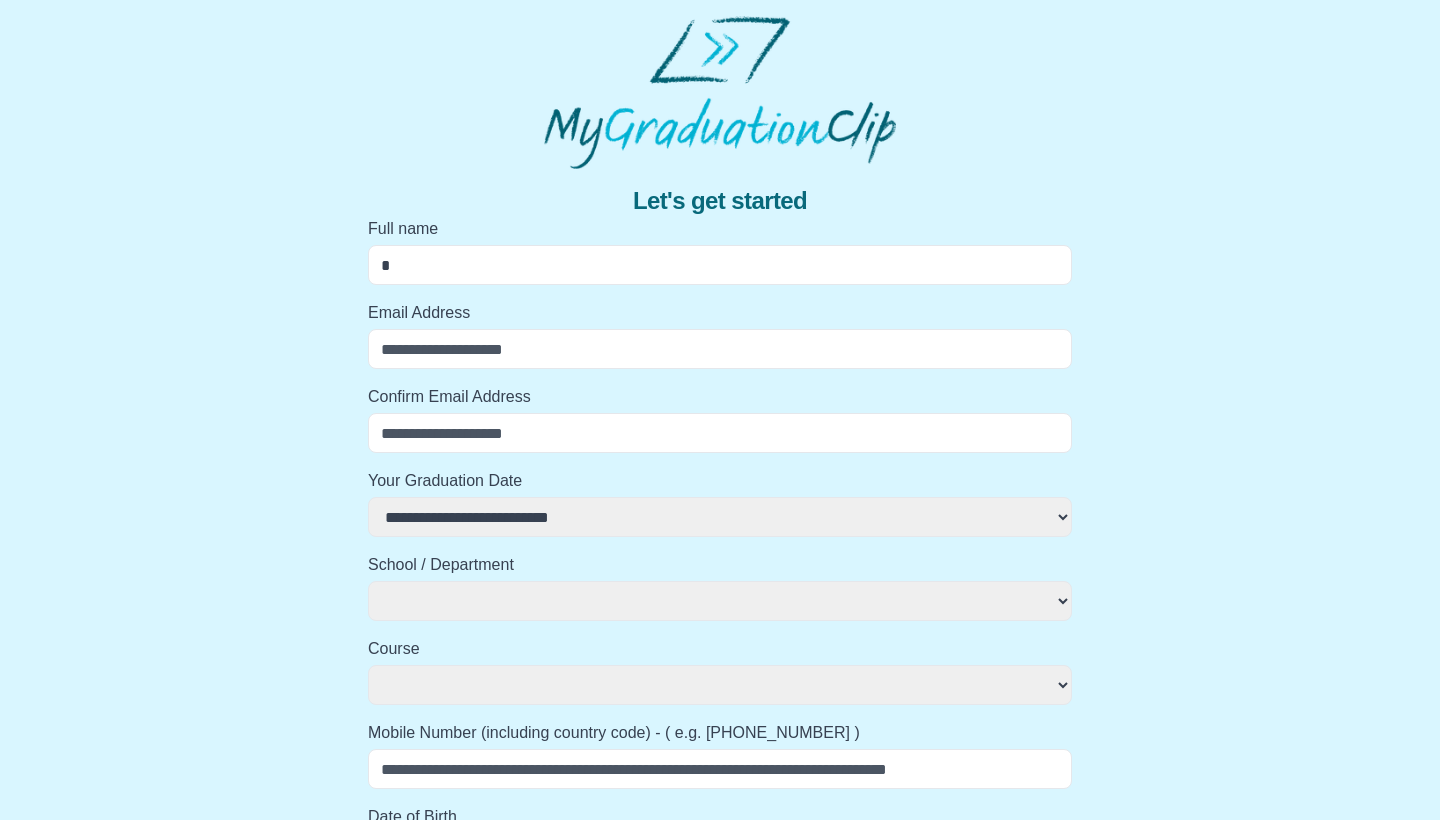 select 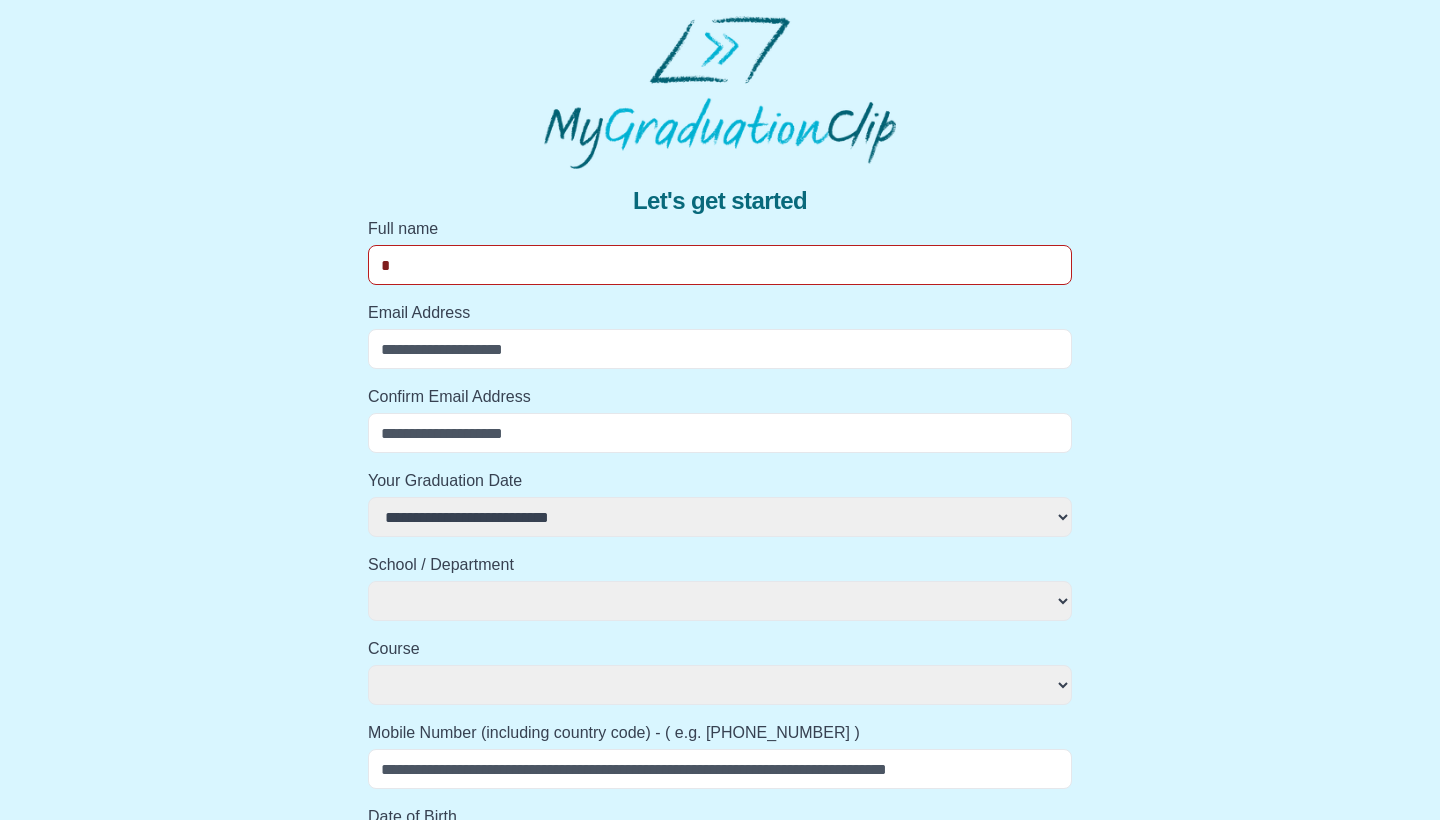 type on "**" 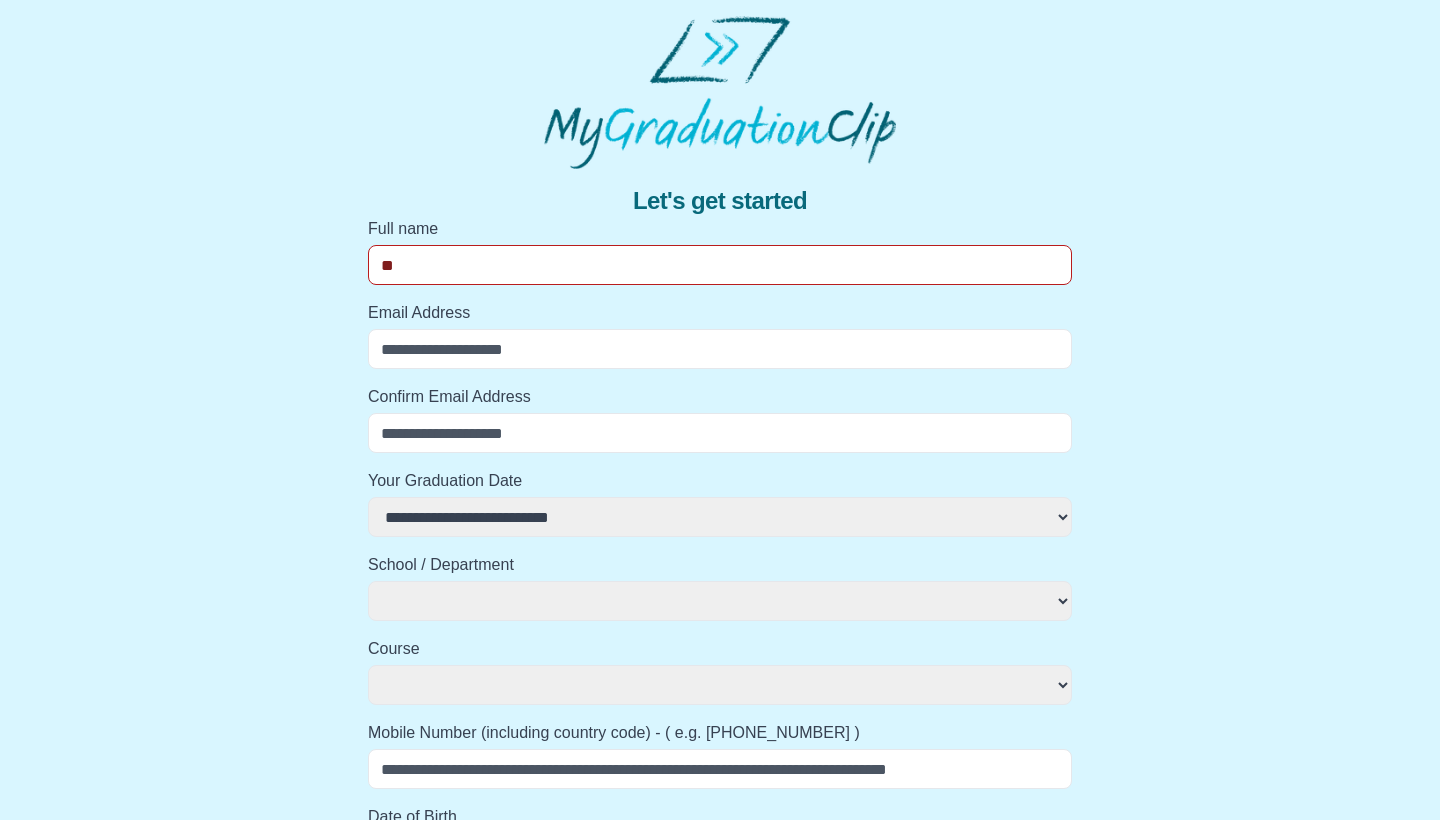 select 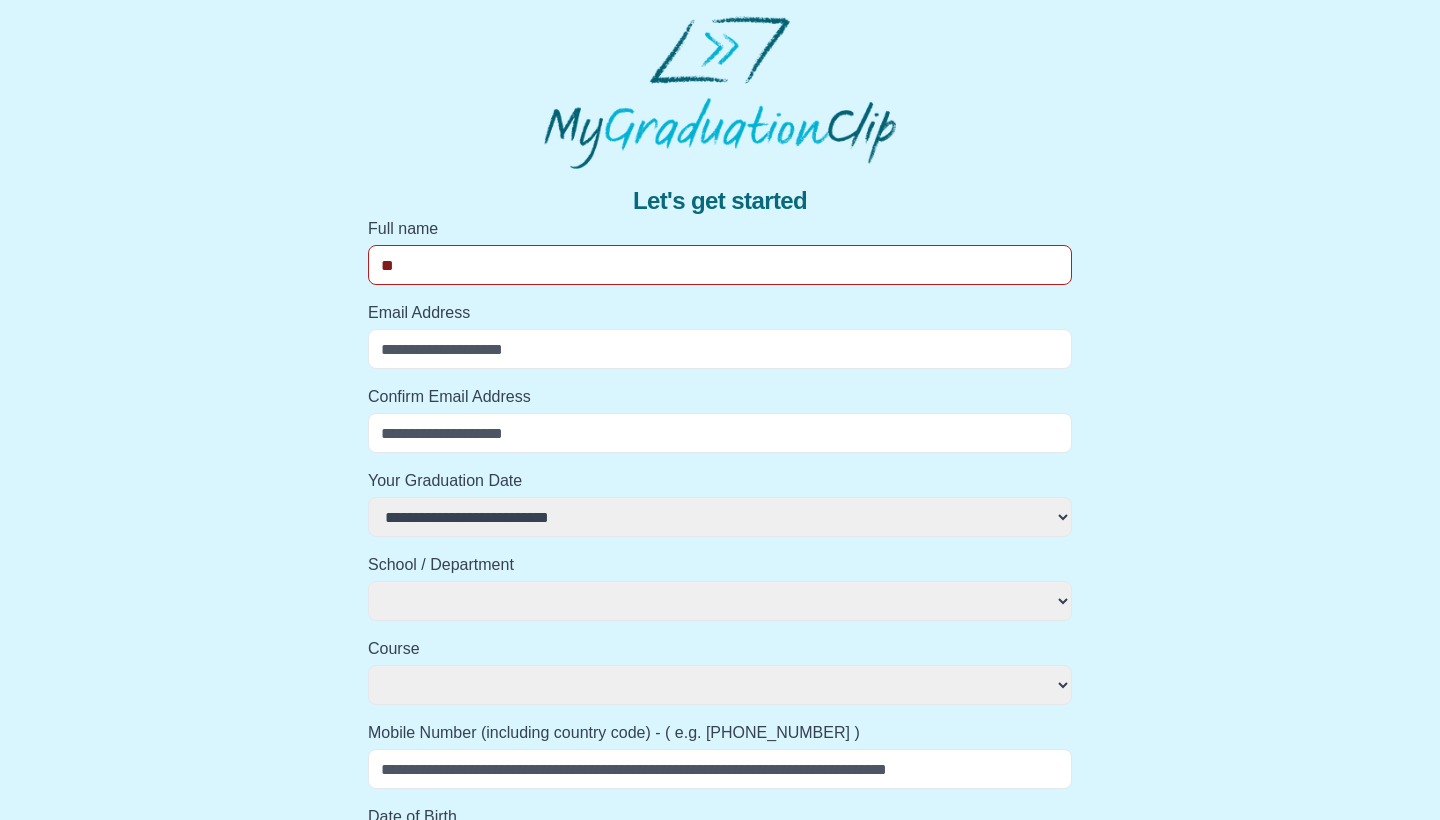 type on "***" 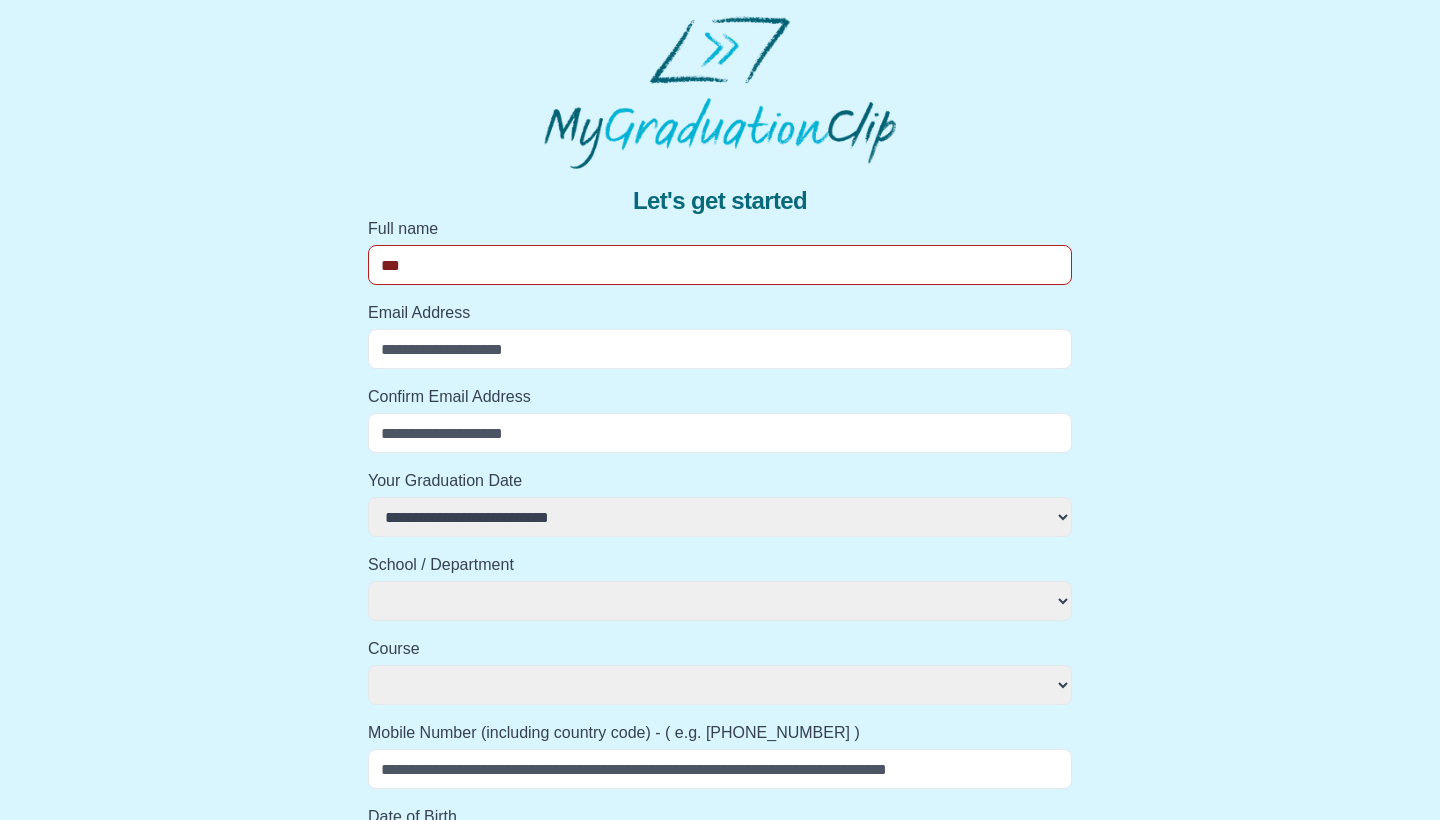 select 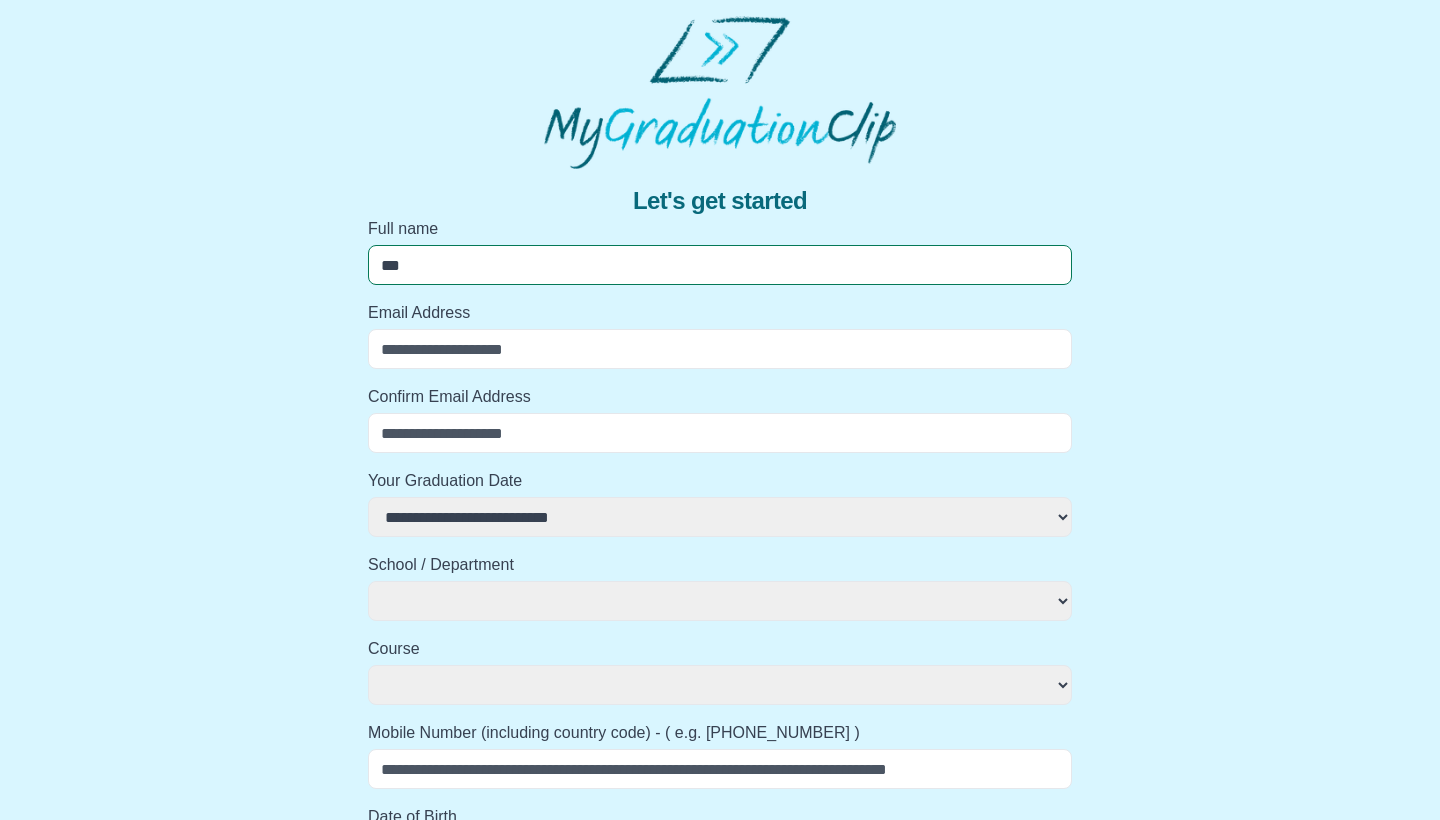 type on "****" 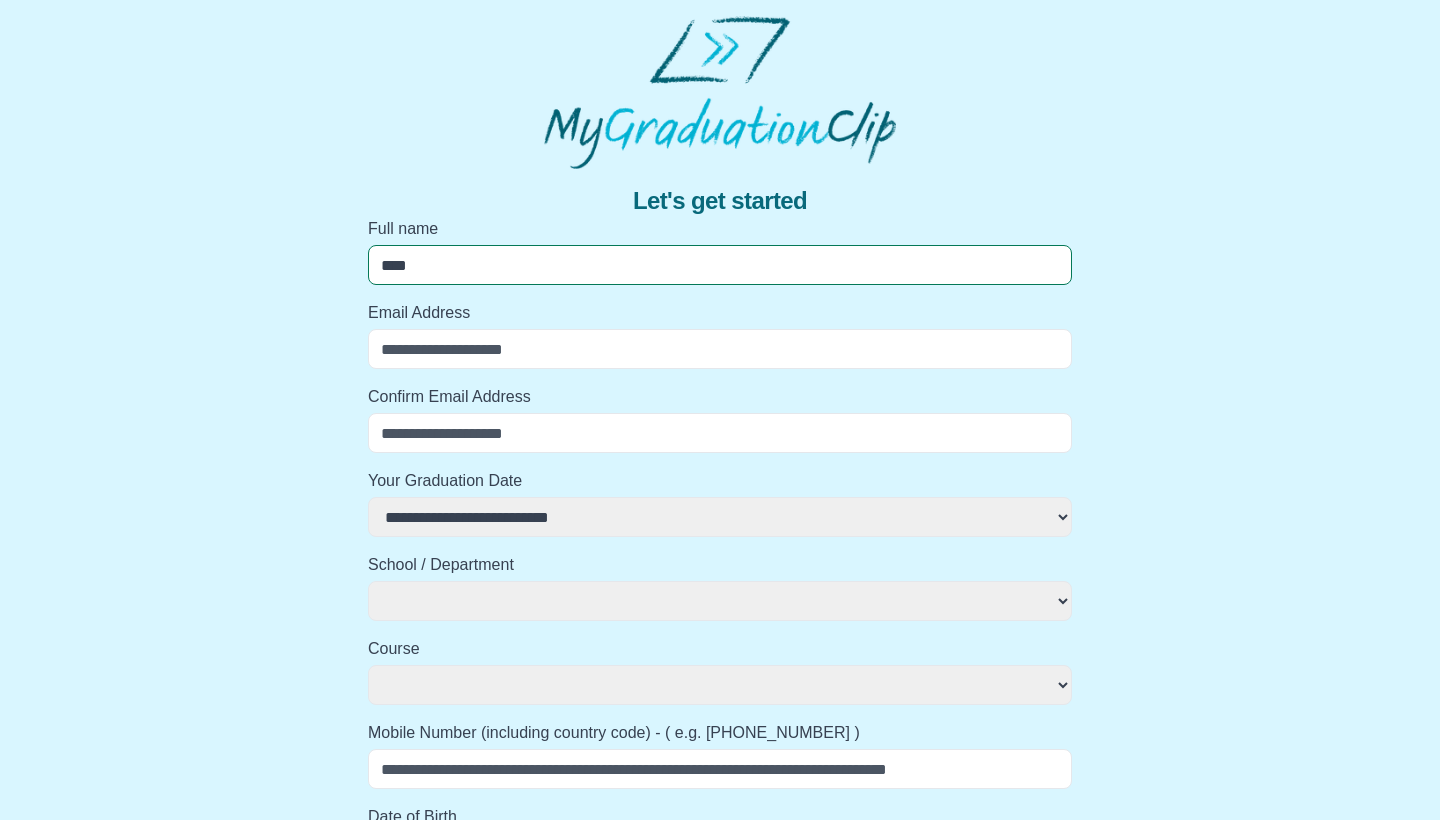 select 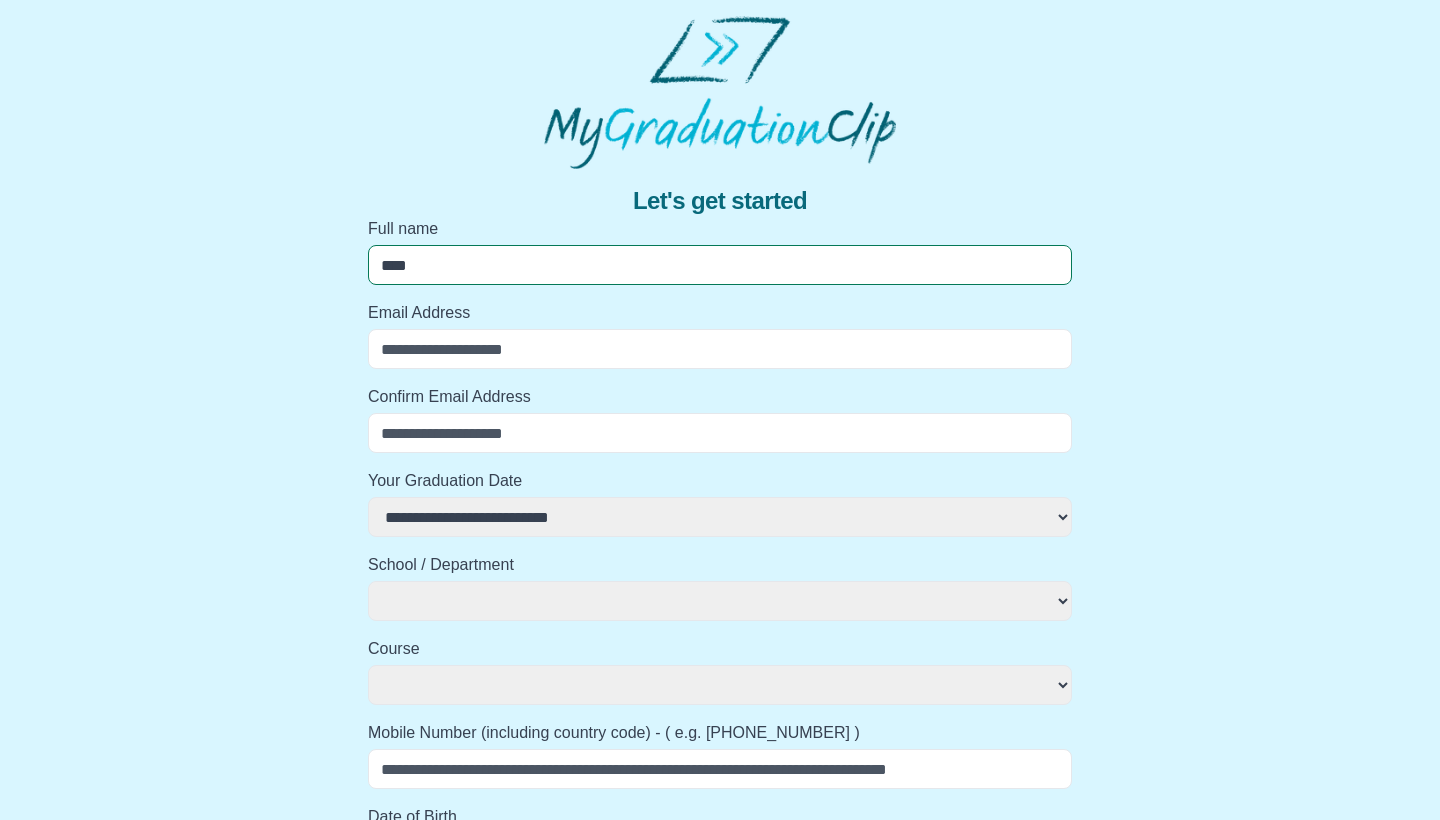 type on "*****" 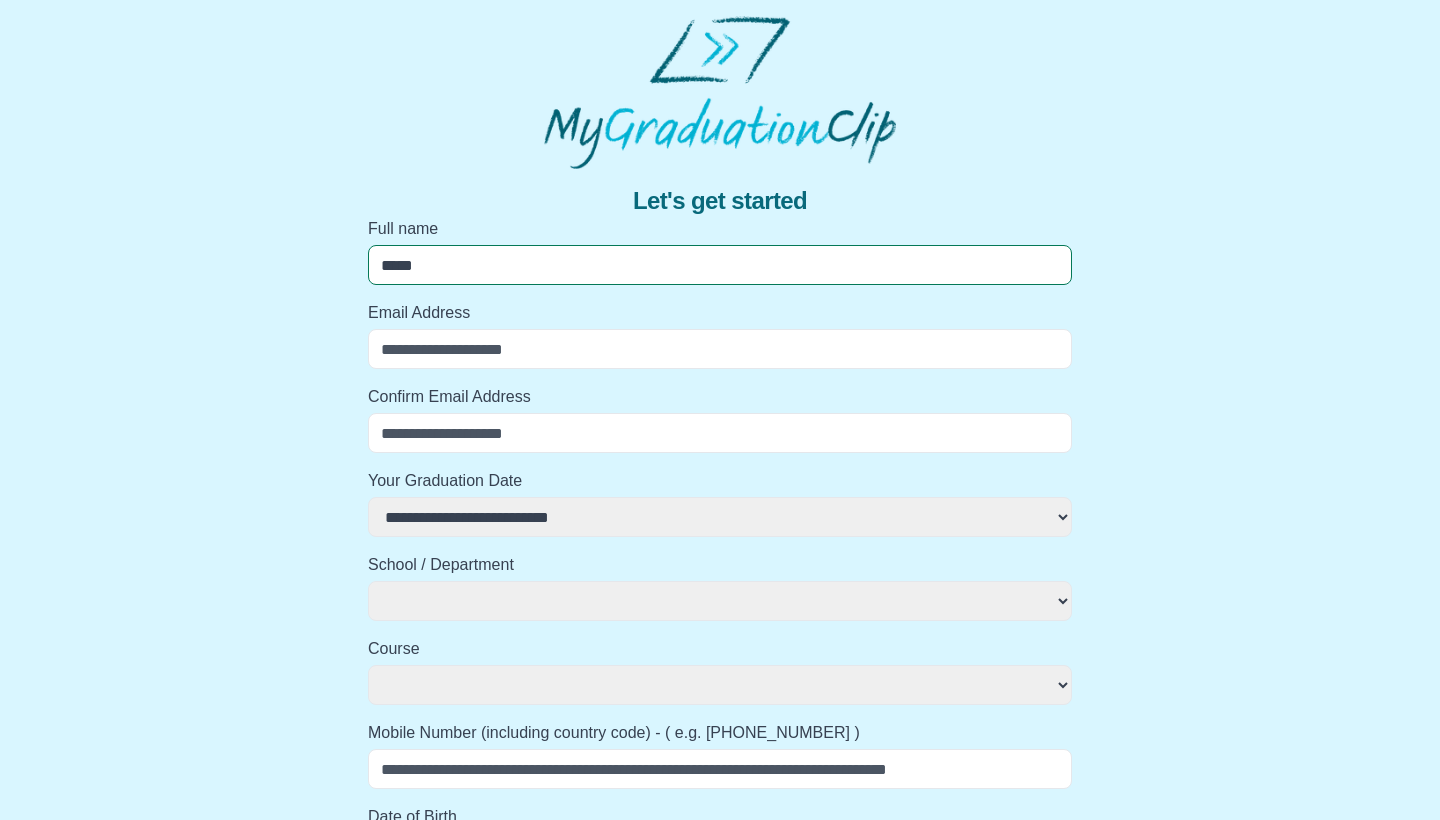 select 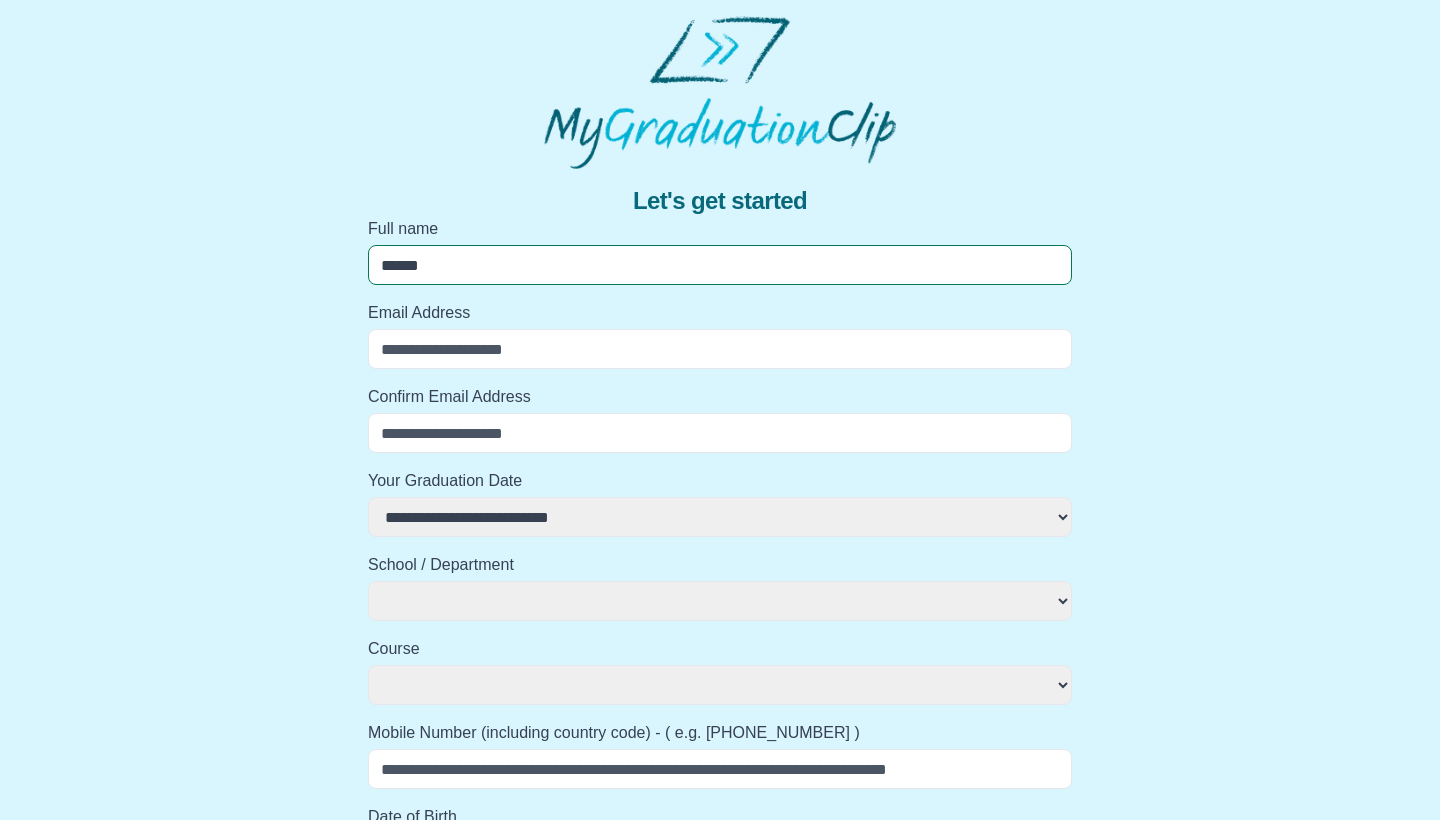 select 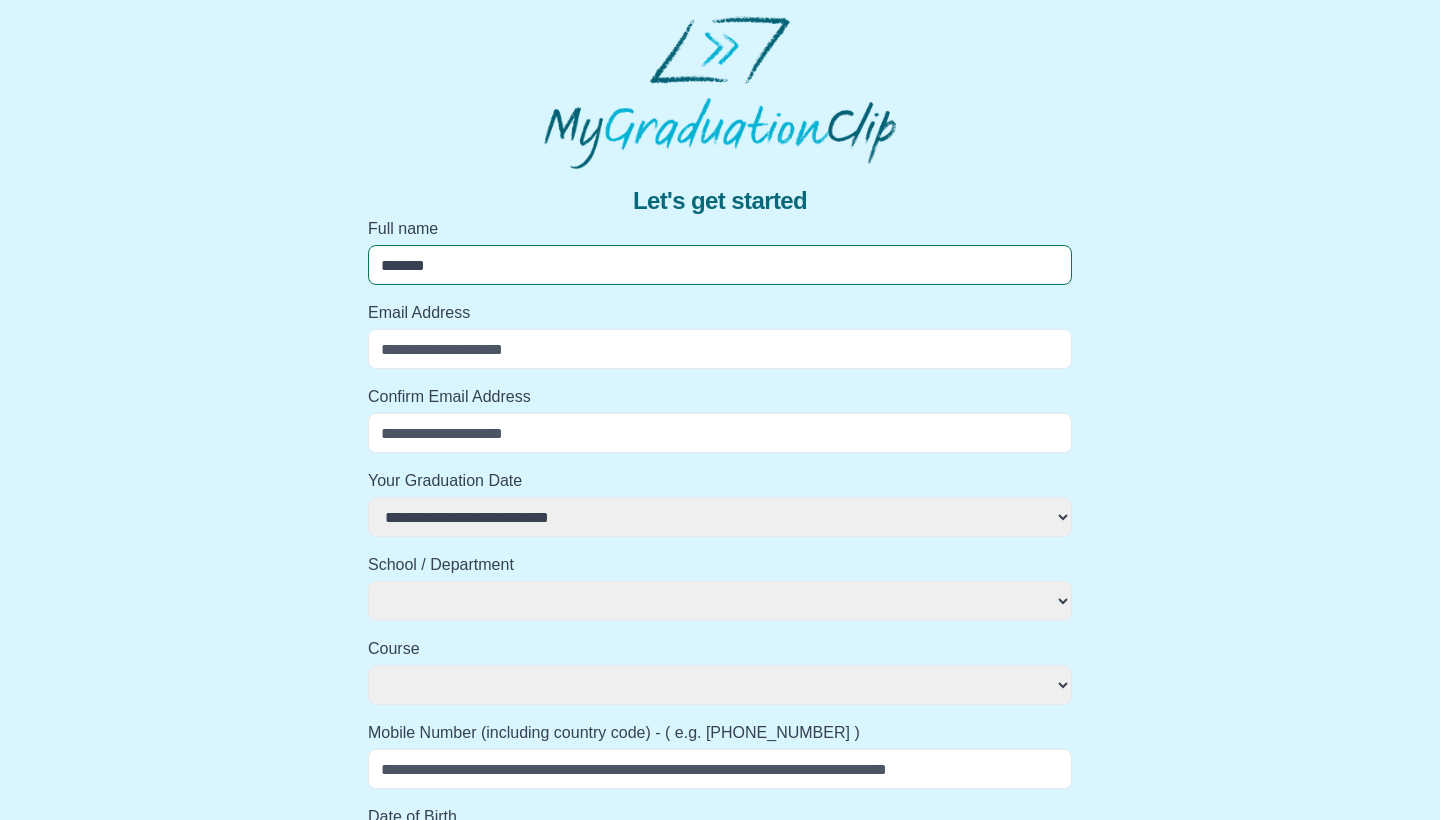select 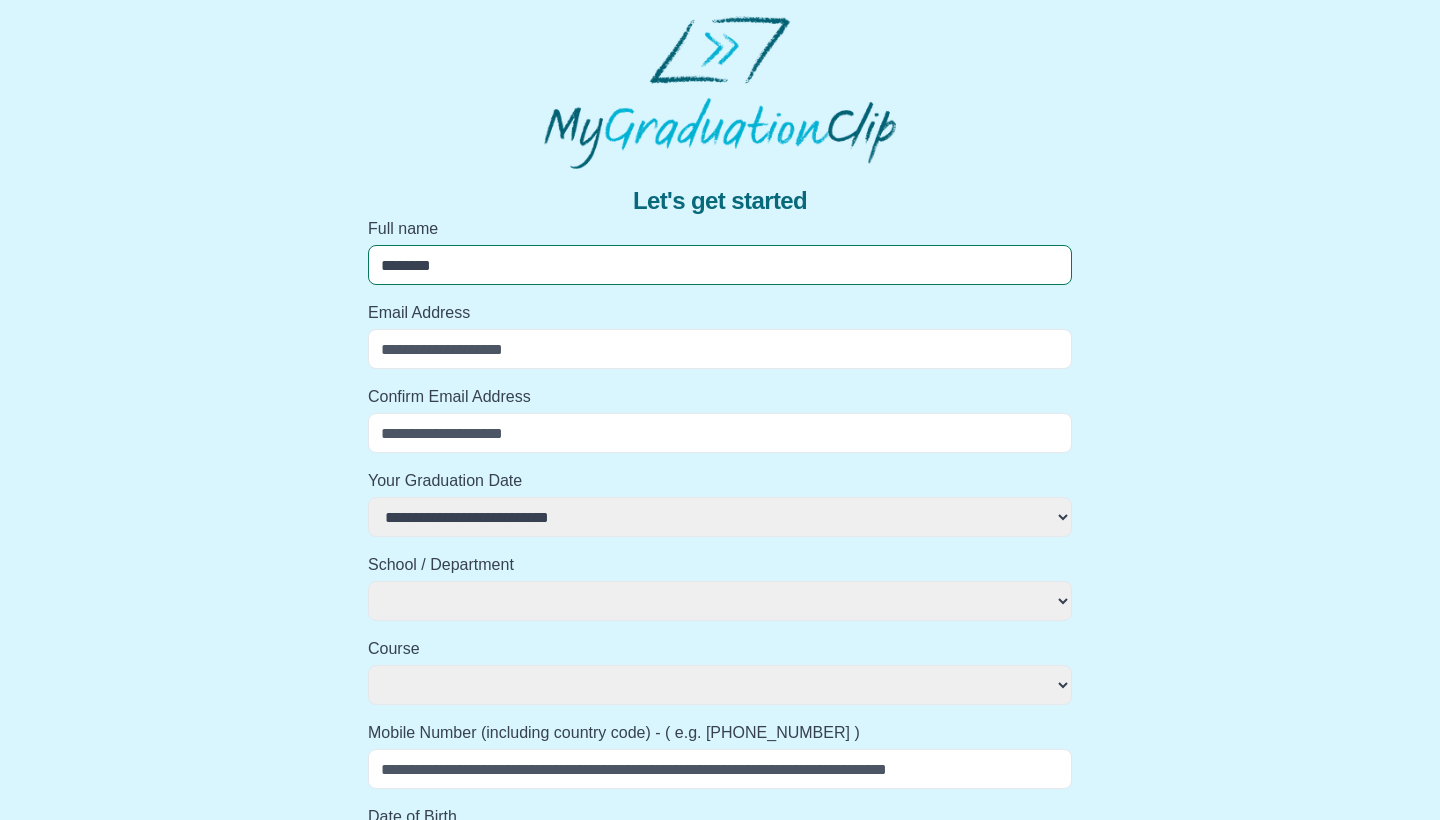 select 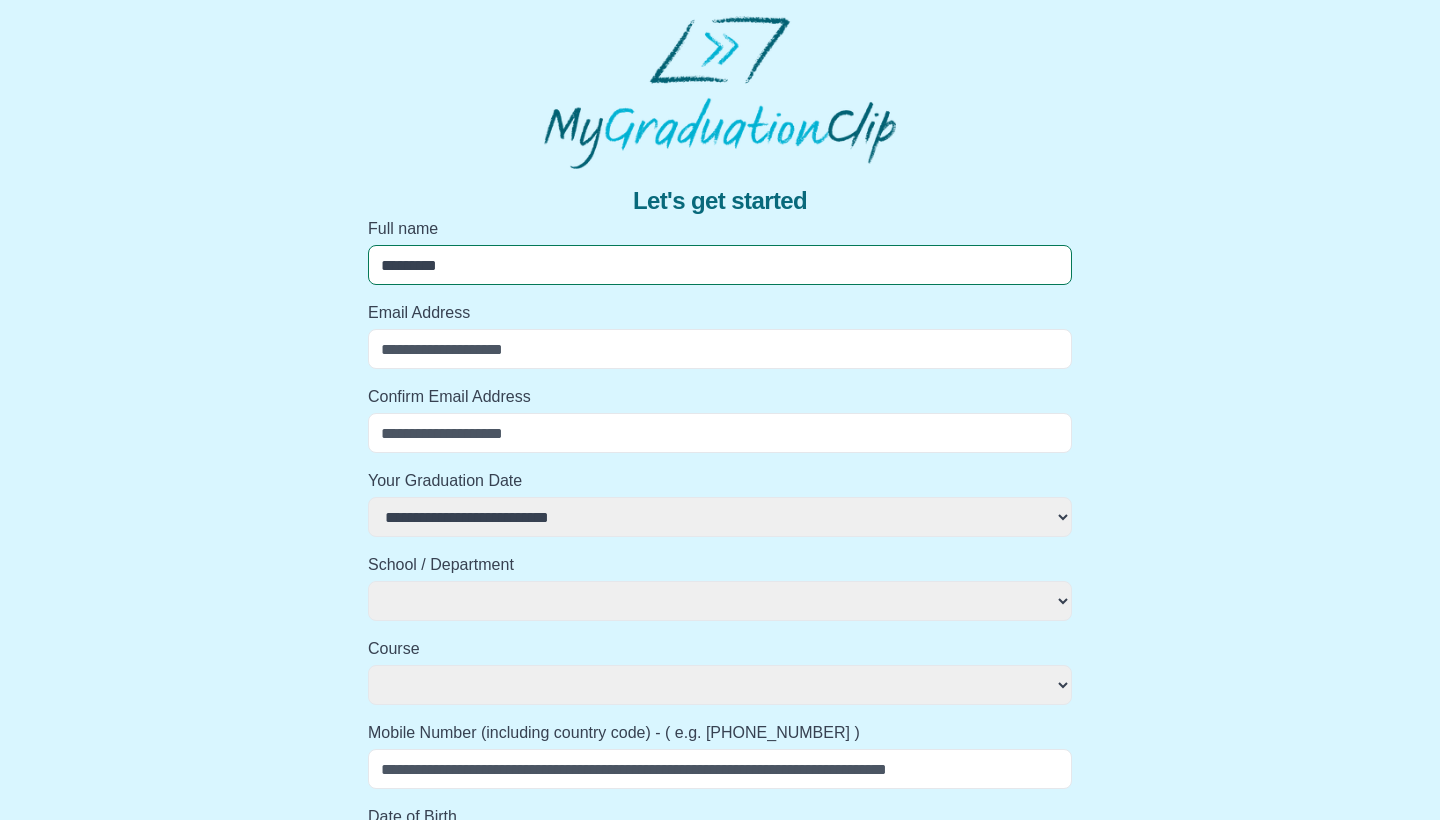 select 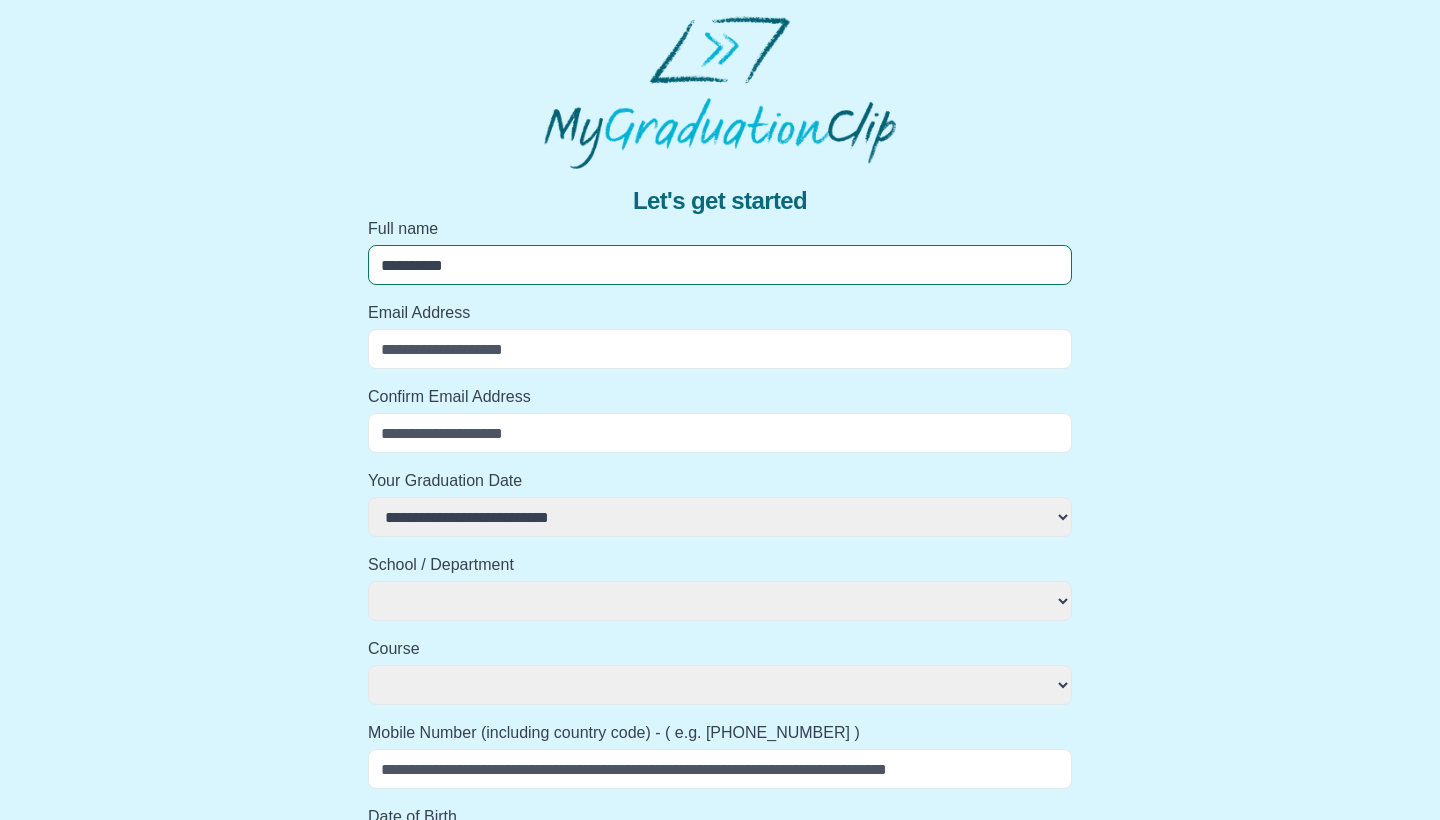 select 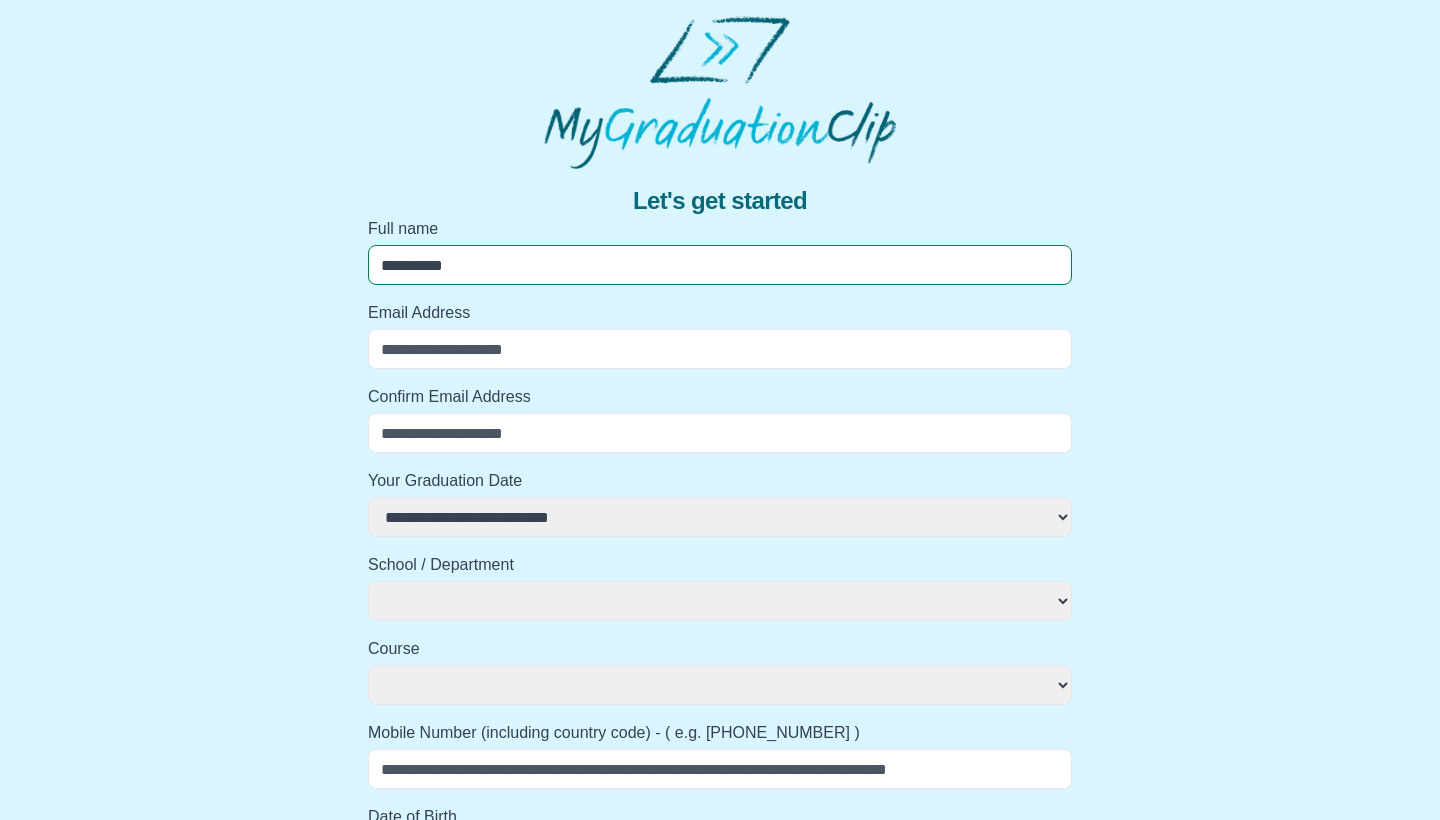 type on "**********" 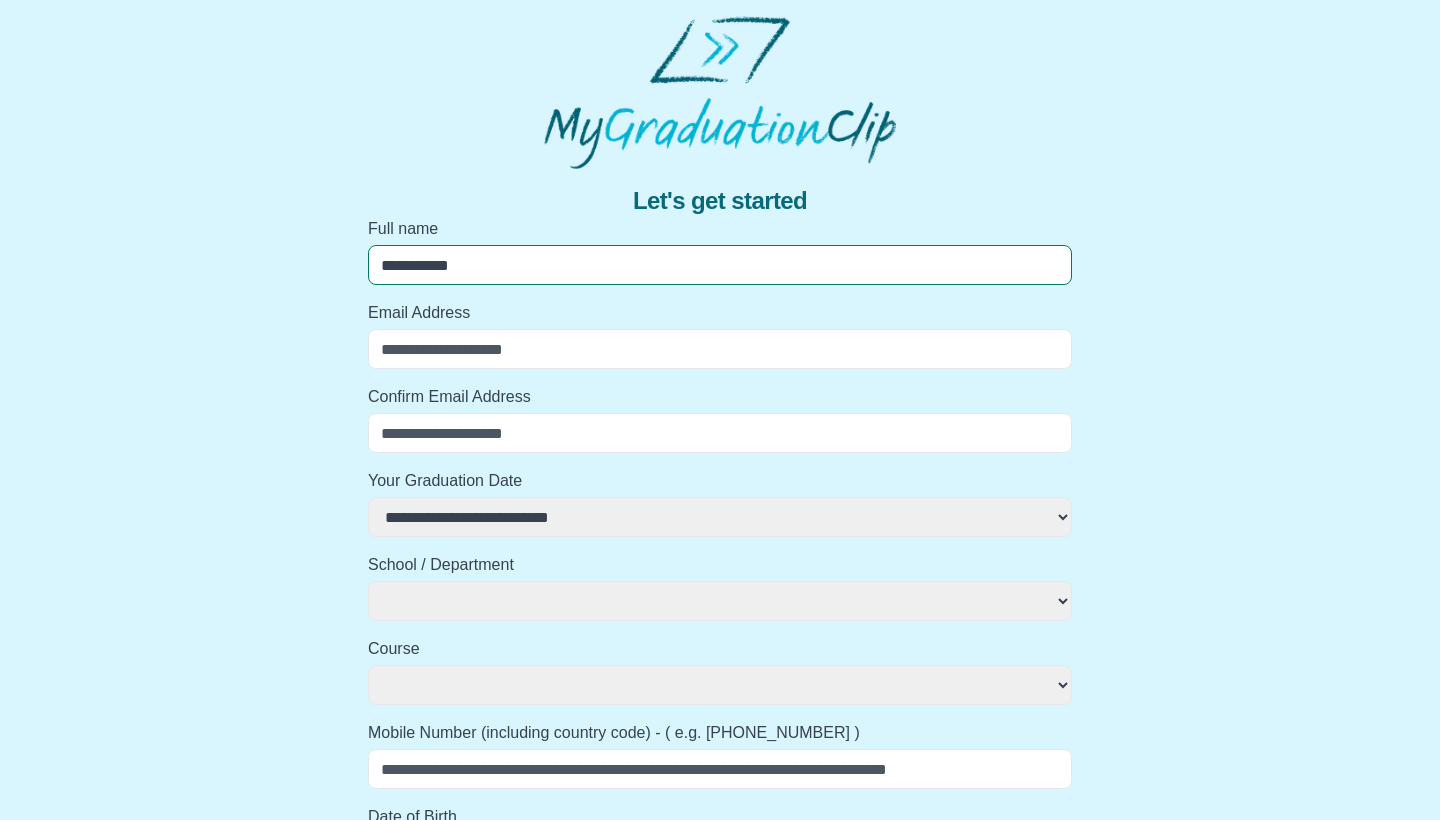 select 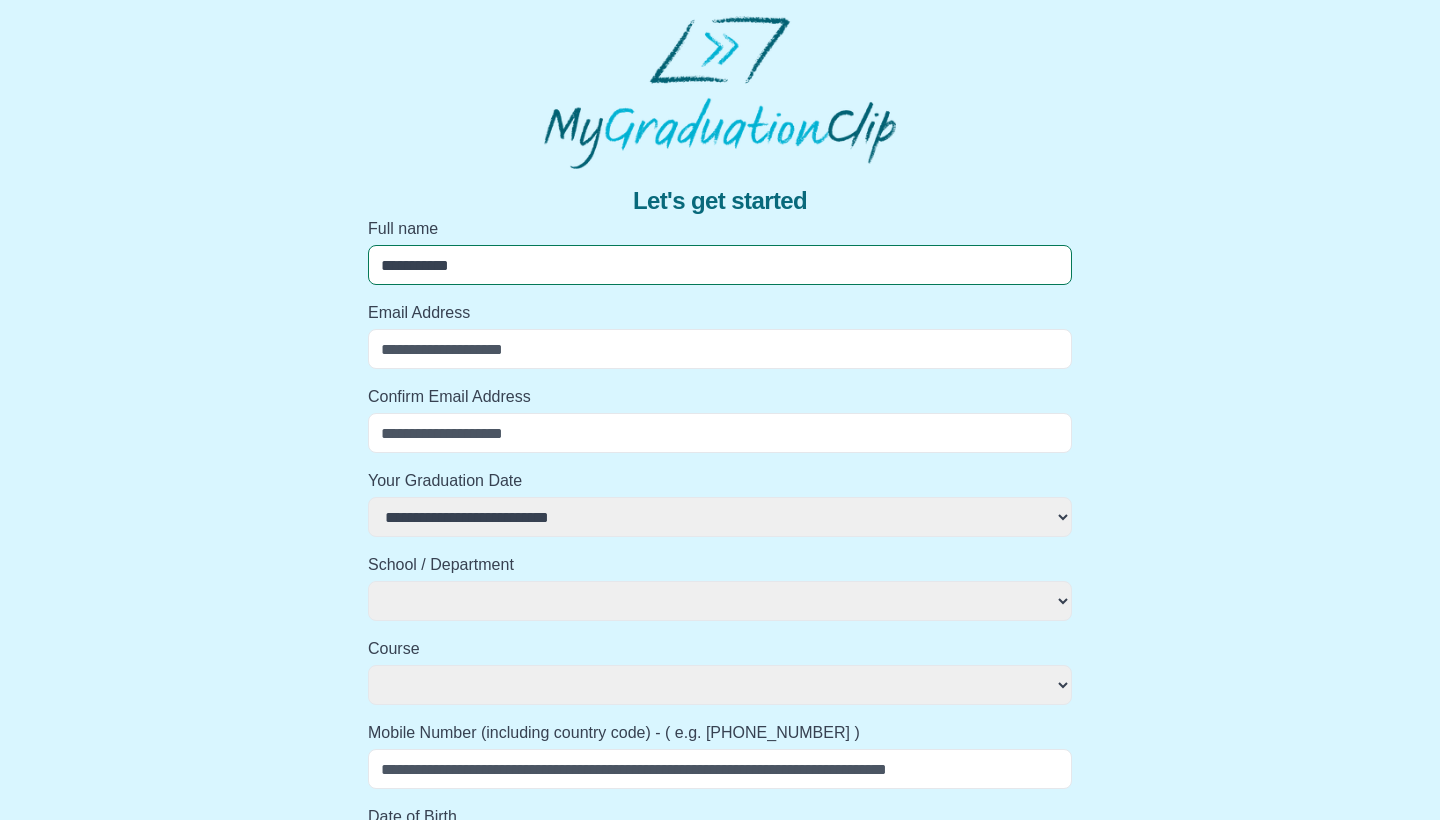 type on "**********" 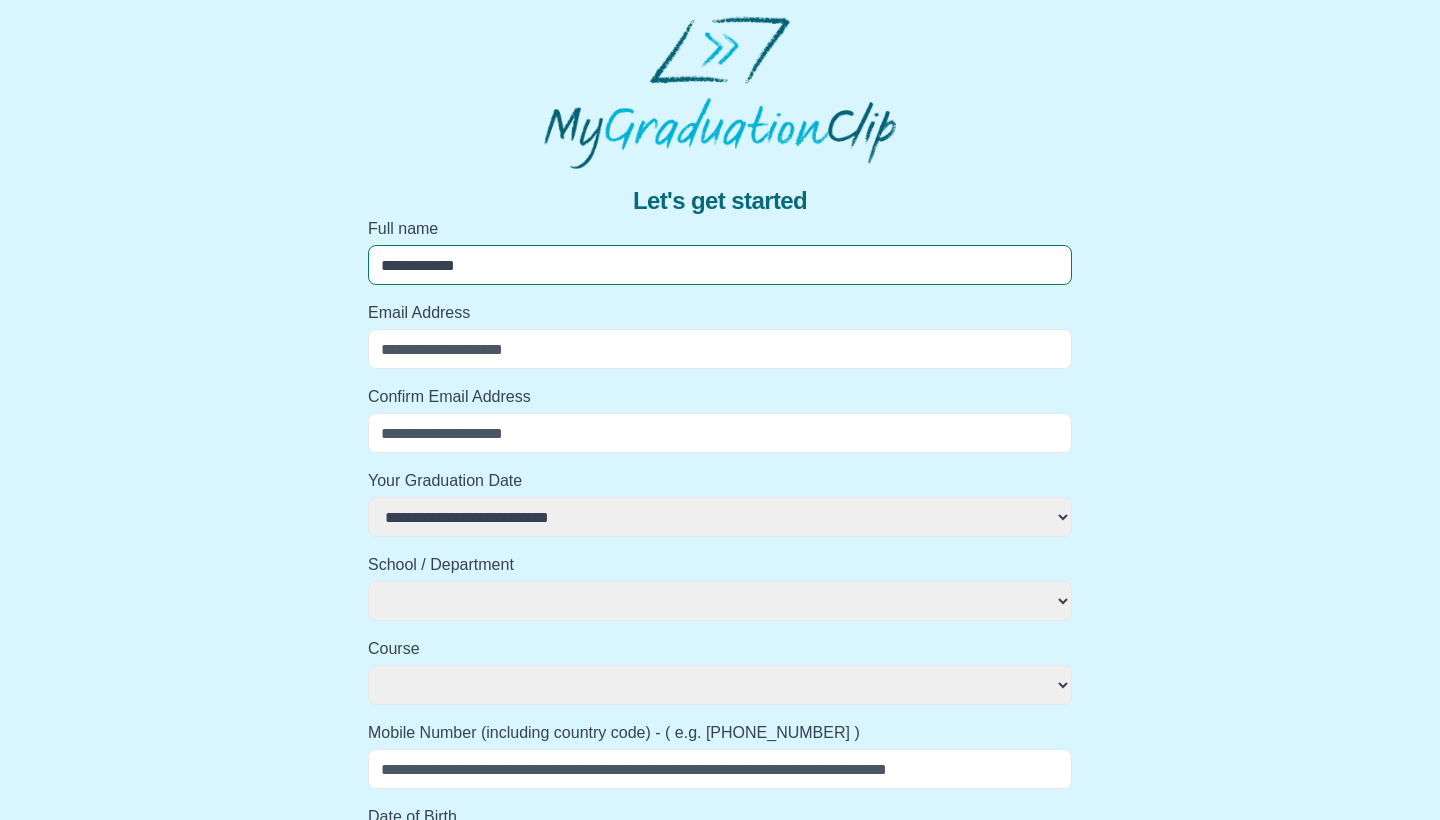 select 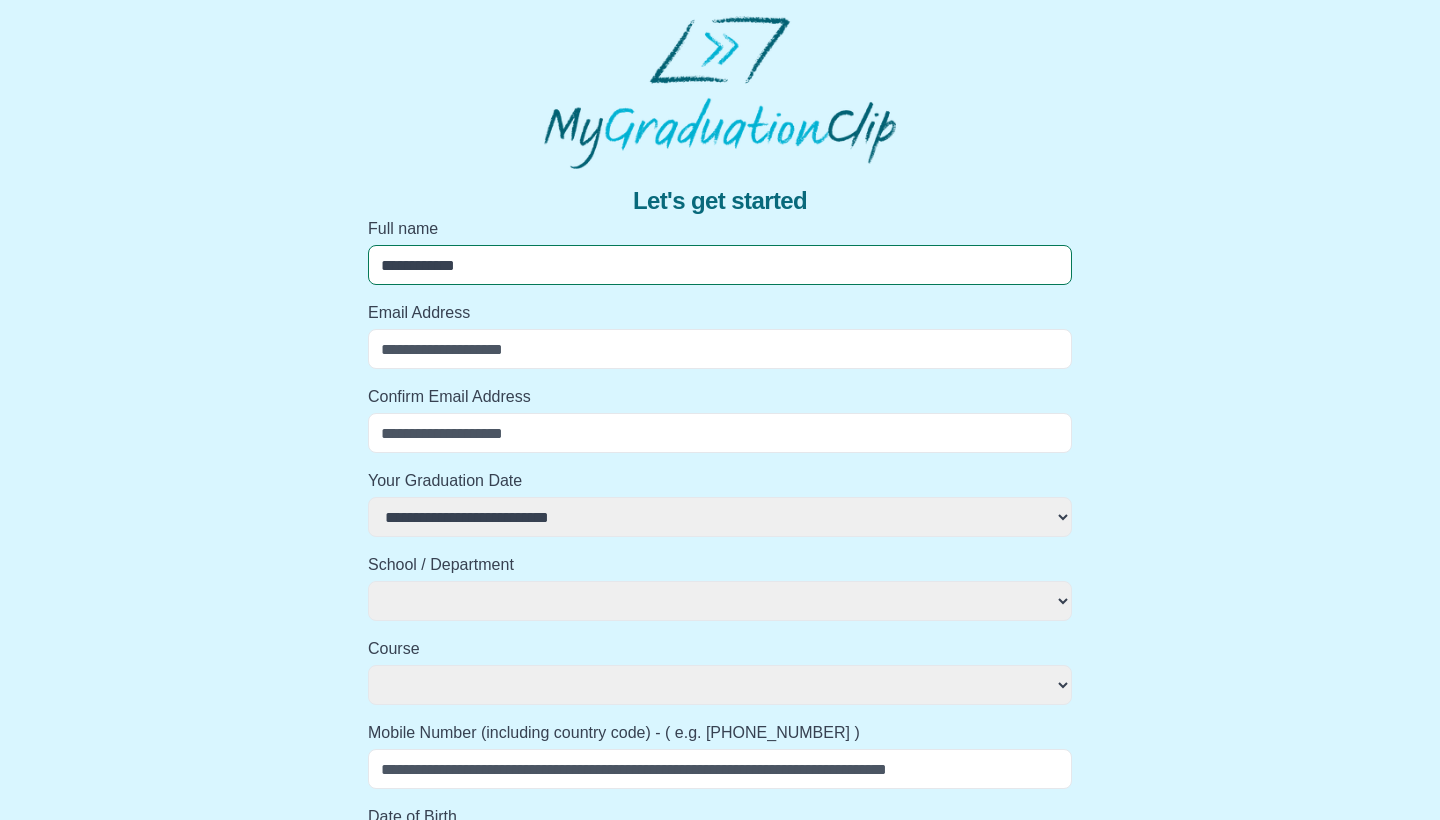 type on "**********" 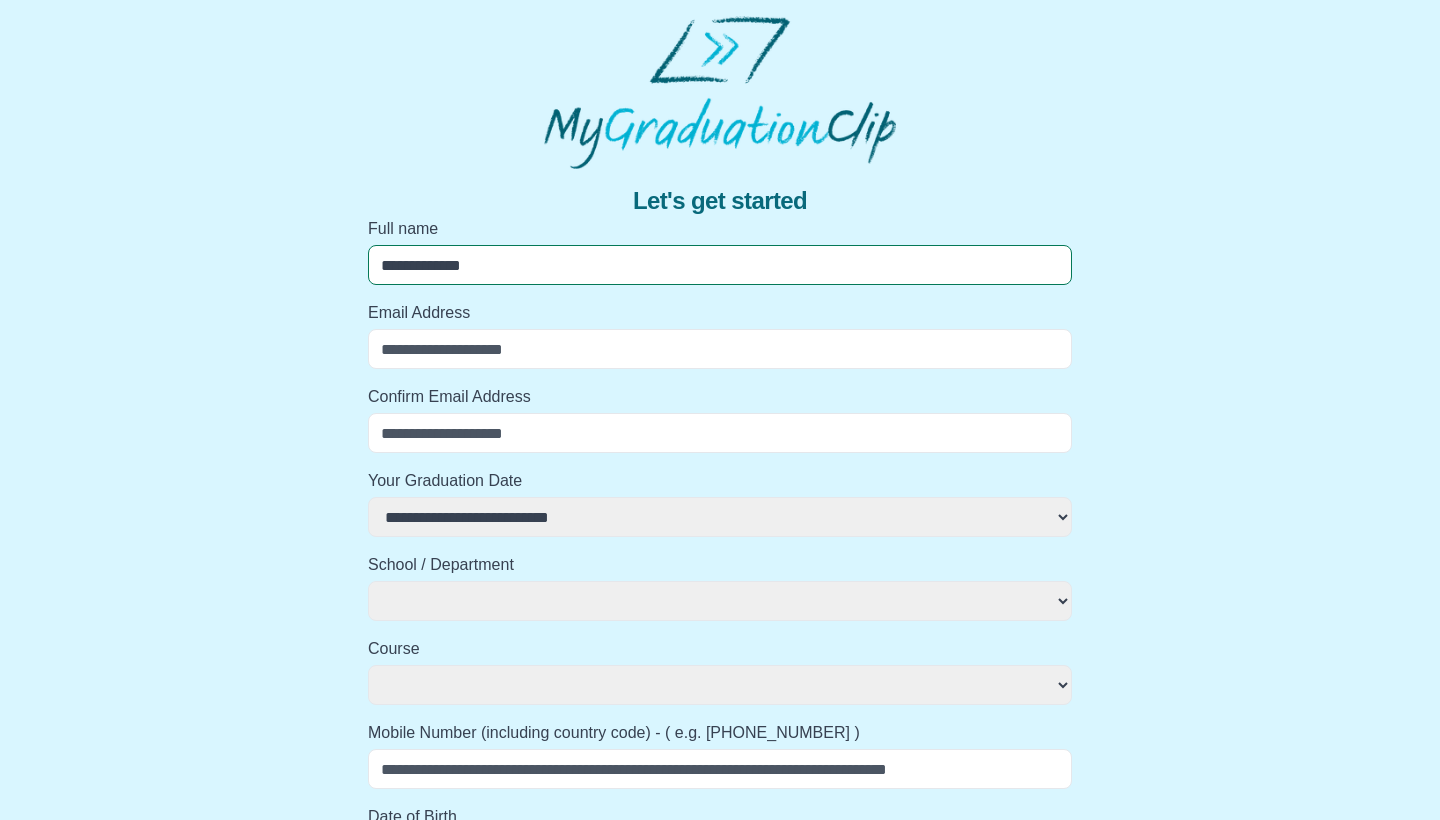 select 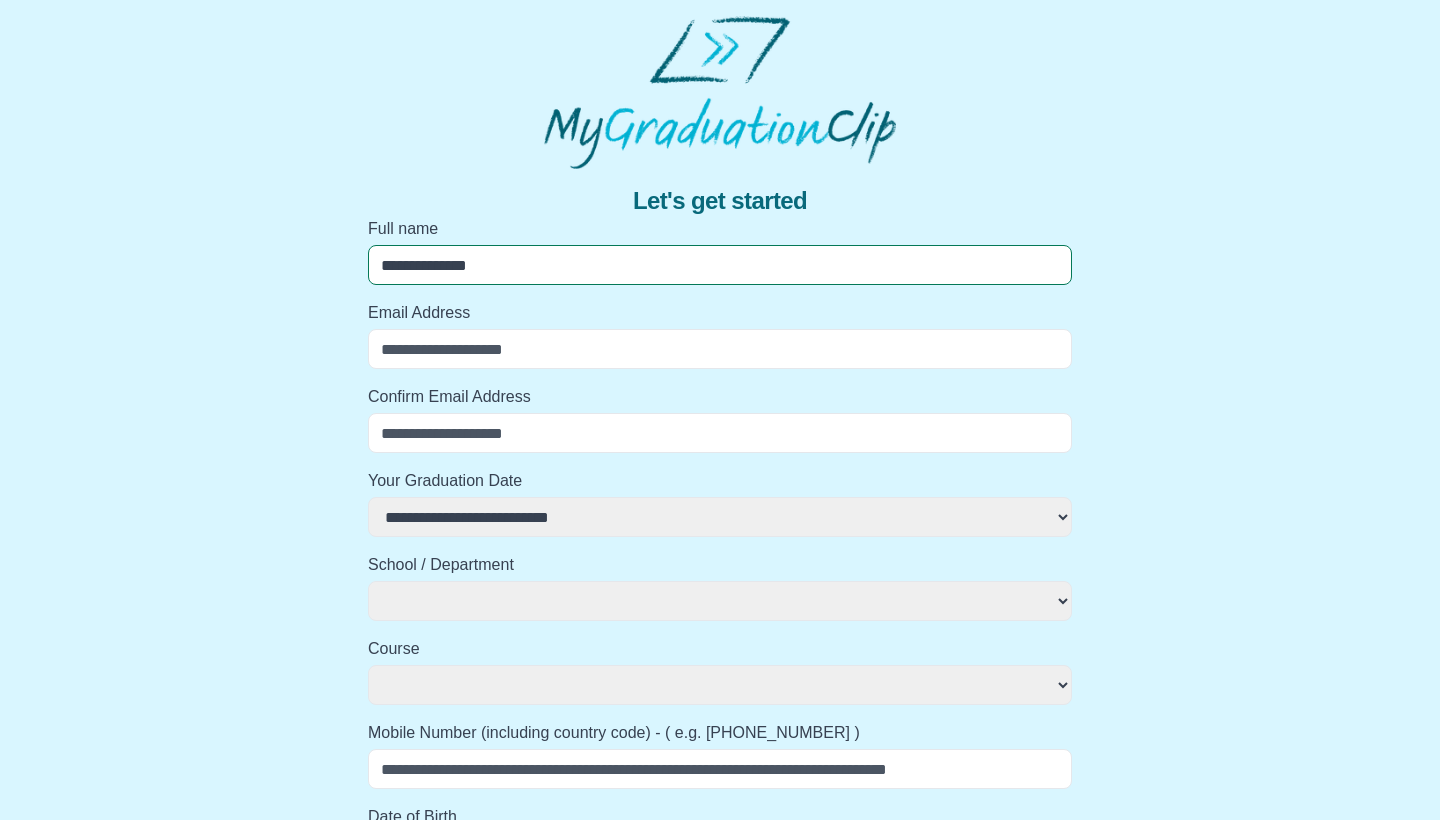 select 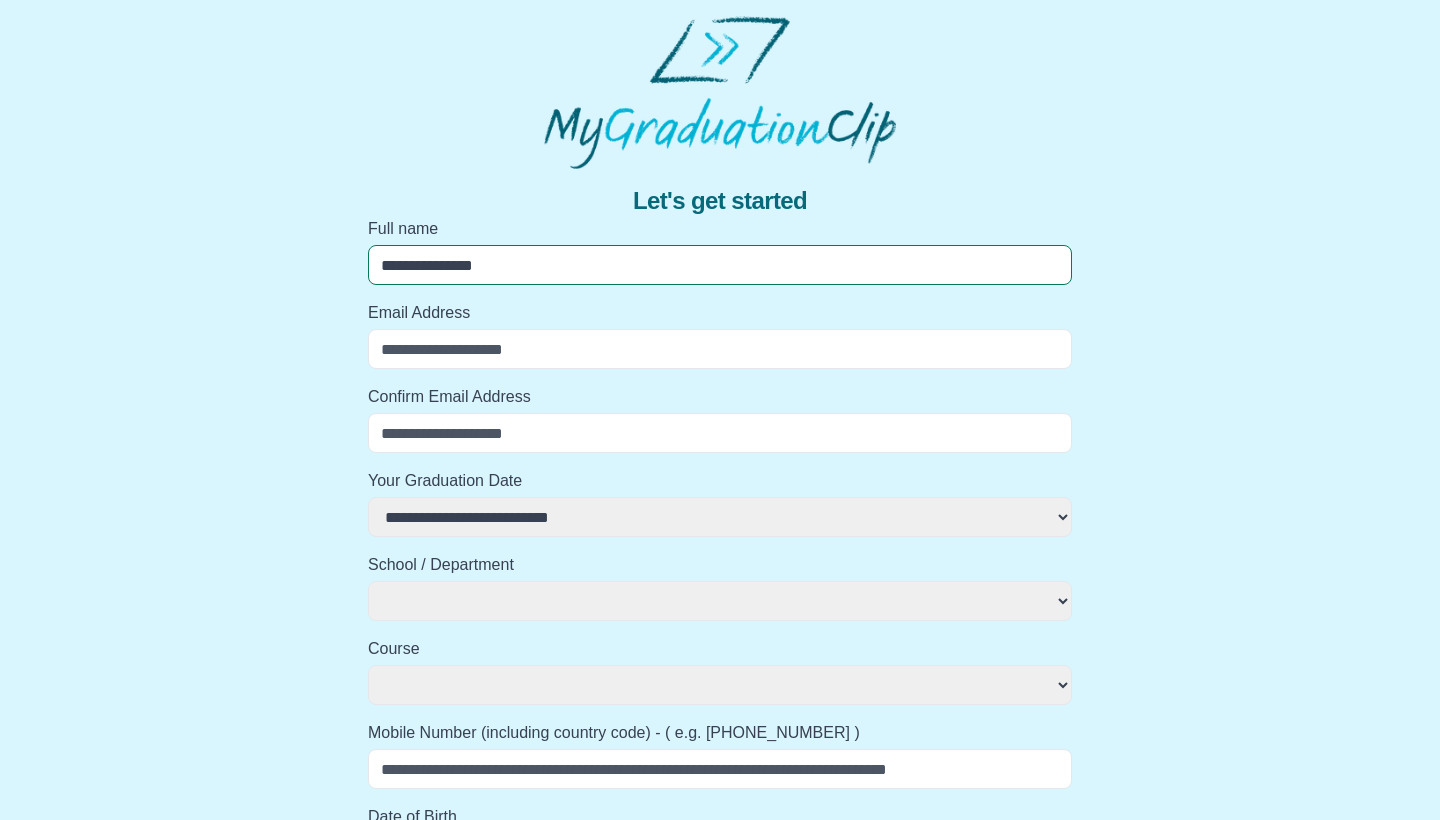 select 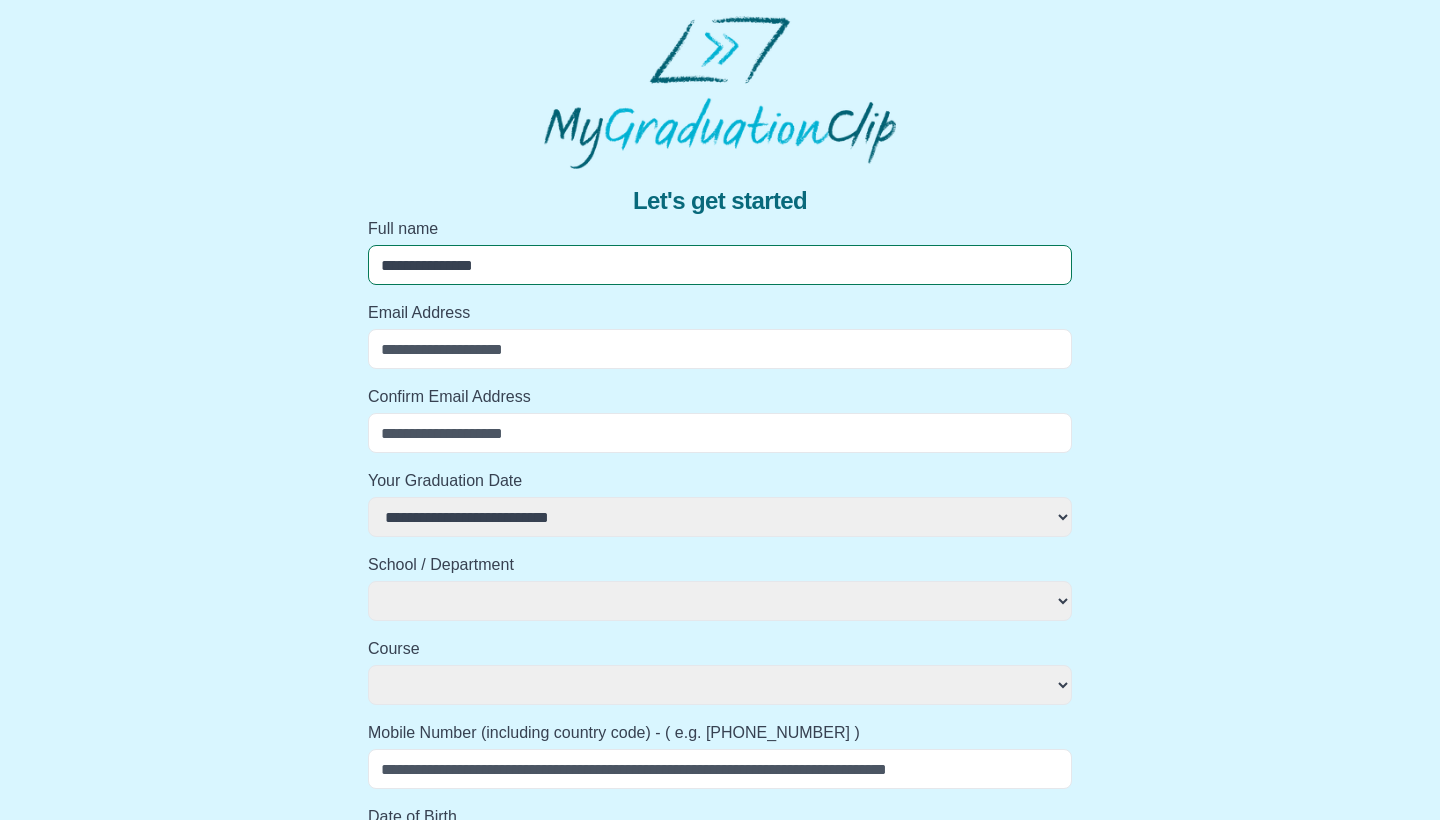 type on "**********" 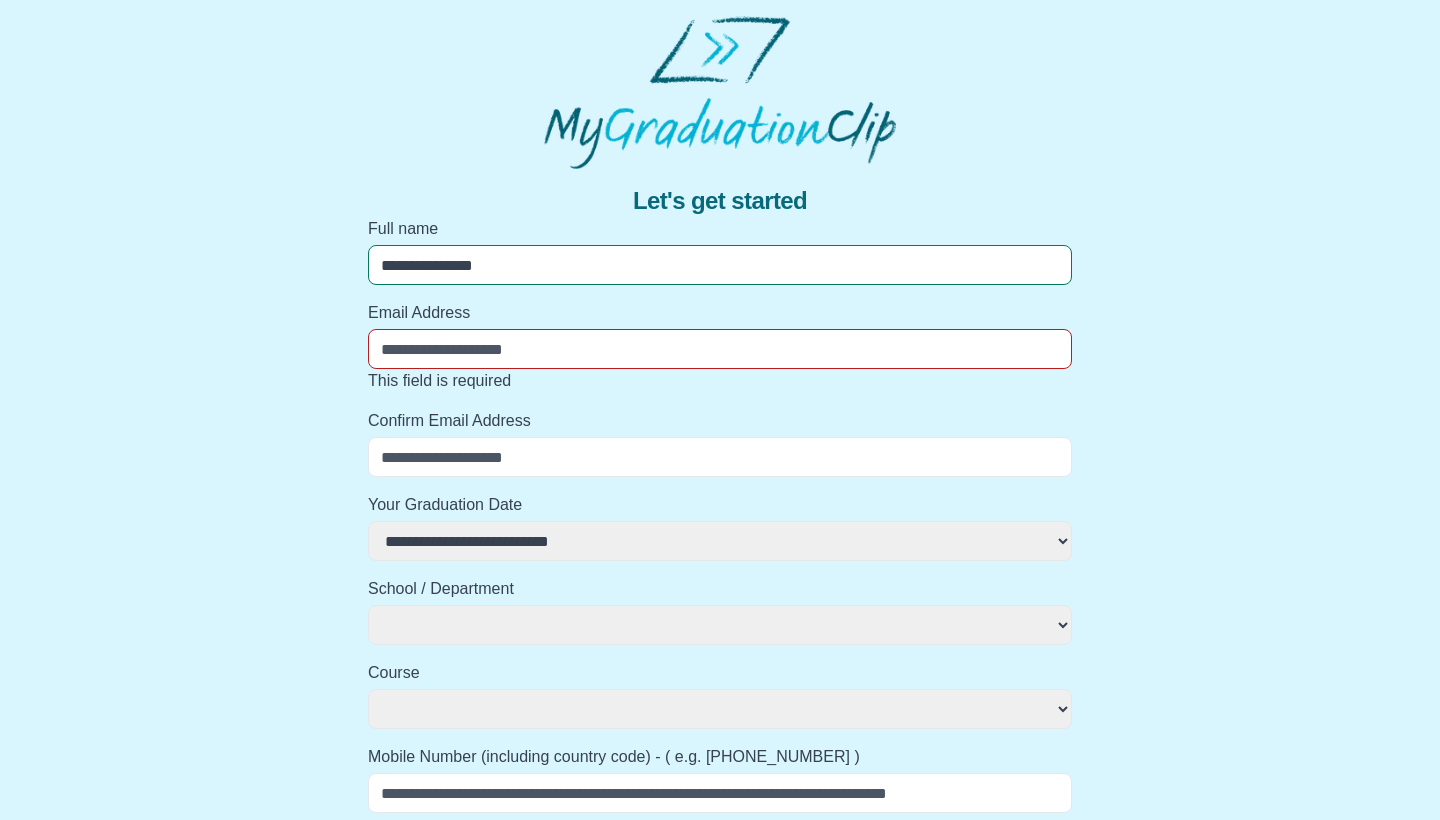 select 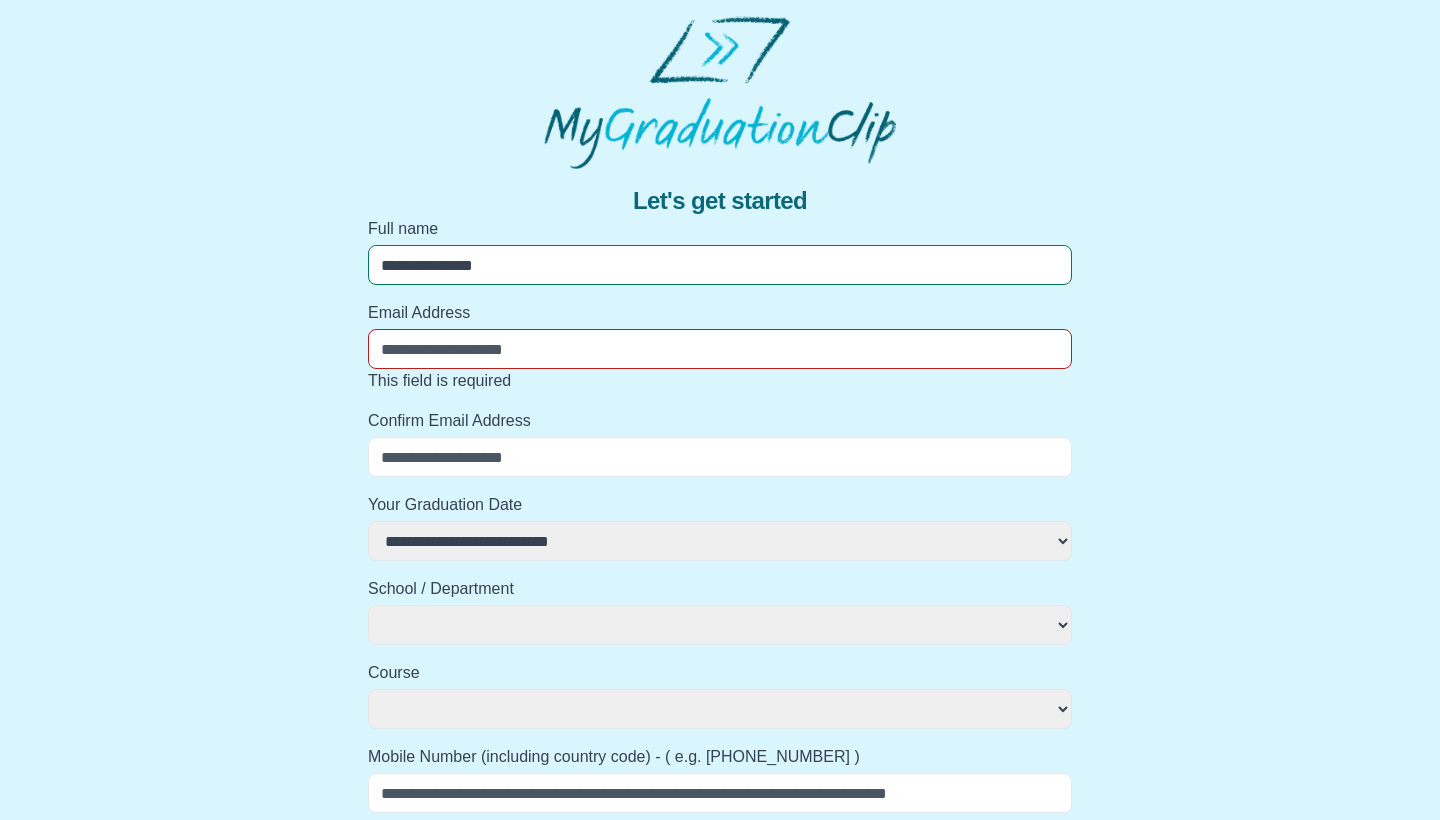 click on "**********" at bounding box center (720, 265) 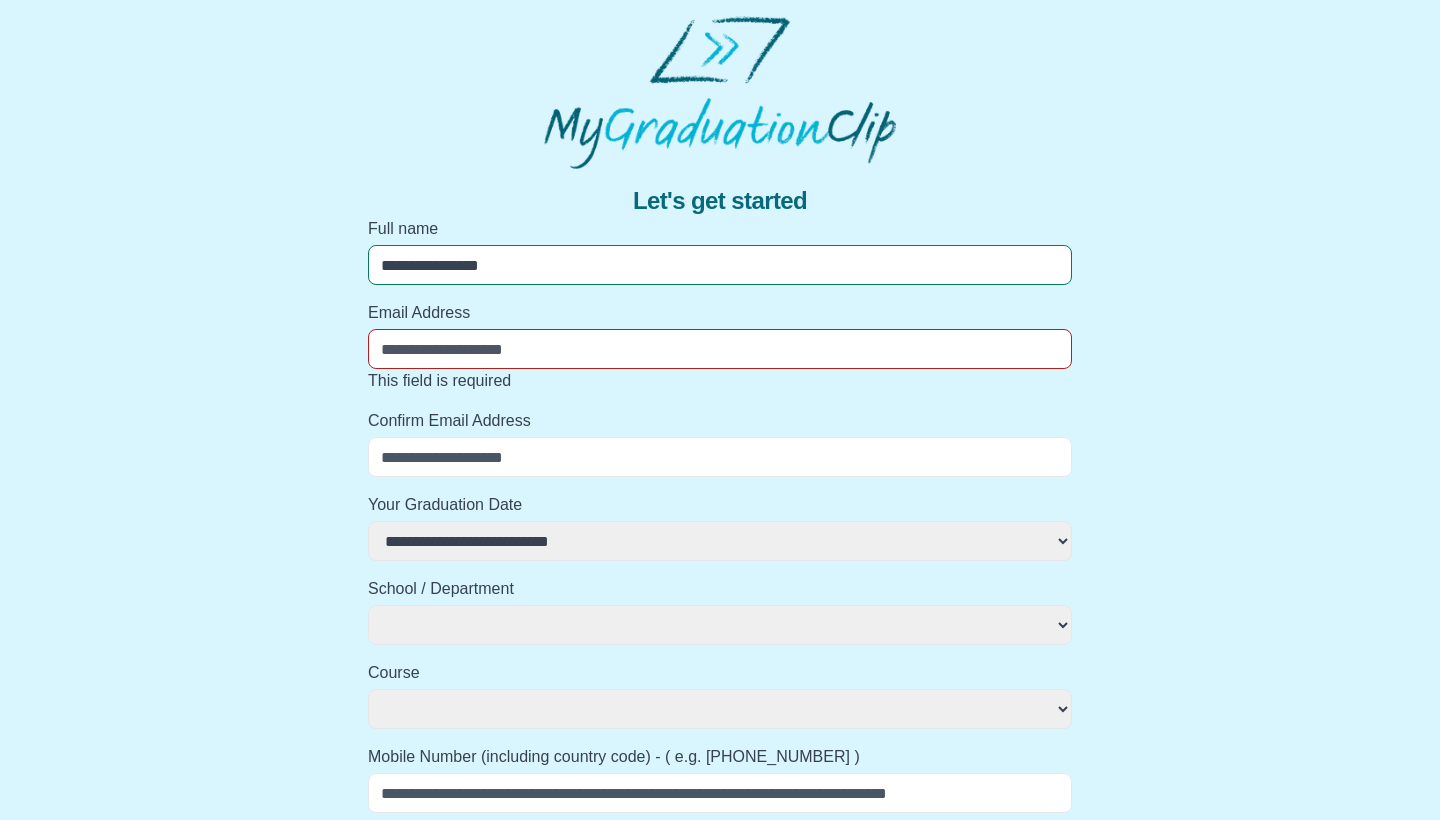 select 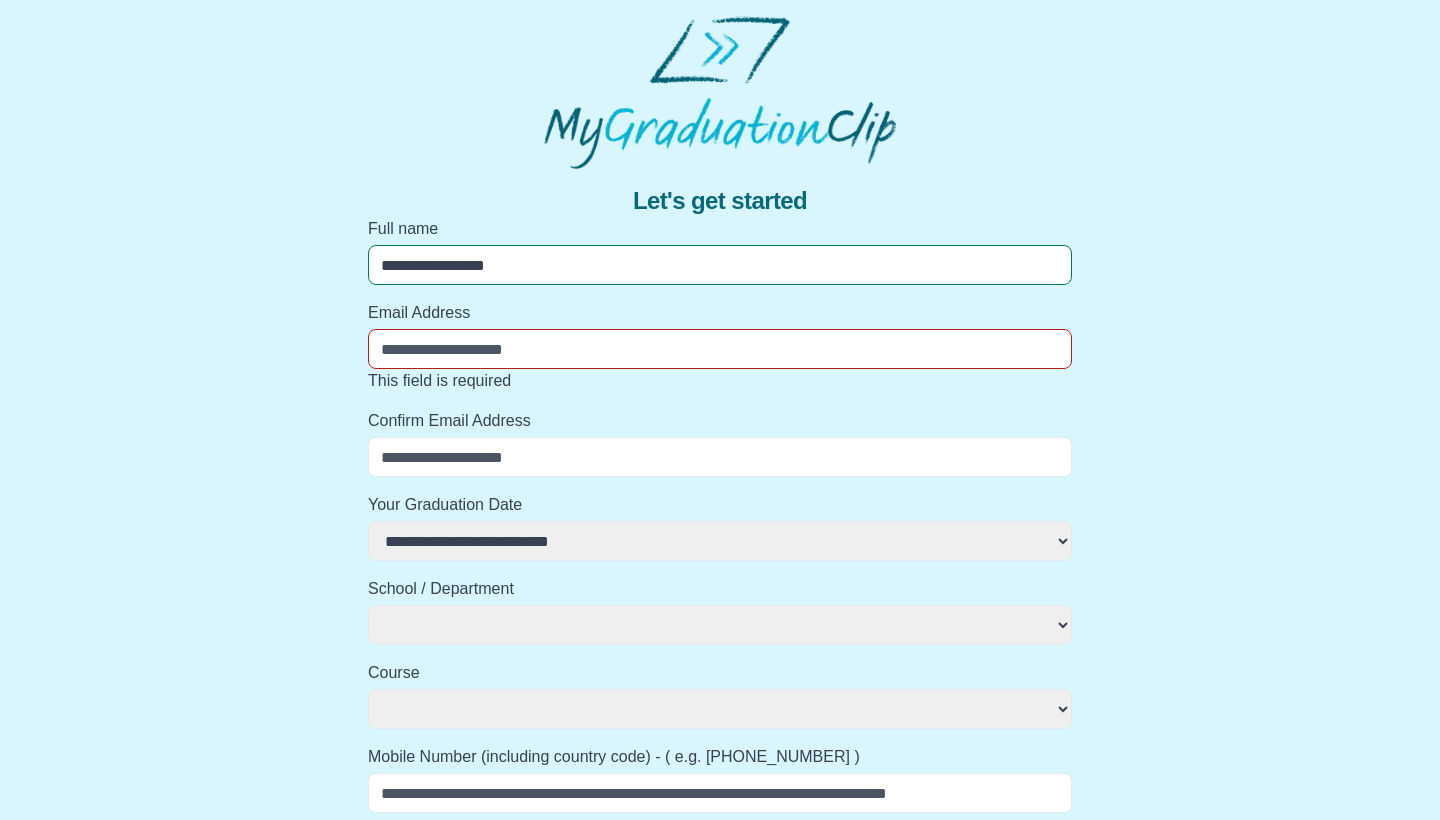 select 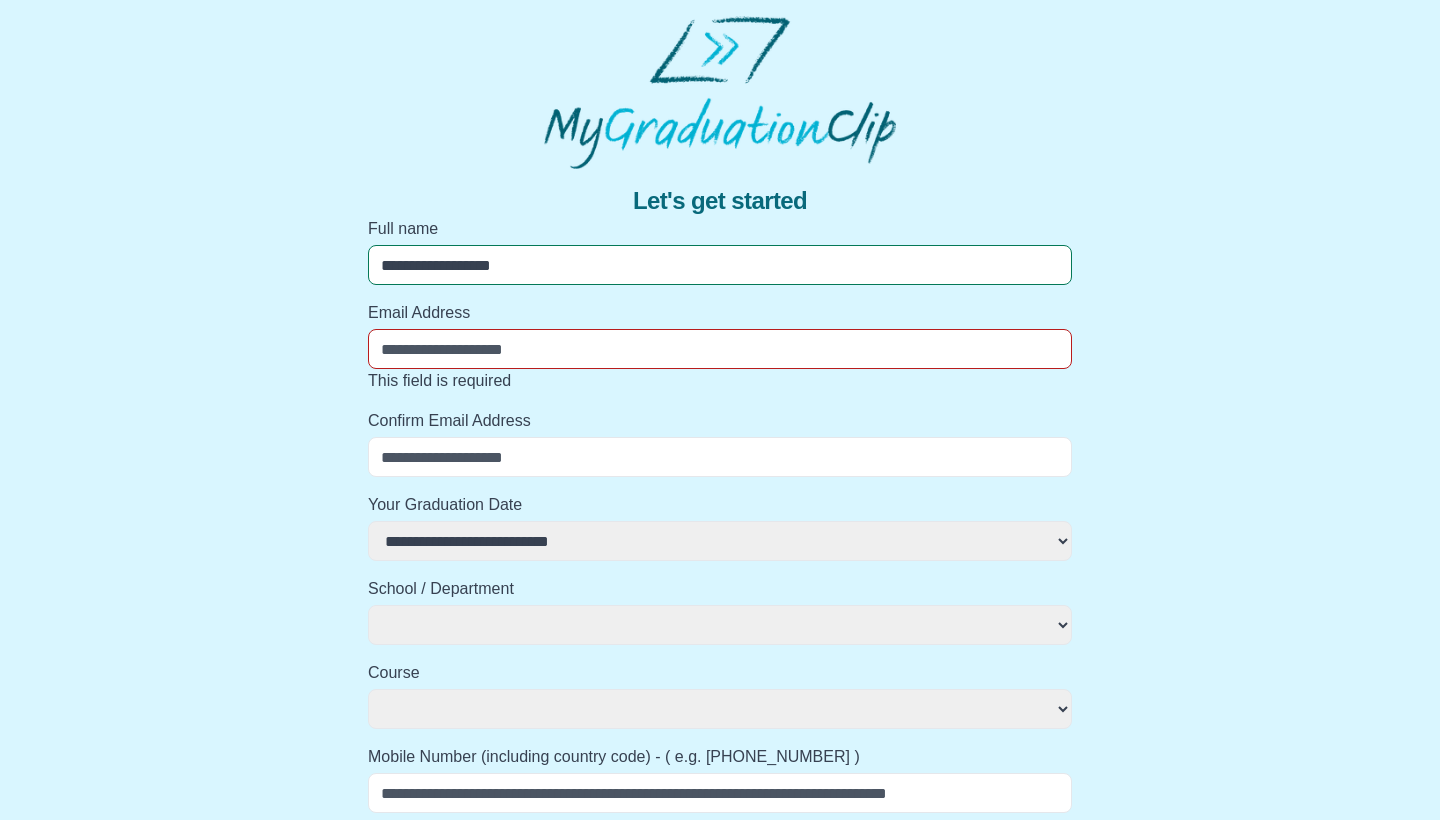 select 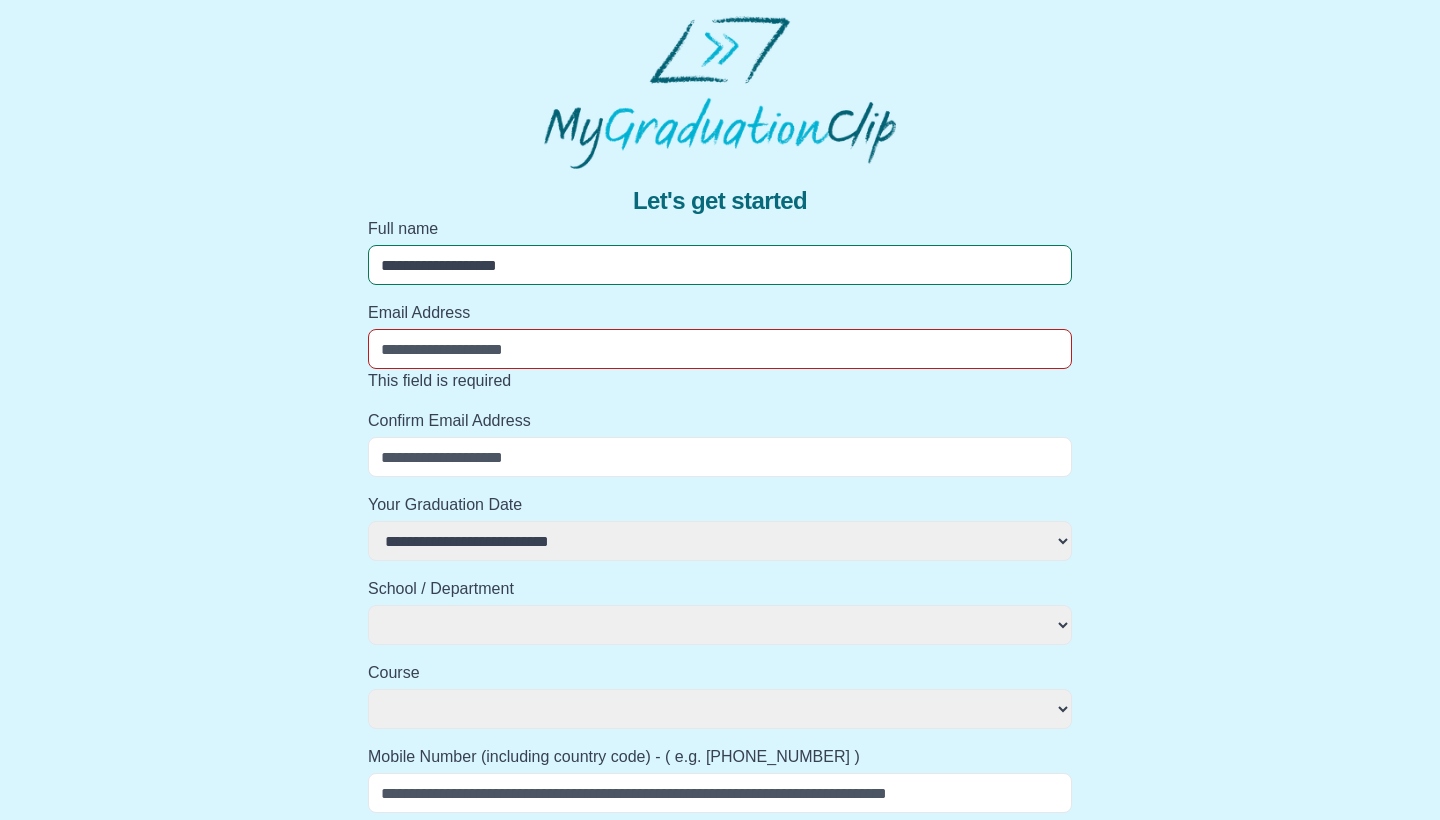 select 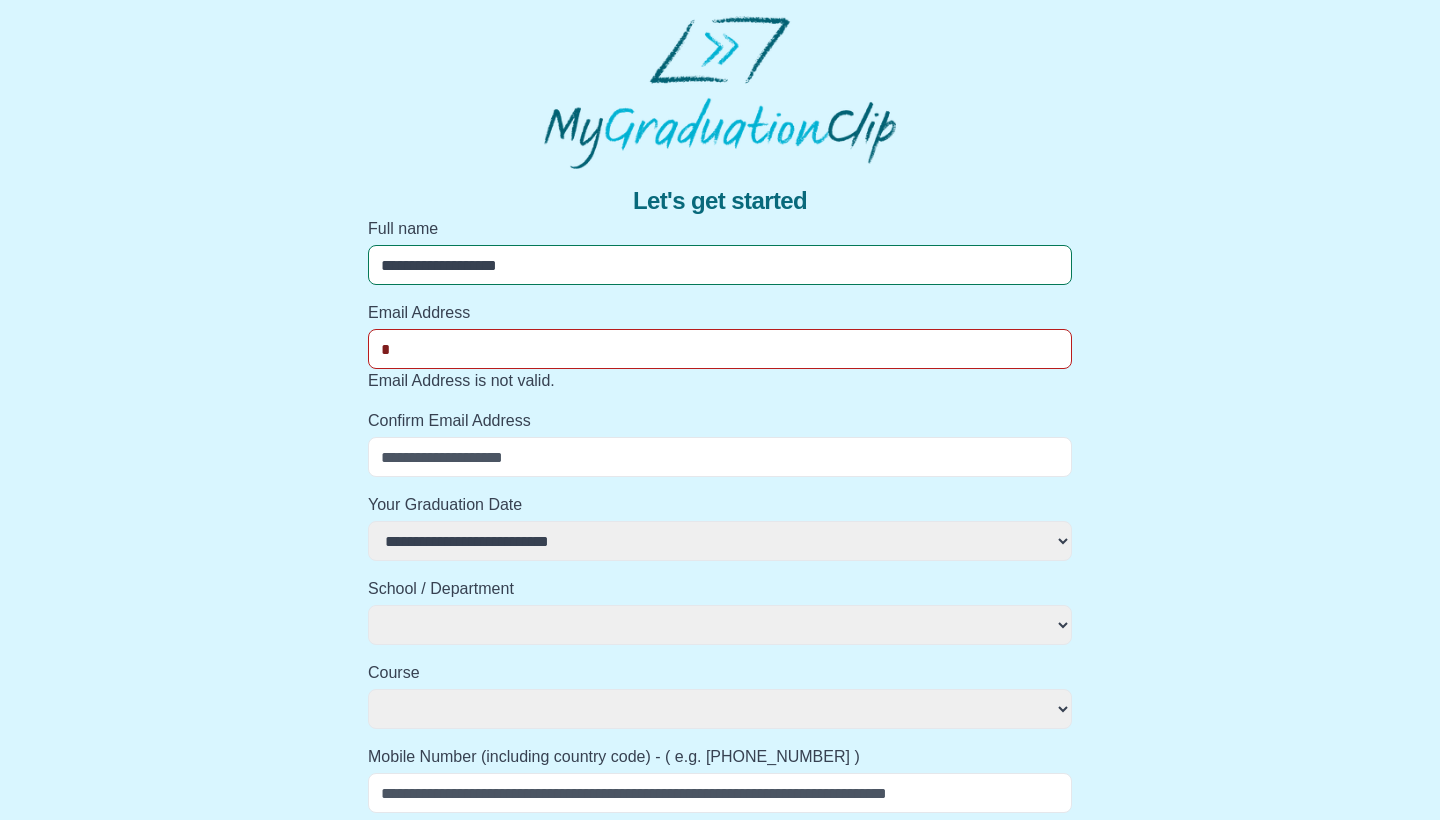 select 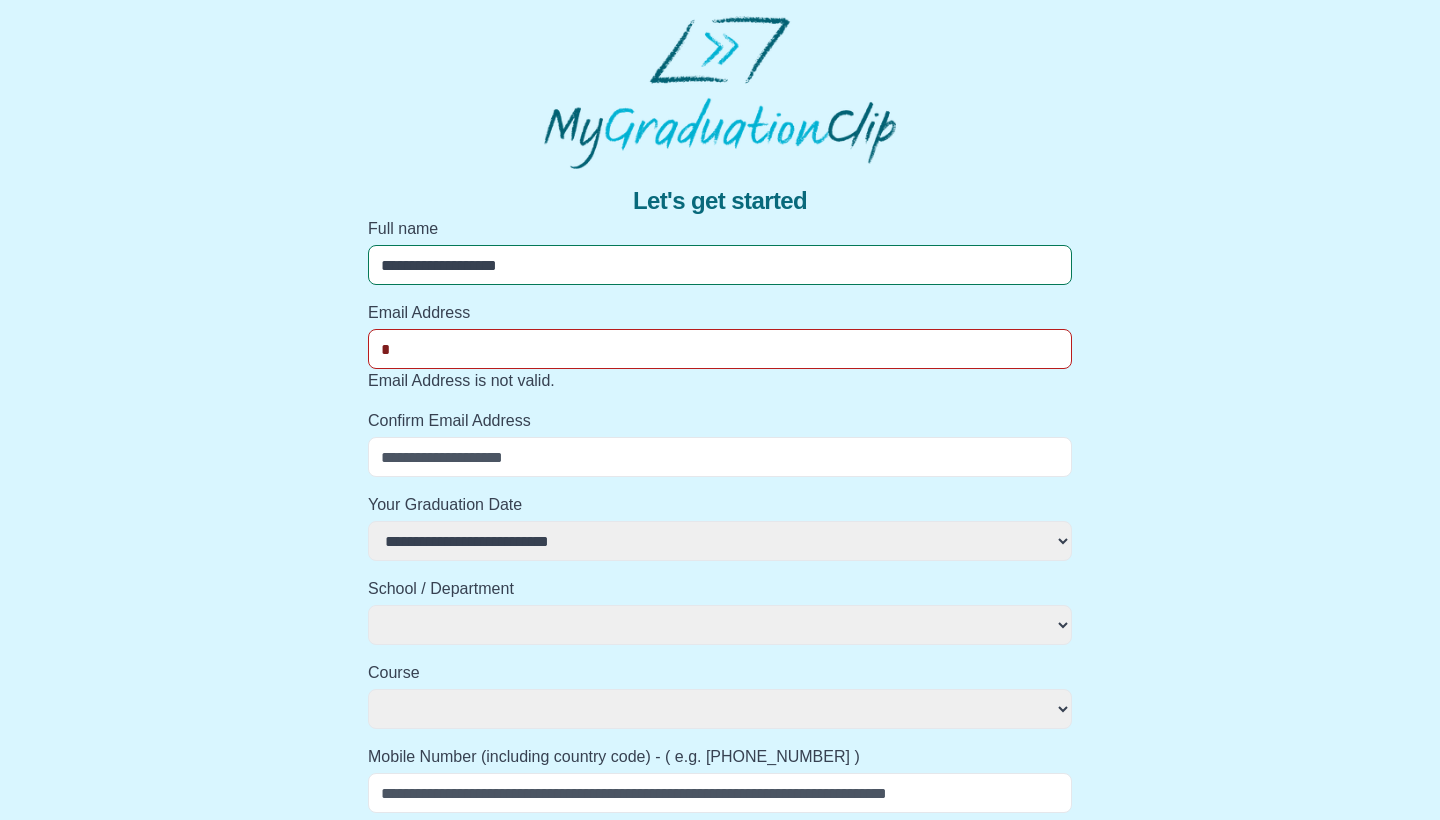 type on "**" 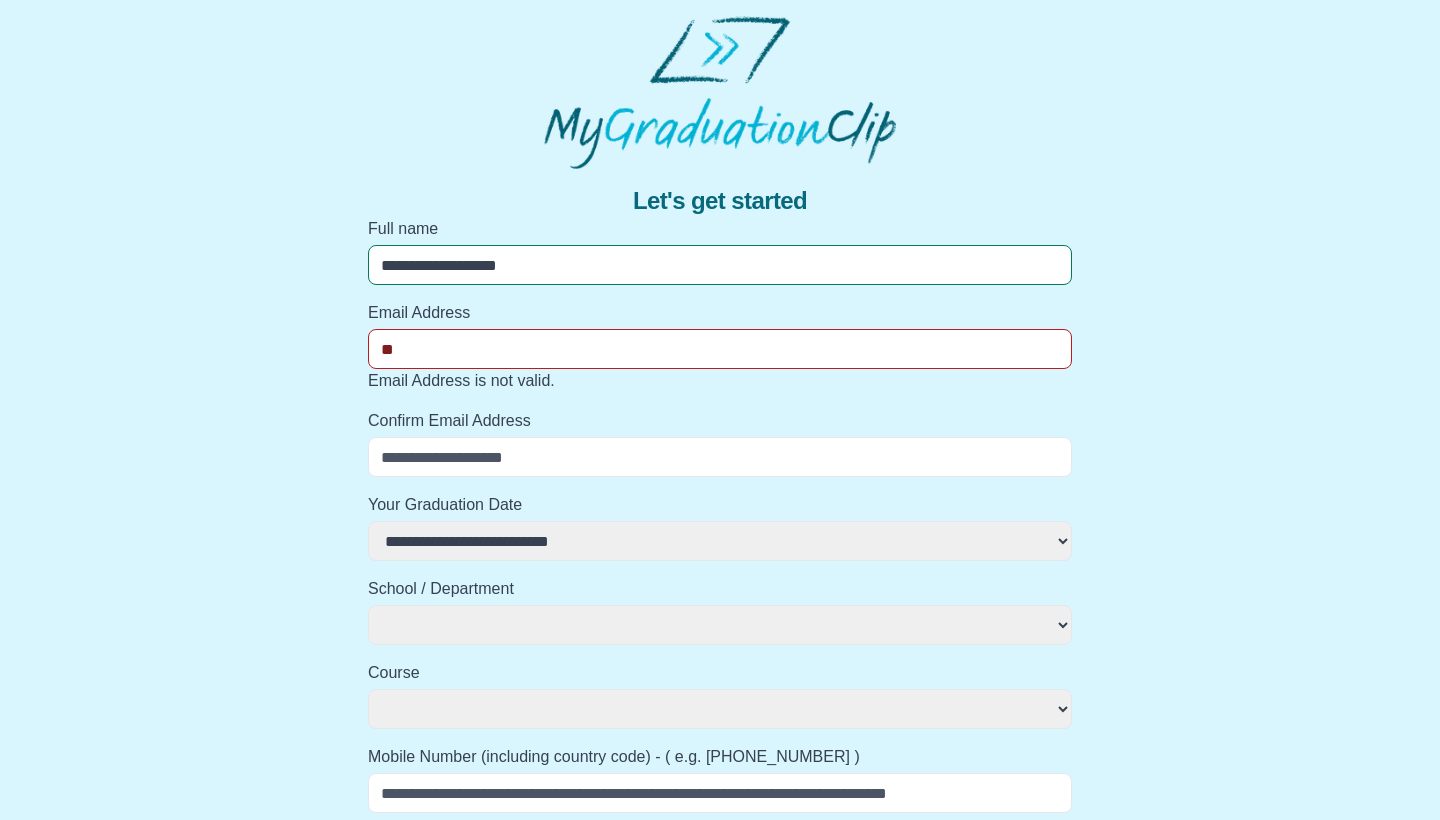 select 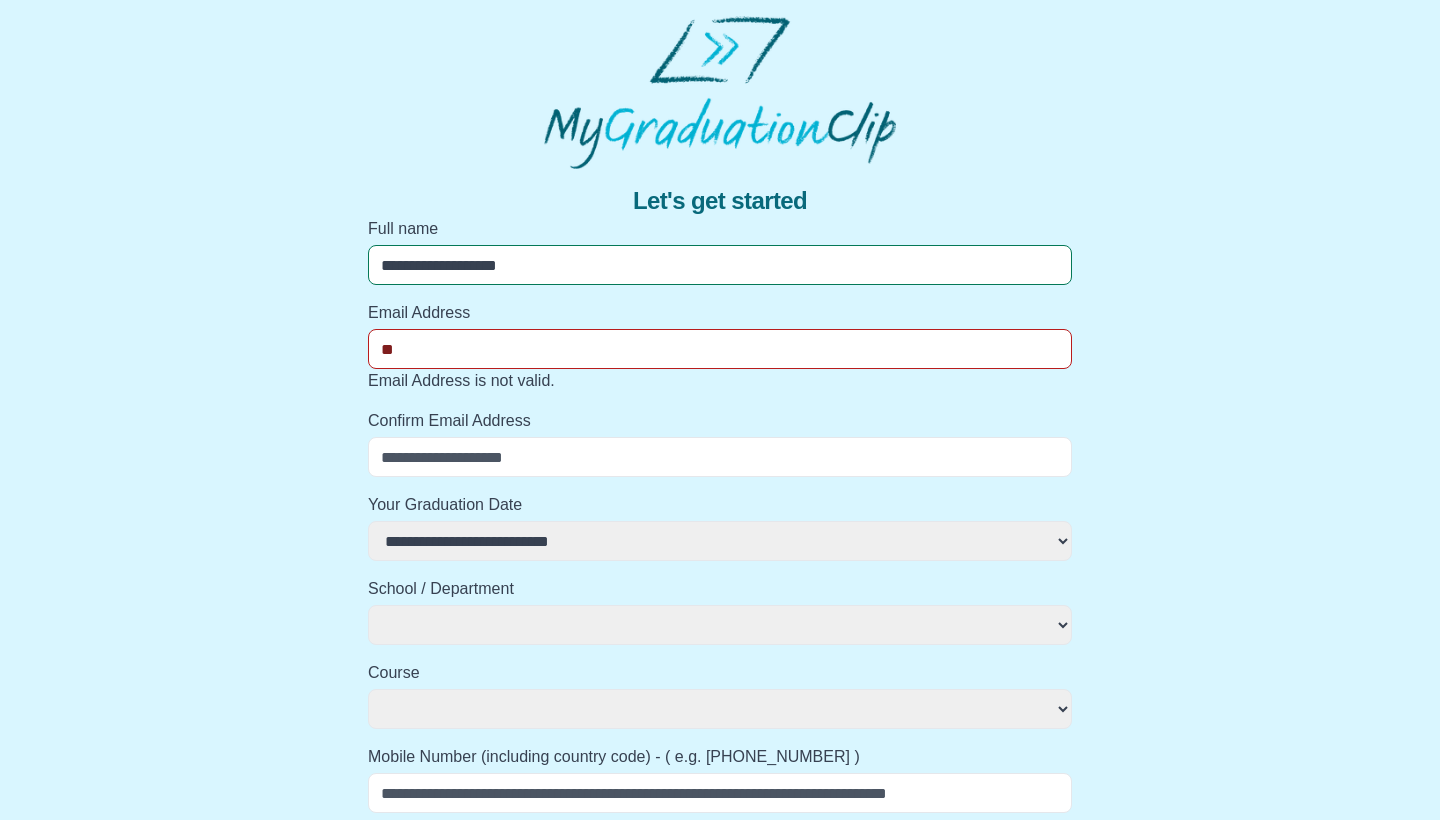 type on "***" 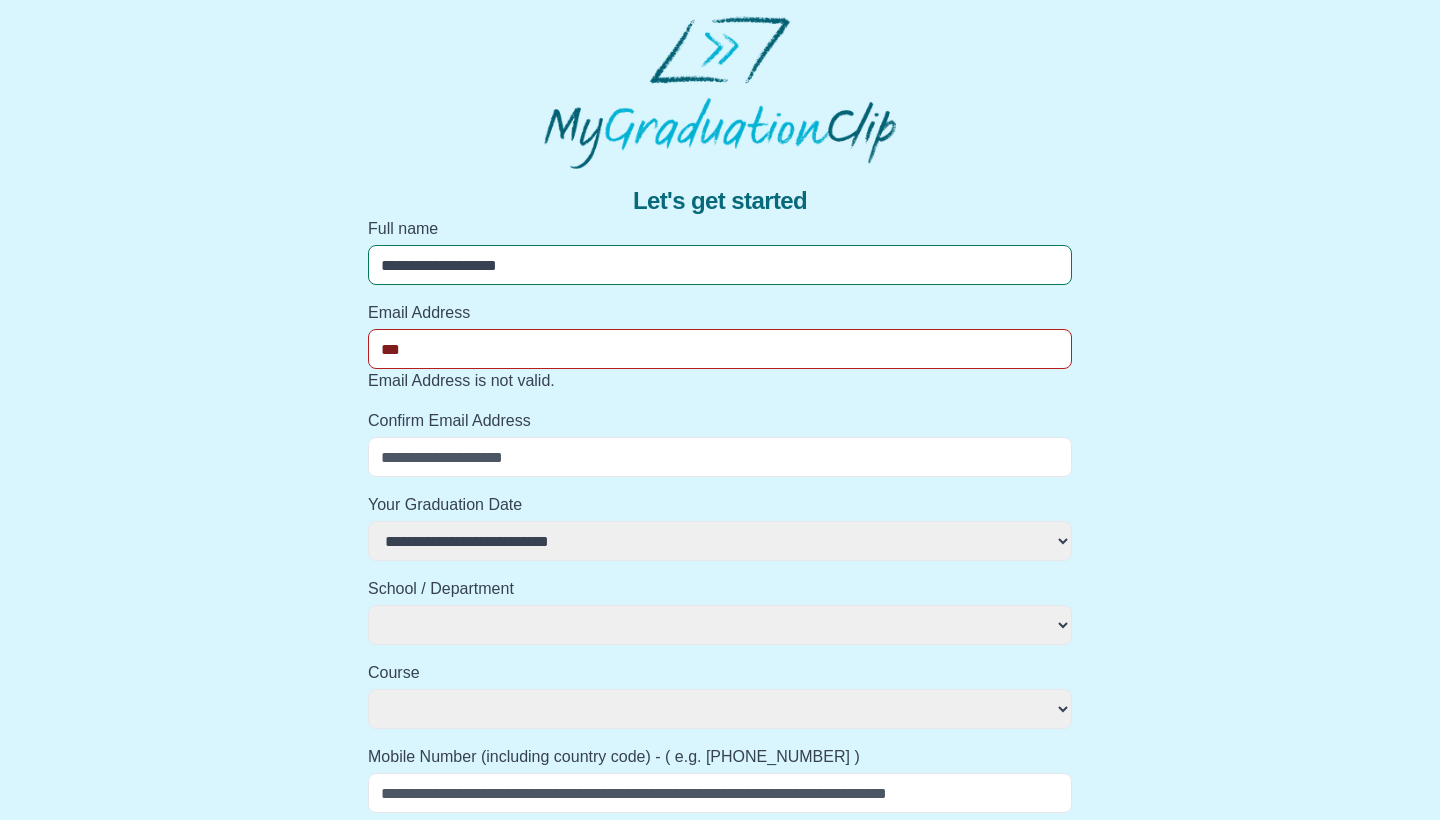select 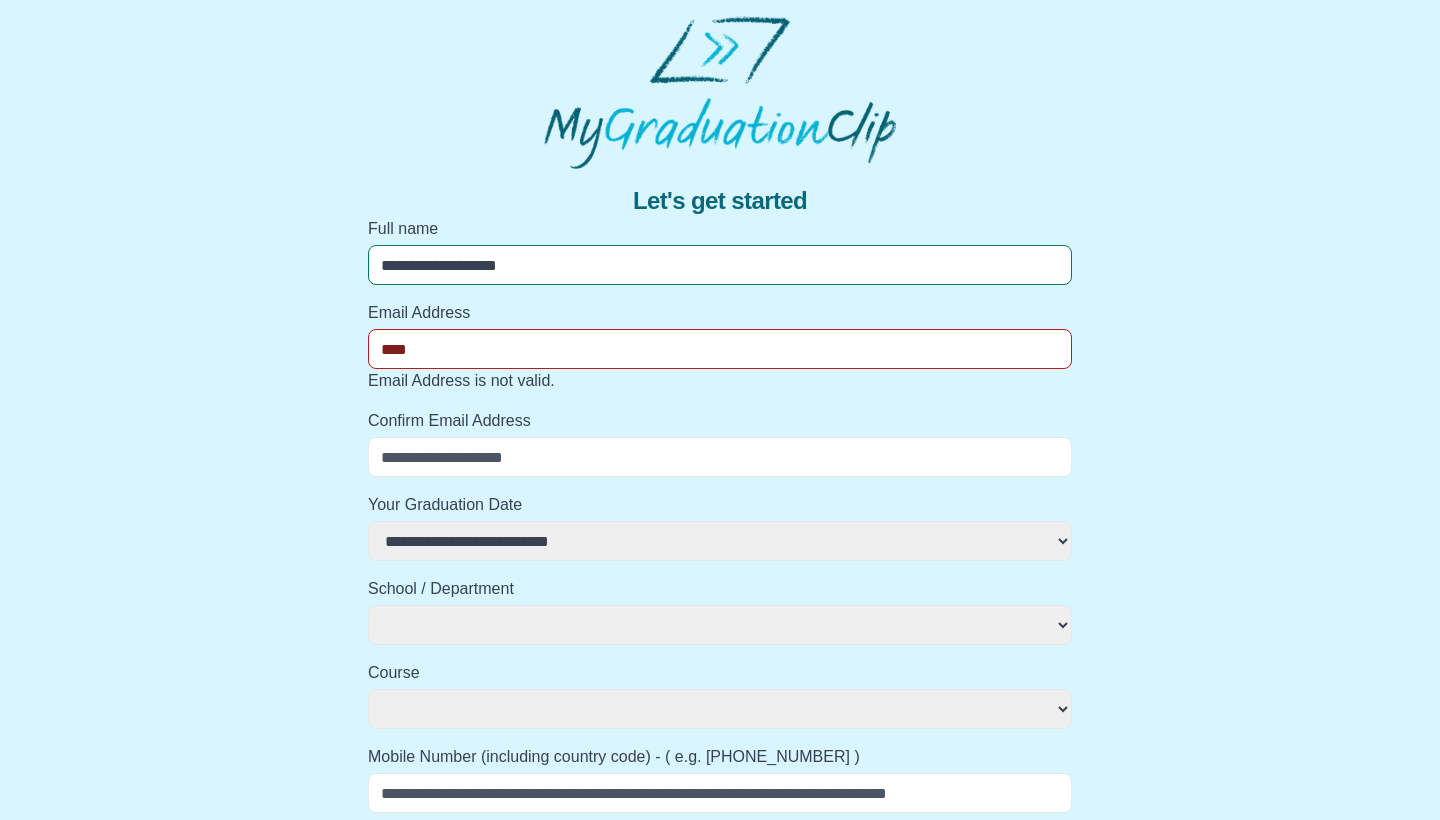 select 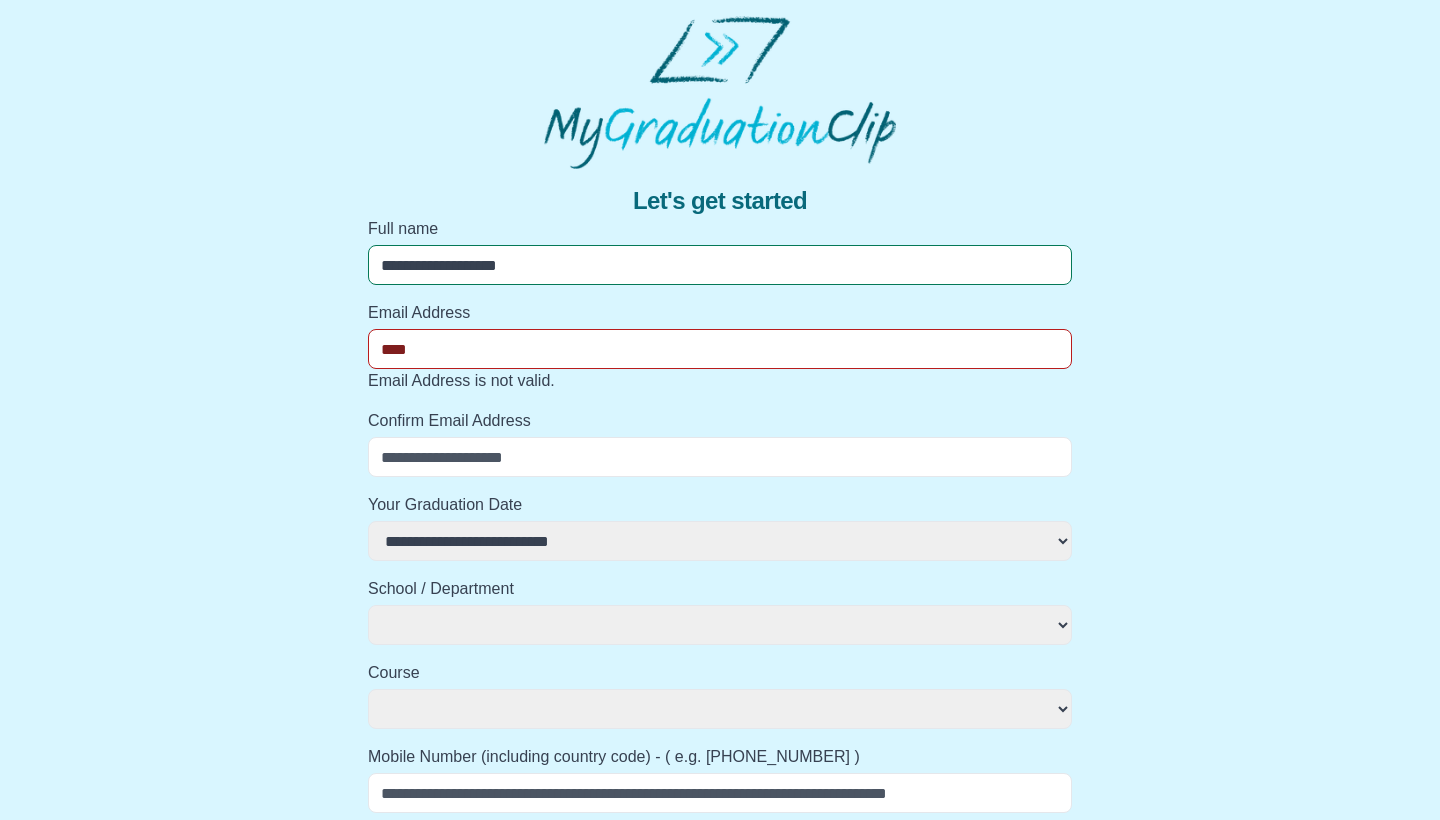 type on "*****" 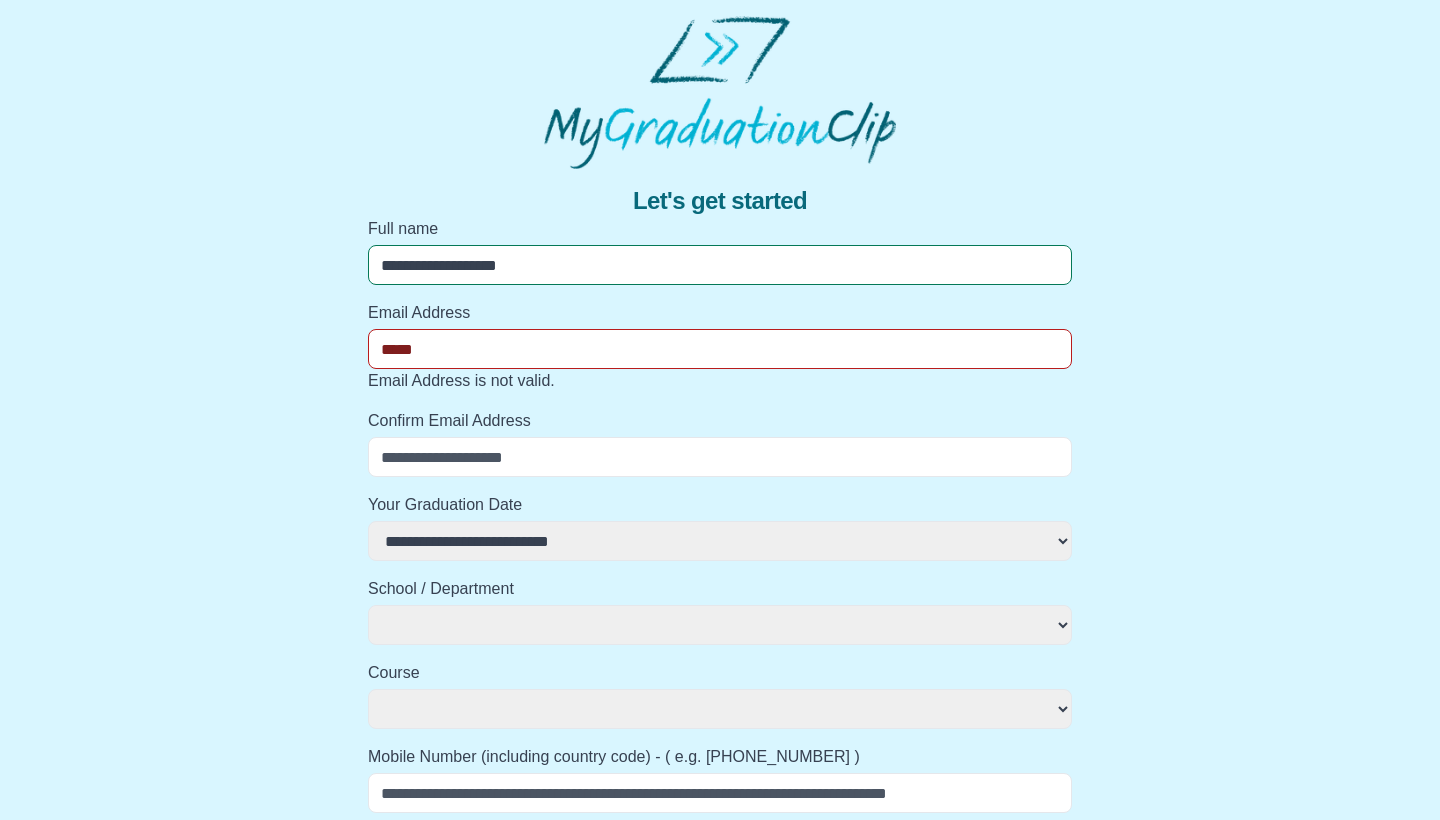 select 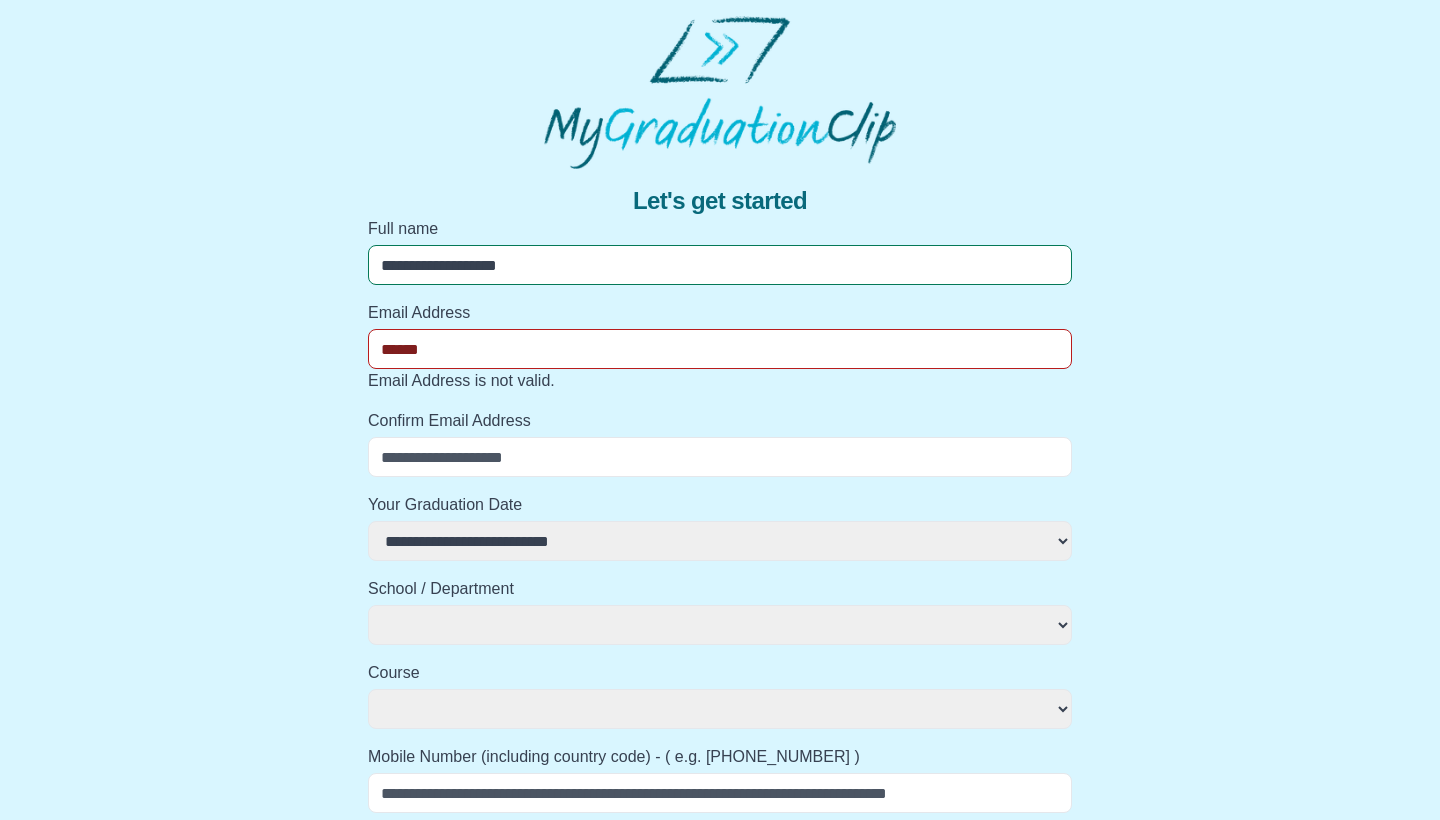 select 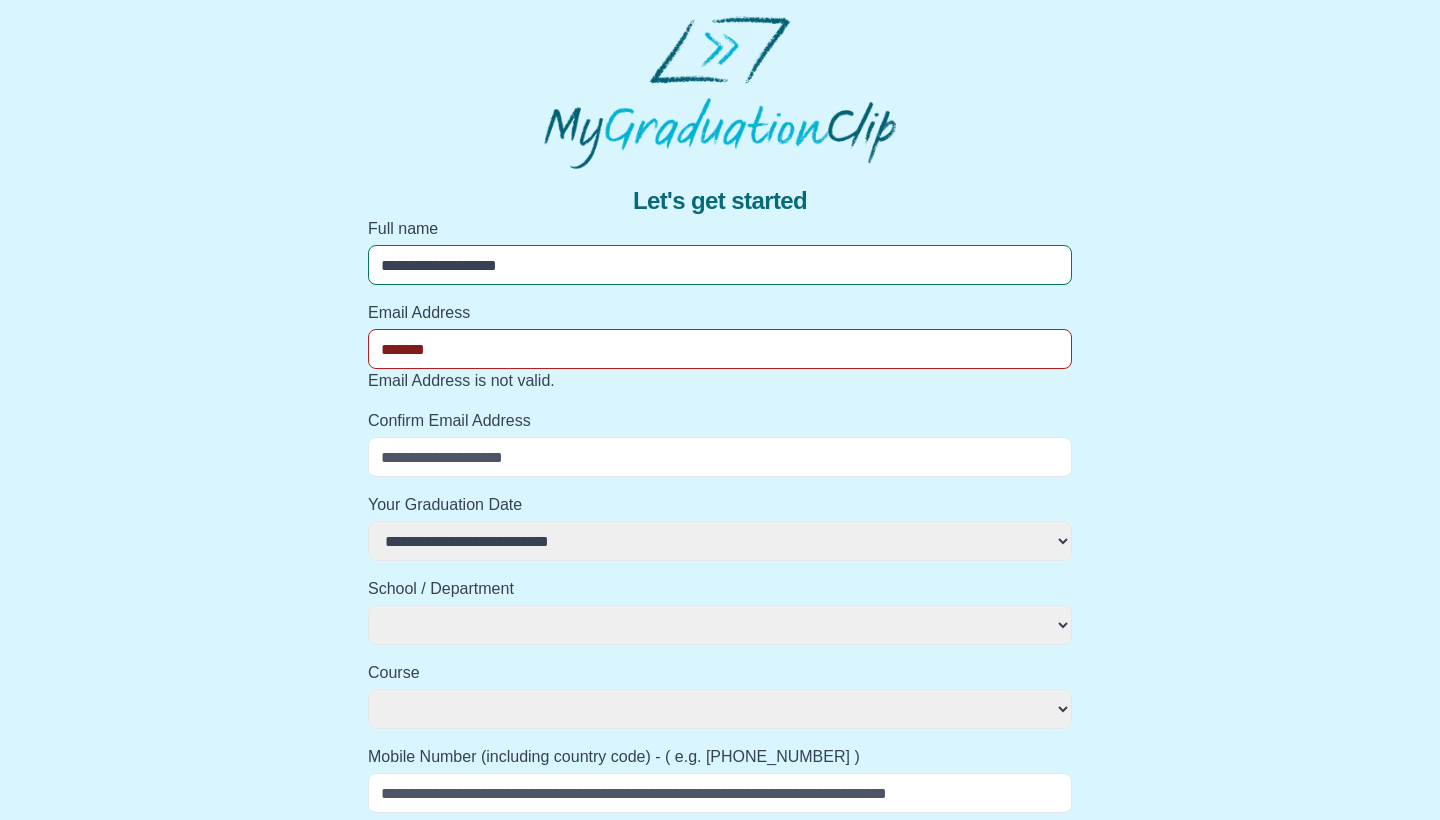 select 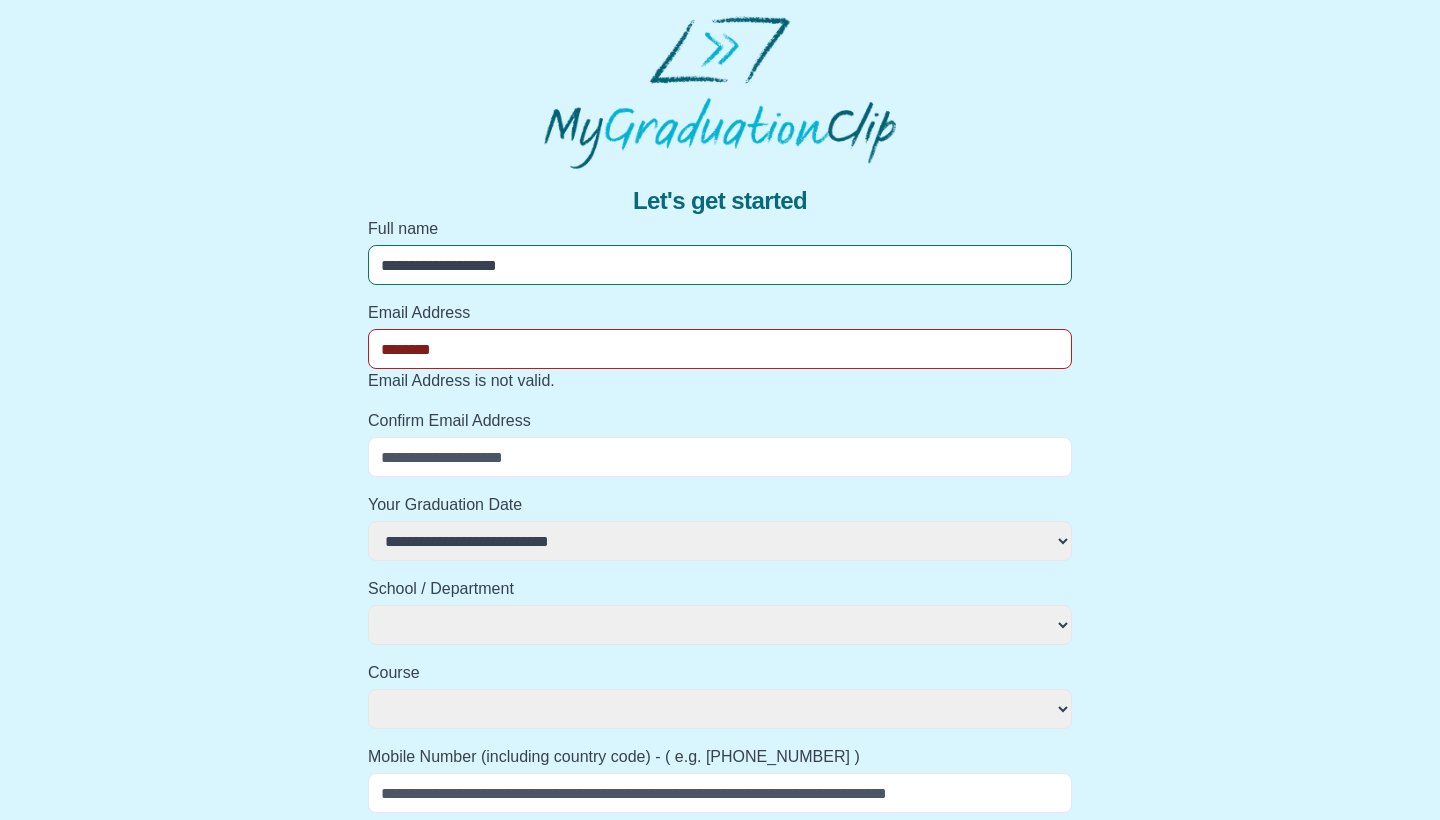 select 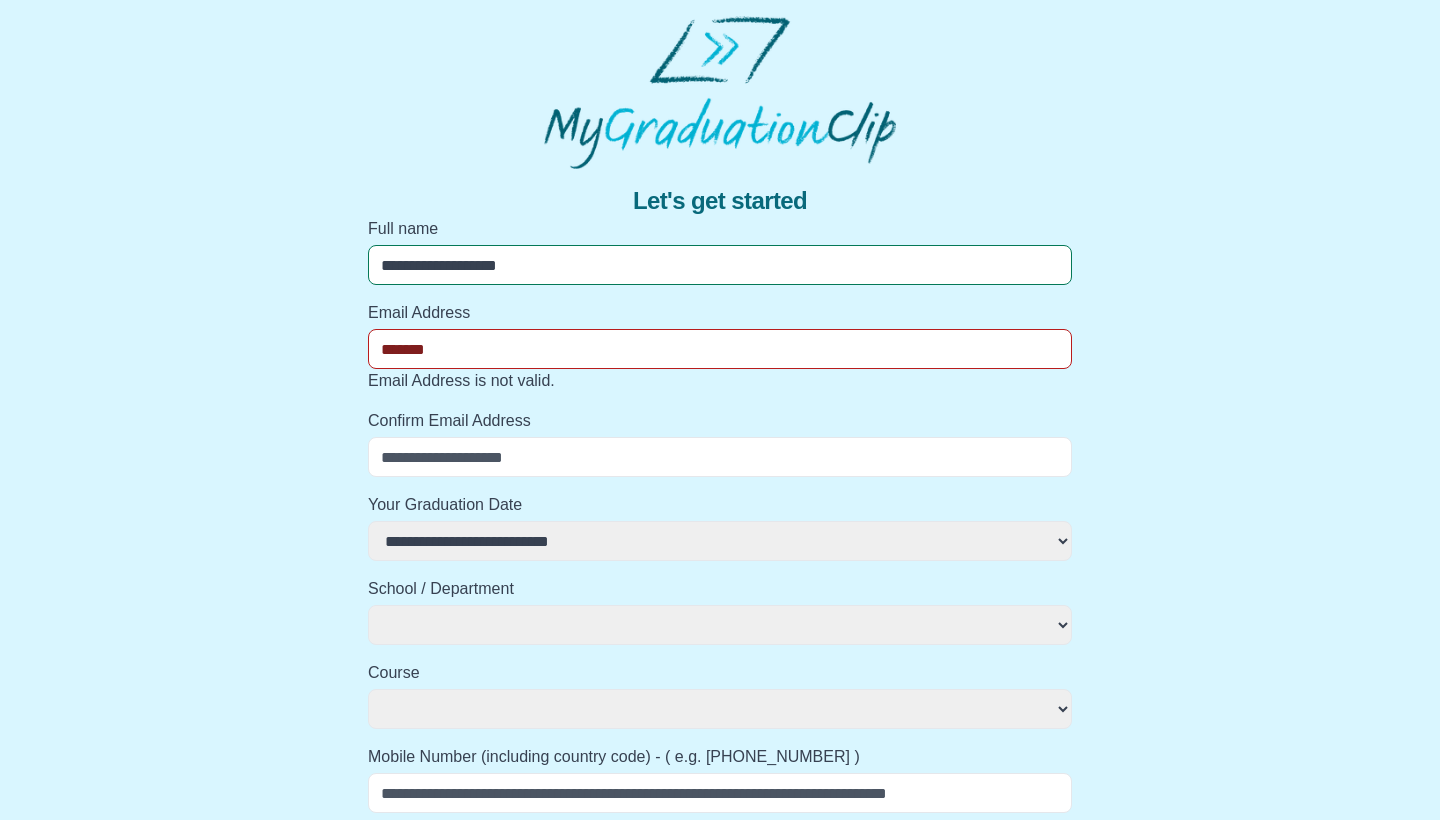select 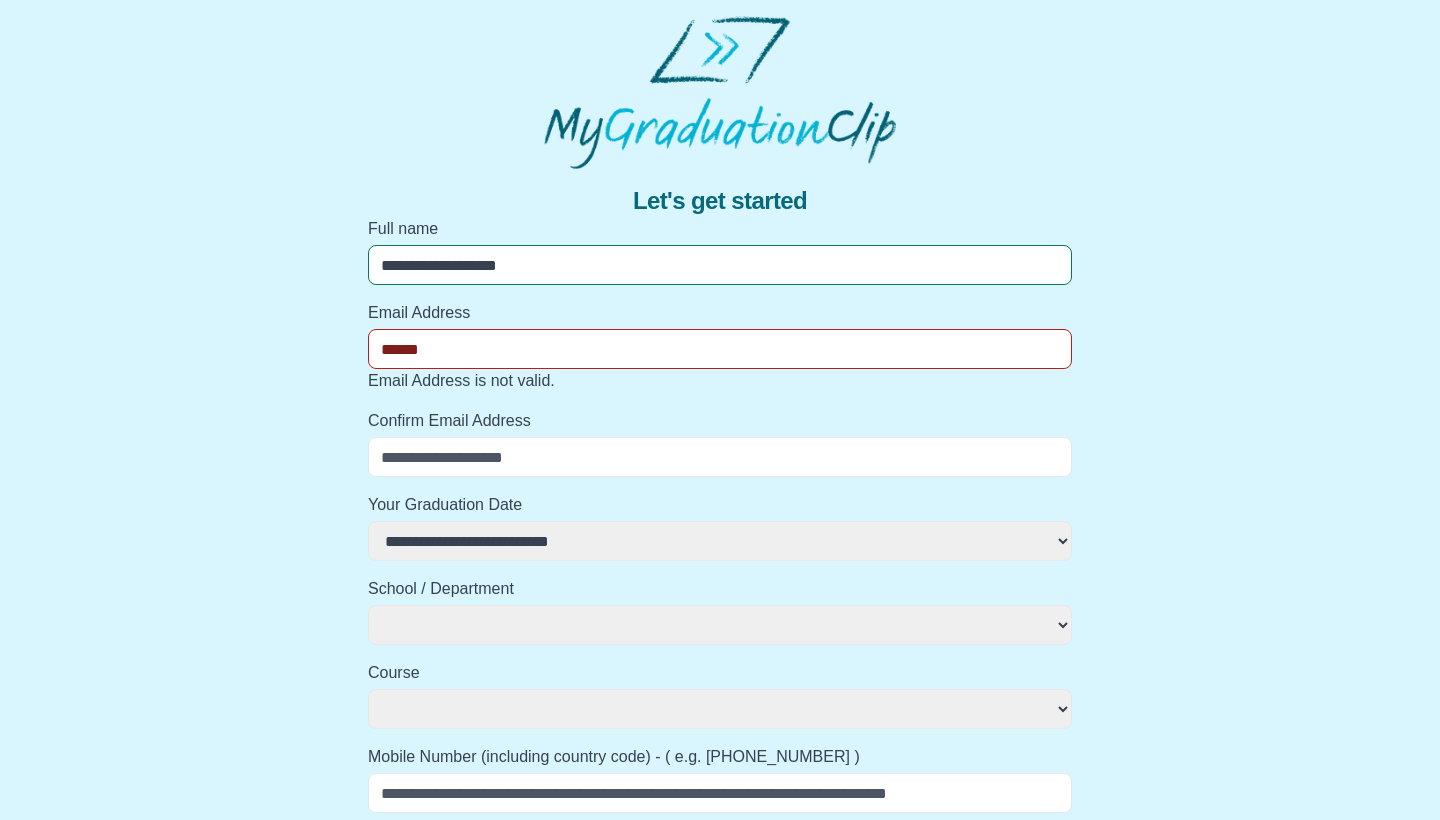 select 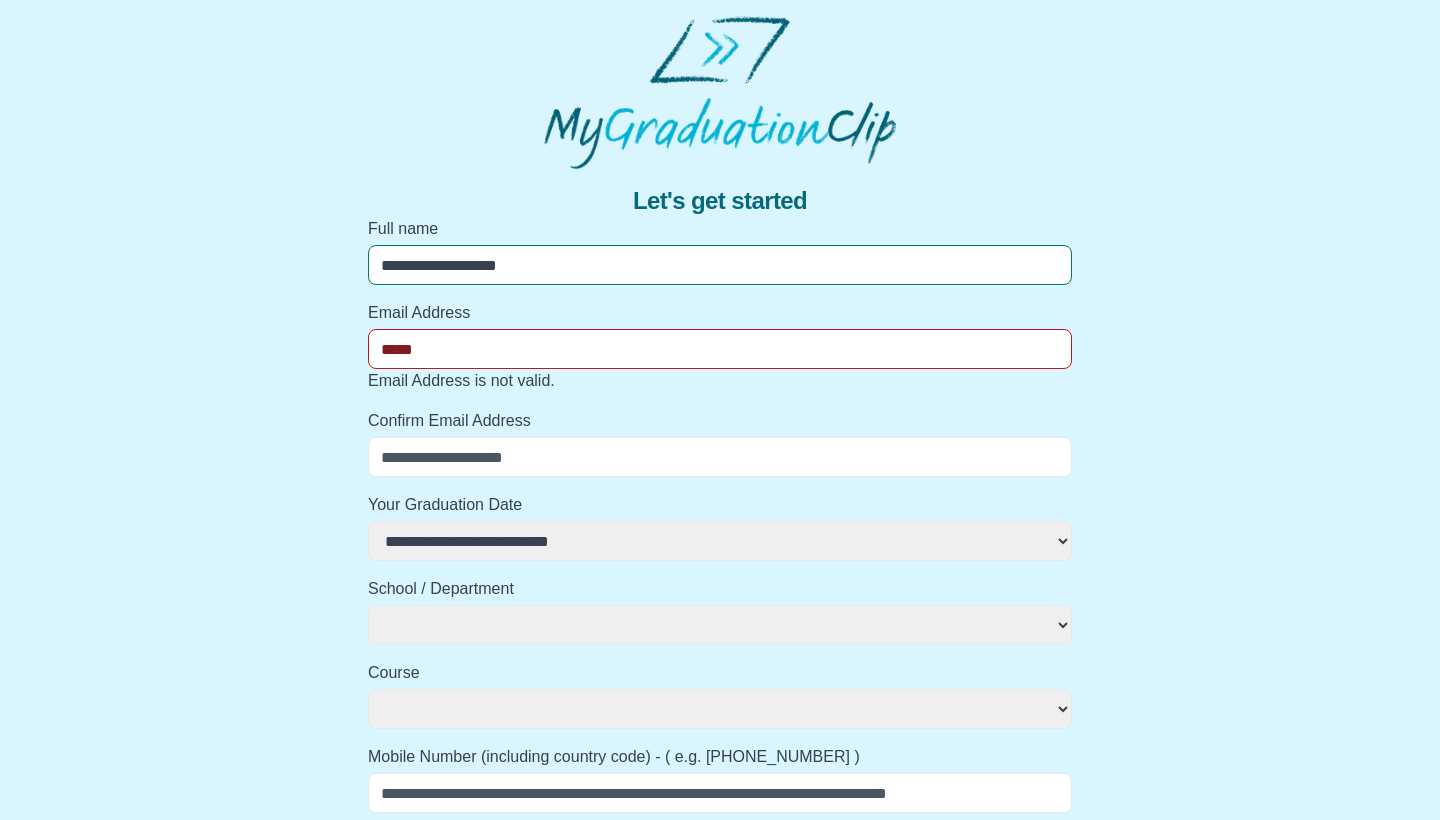 select 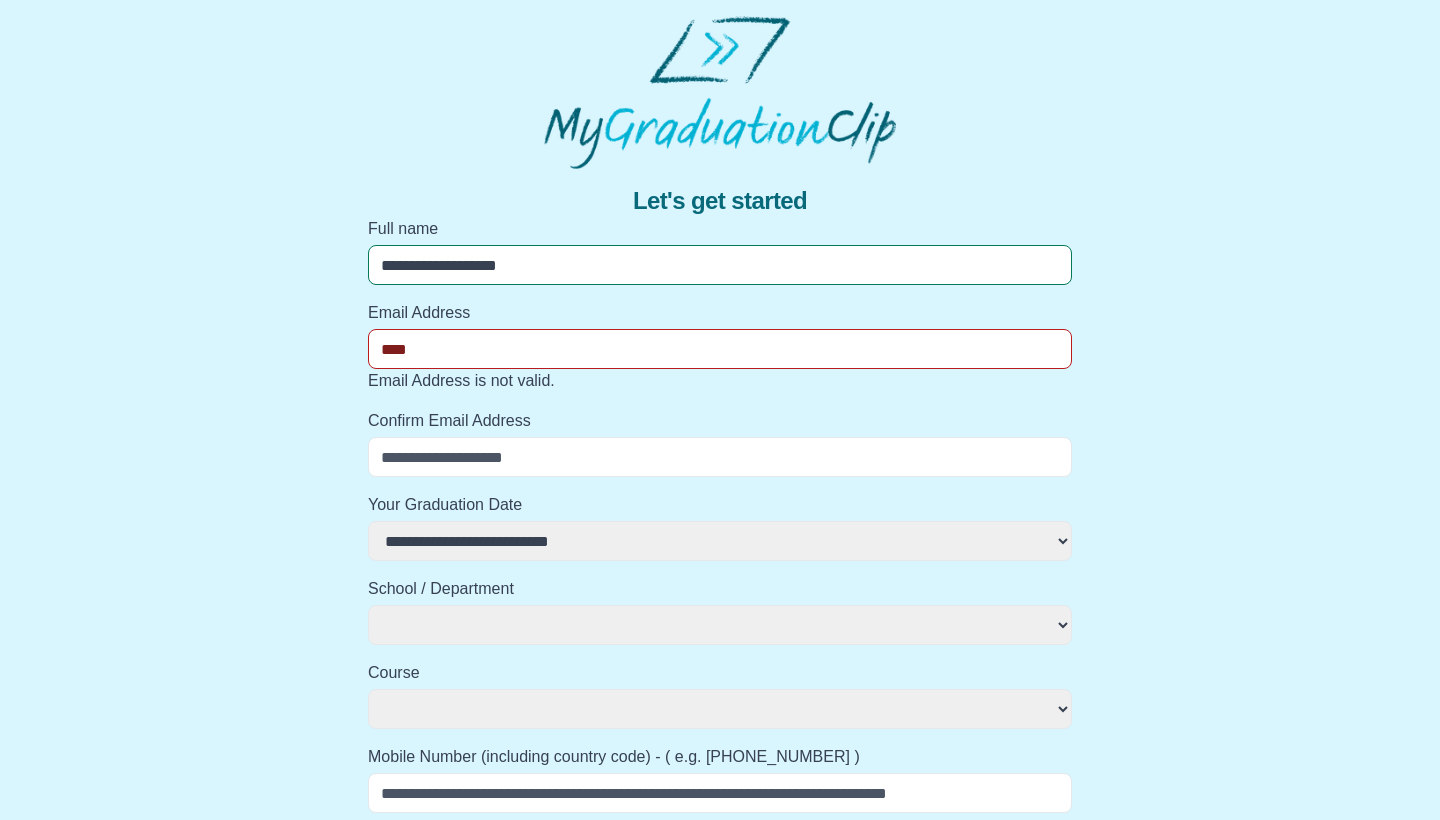 select 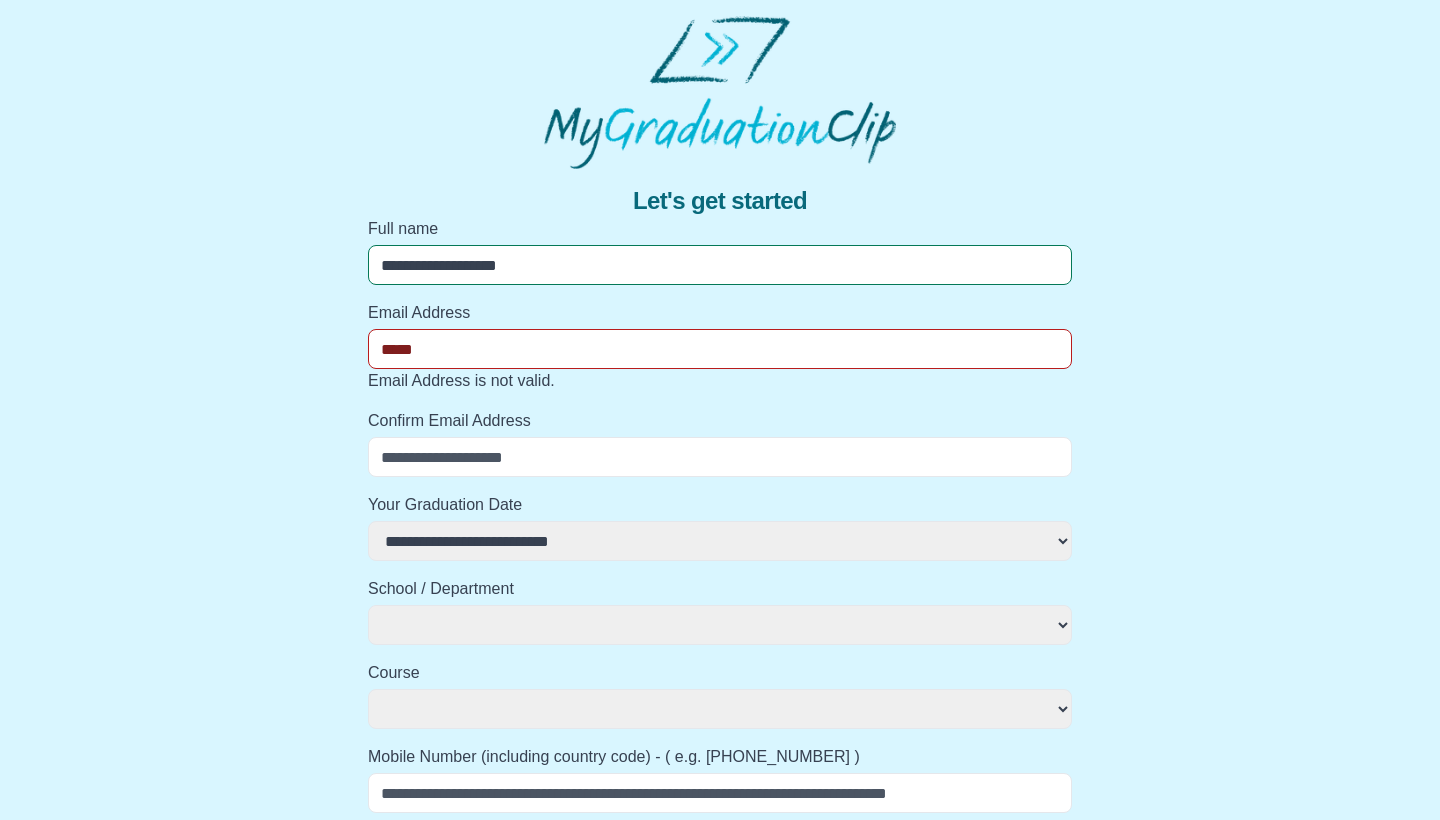 select 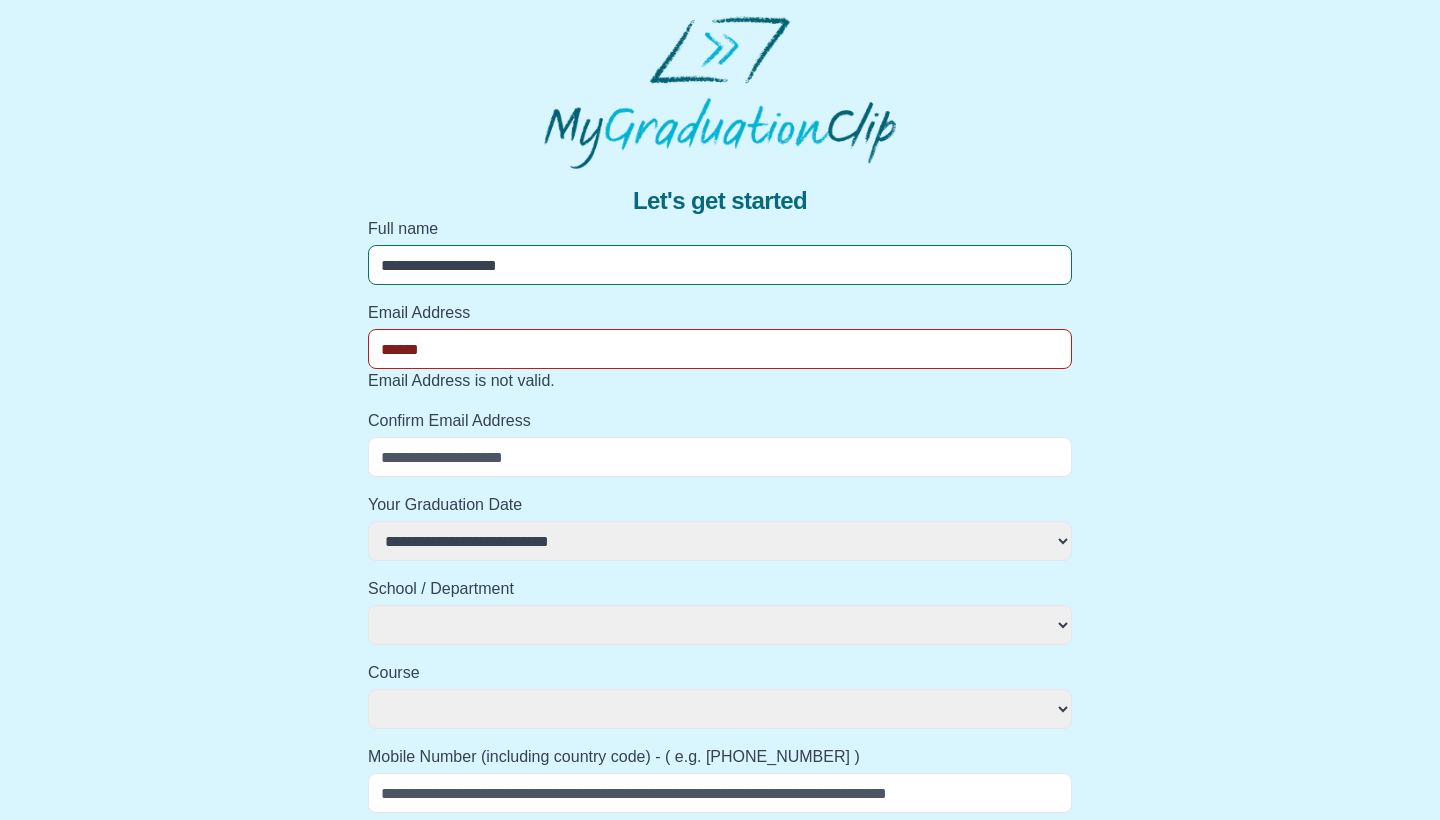 select 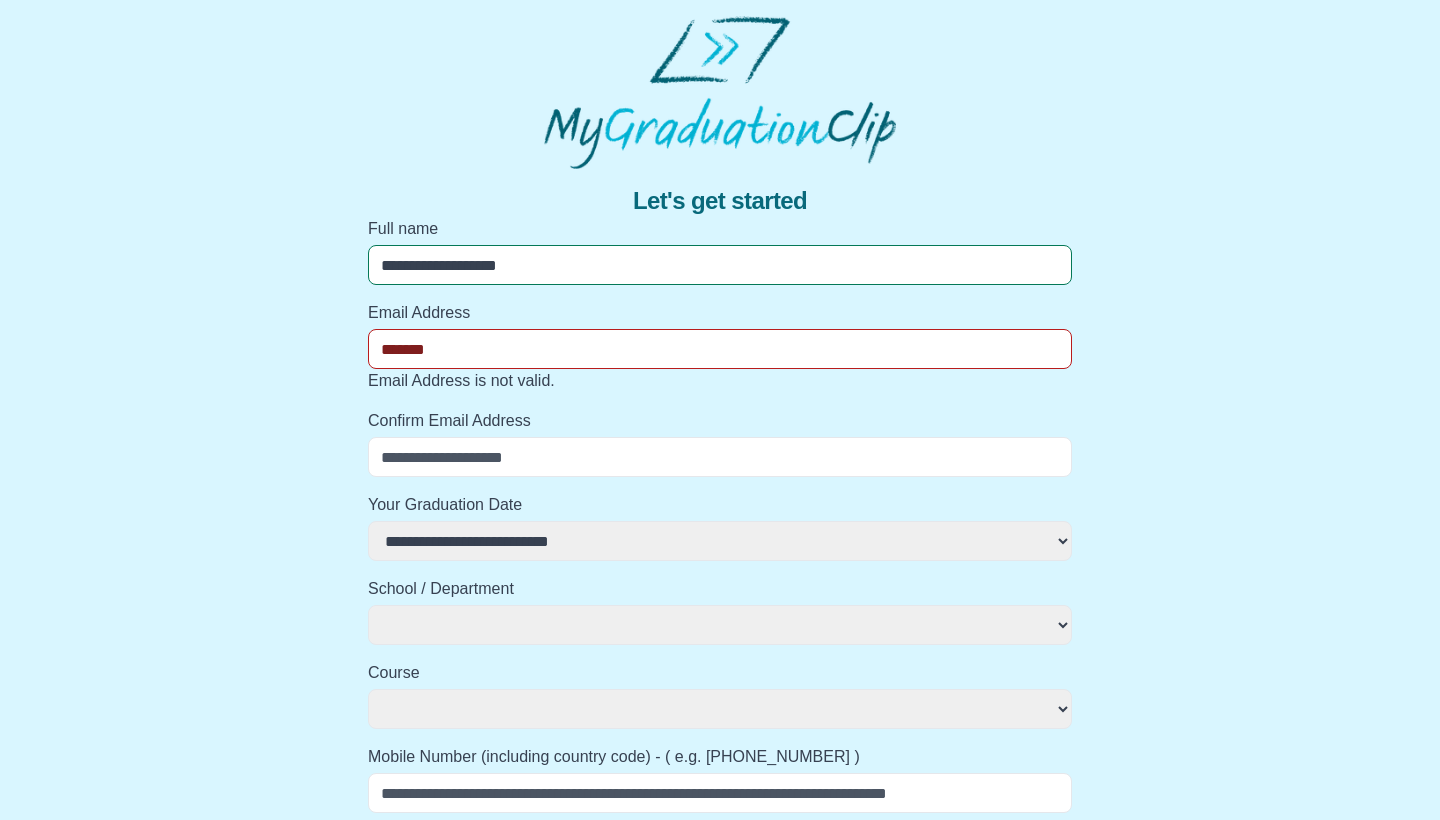select 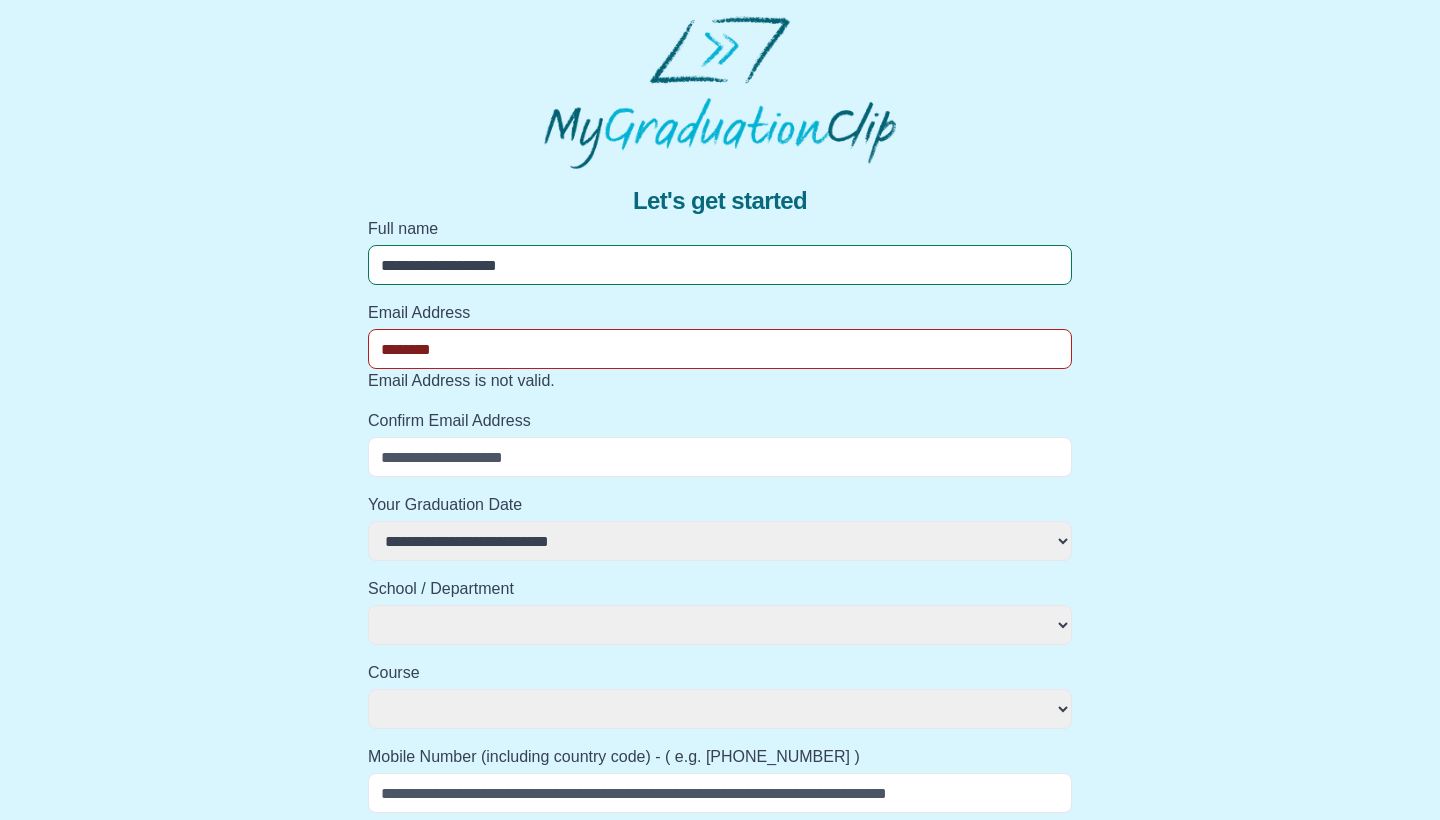 select 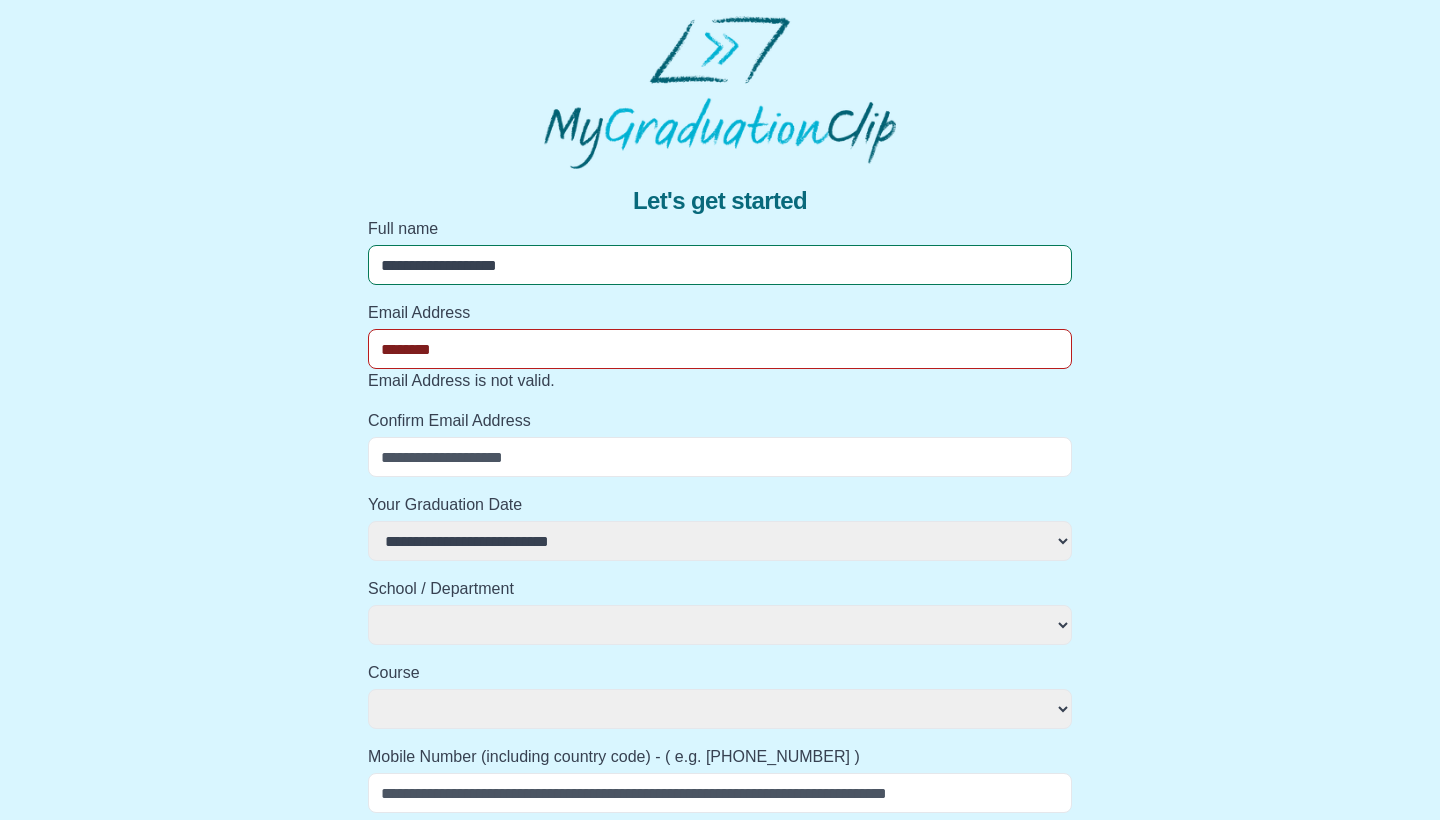 select 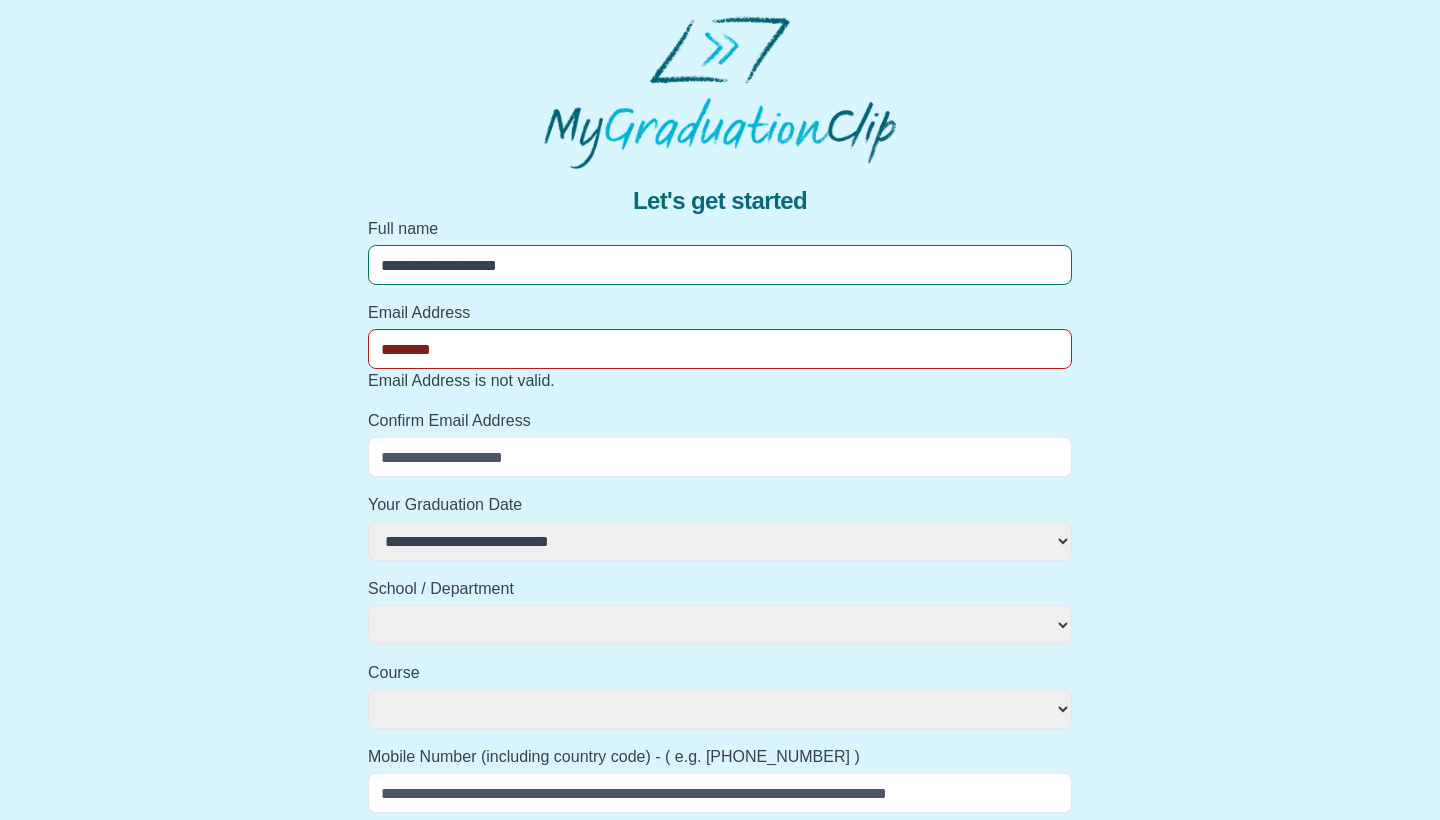 type on "*********" 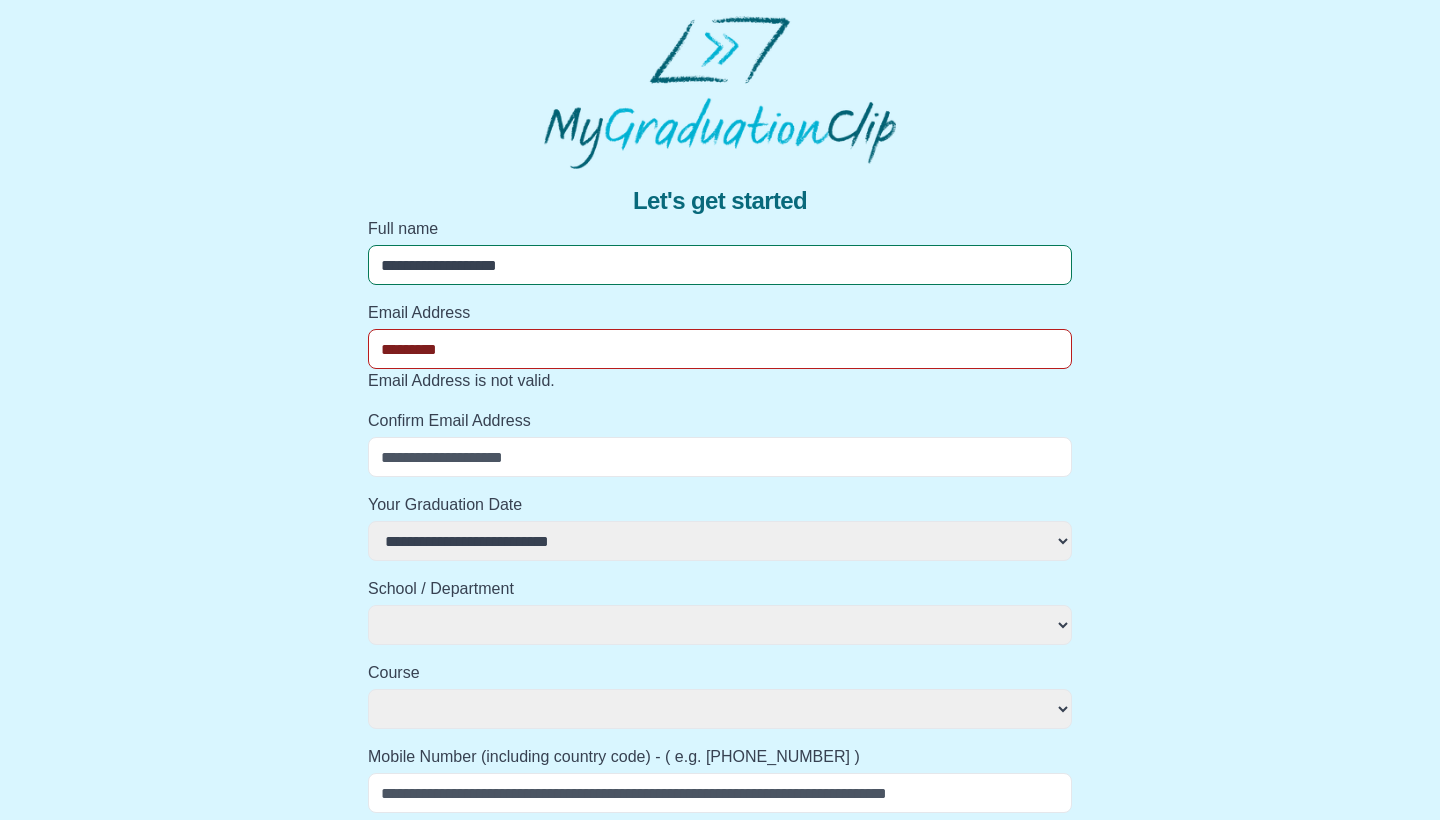 select 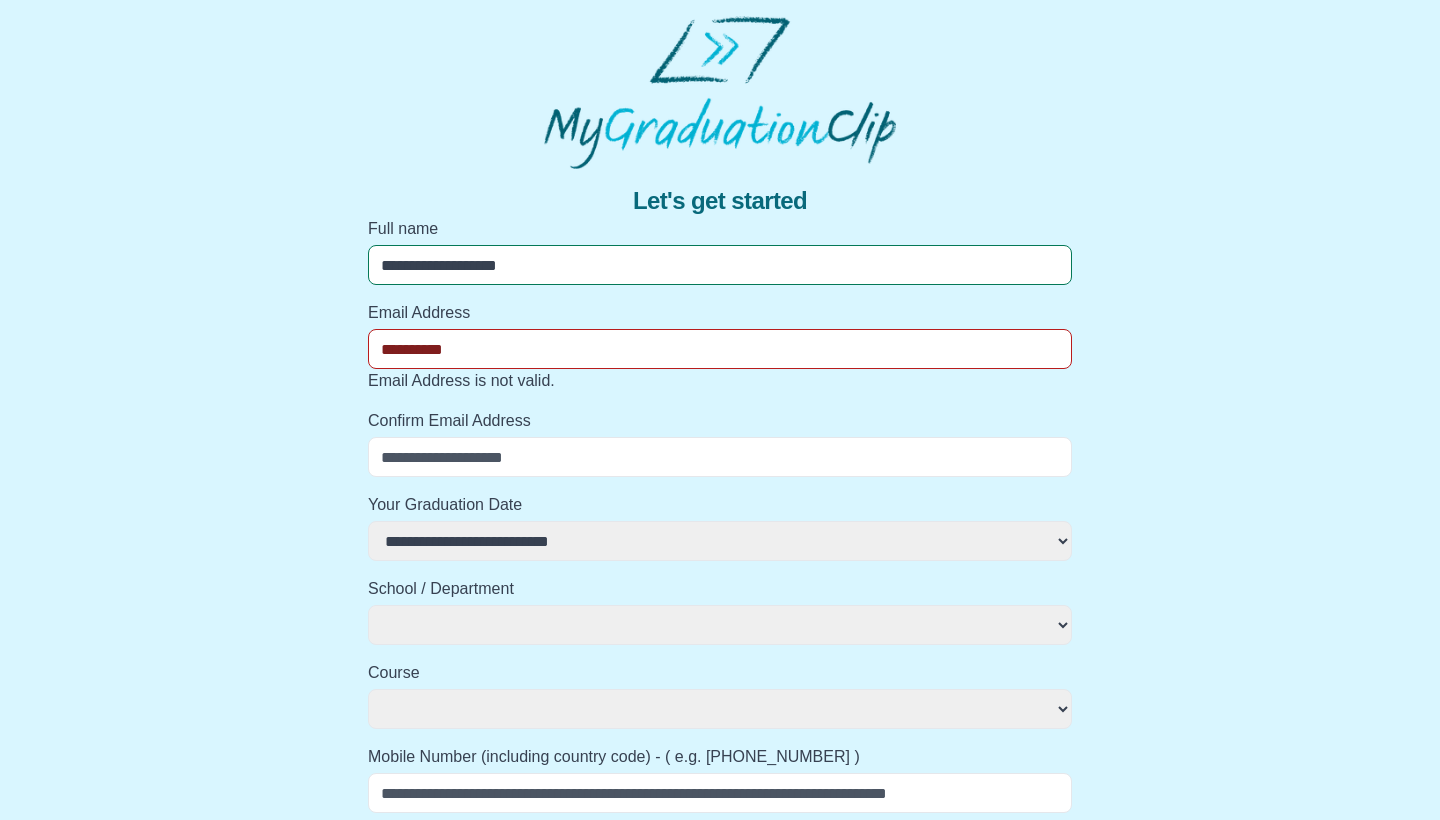 select 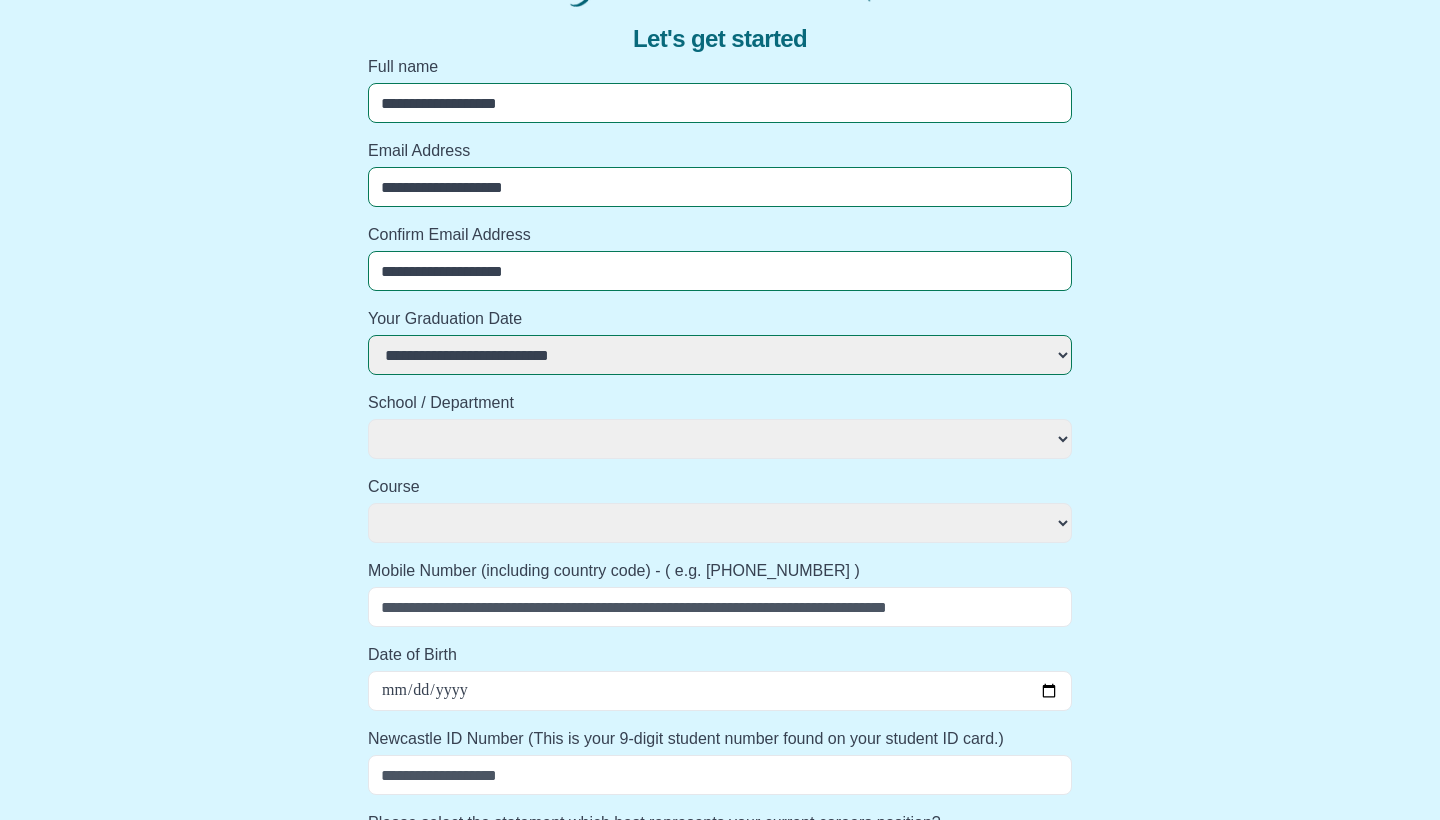 scroll, scrollTop: 201, scrollLeft: 0, axis: vertical 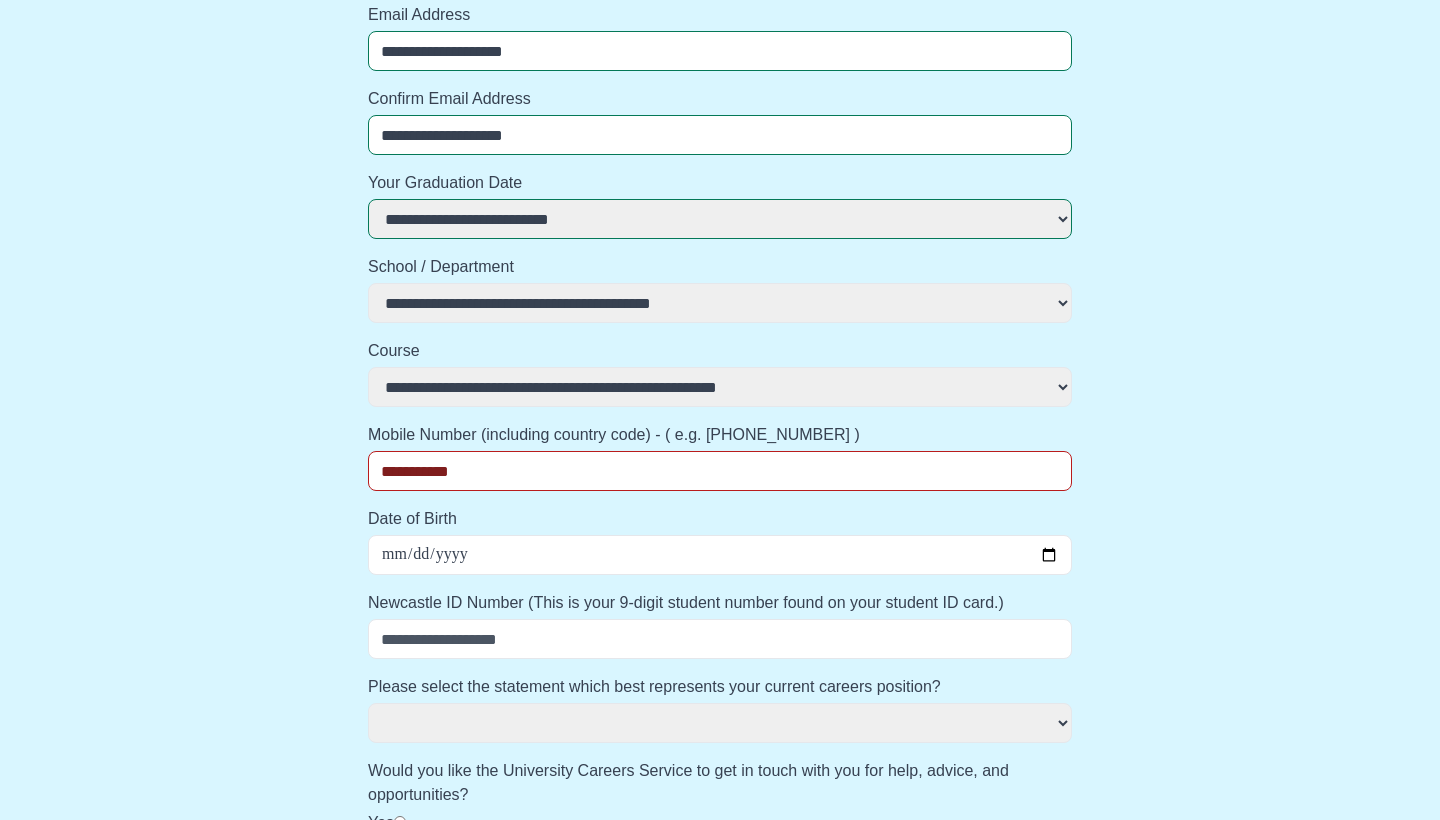 click on "Date of Birth" at bounding box center (720, 555) 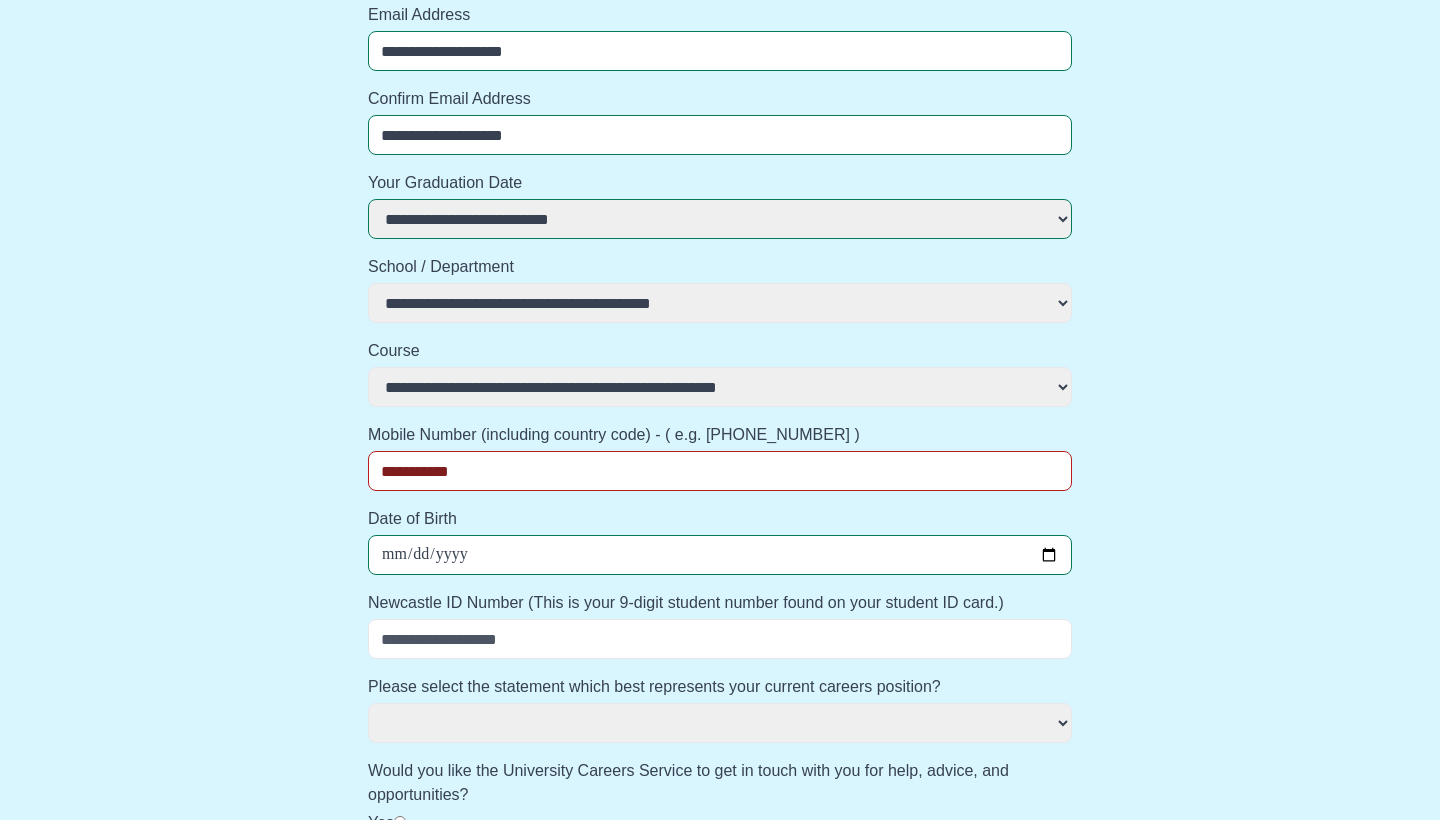 click on "**********" at bounding box center (720, 555) 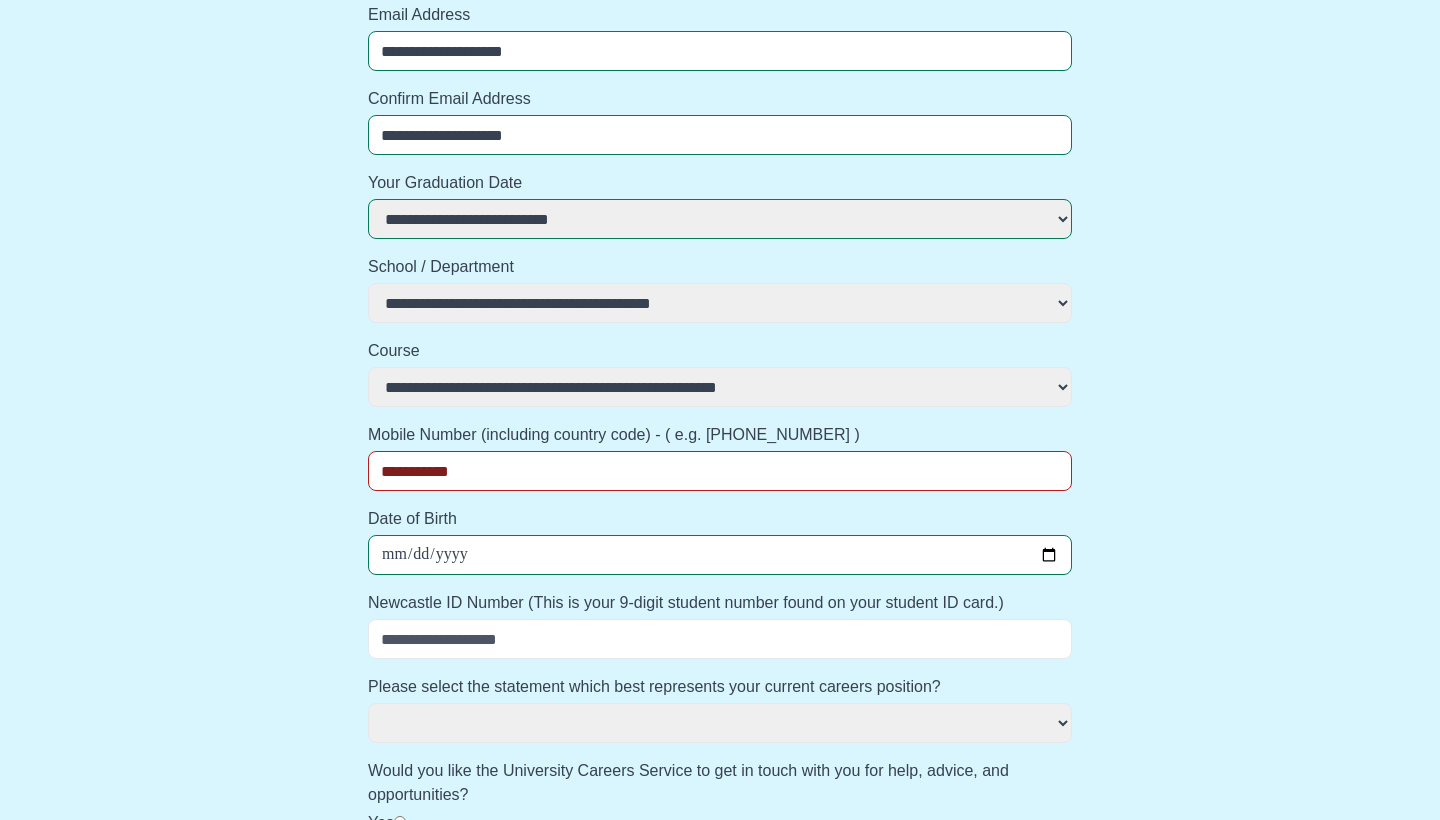 click on "Newcastle ID Number (This is your 9-digit student number found on your student ID card.)" at bounding box center (720, 639) 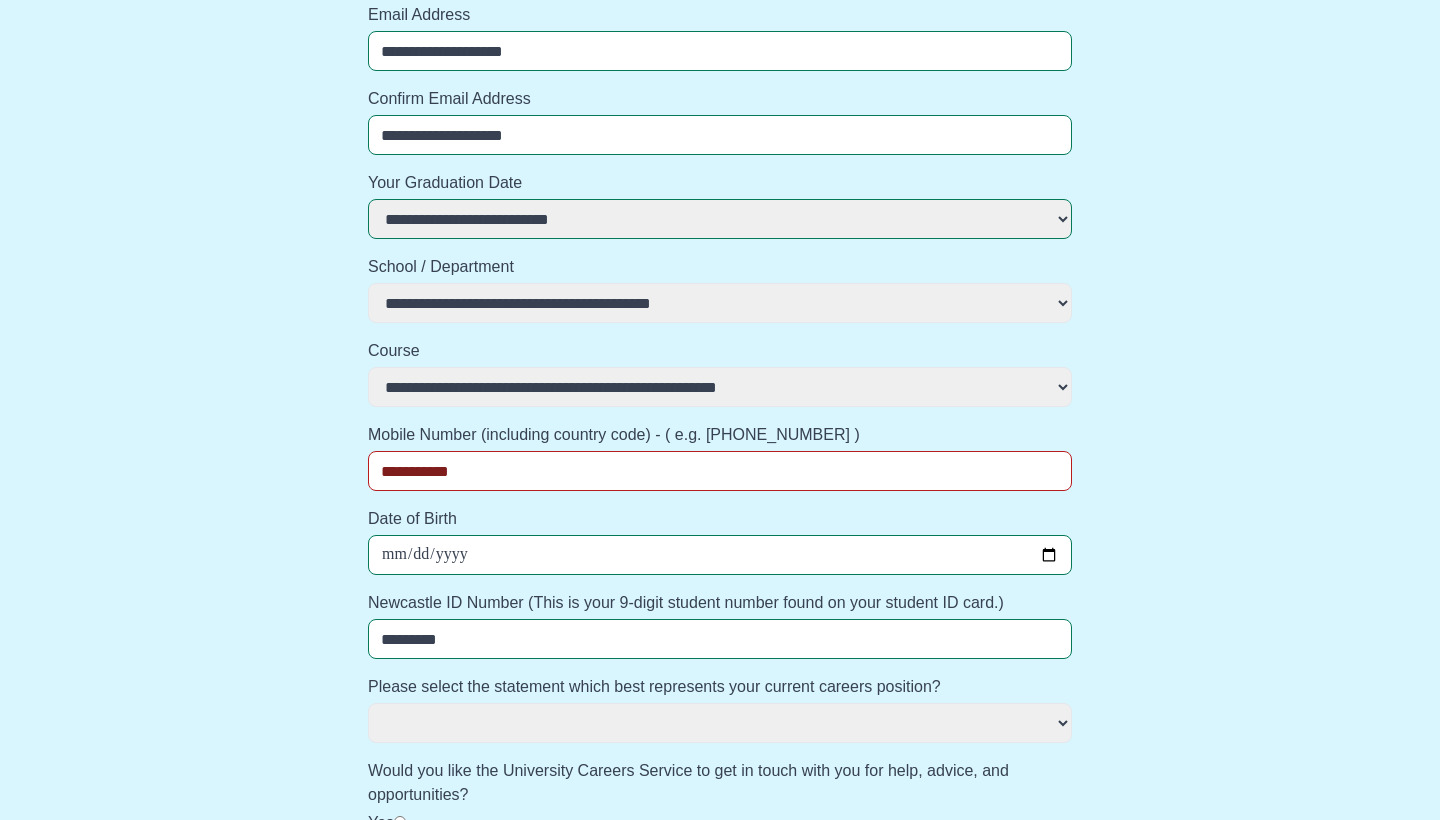 drag, startPoint x: 417, startPoint y: 644, endPoint x: 364, endPoint y: 644, distance: 53 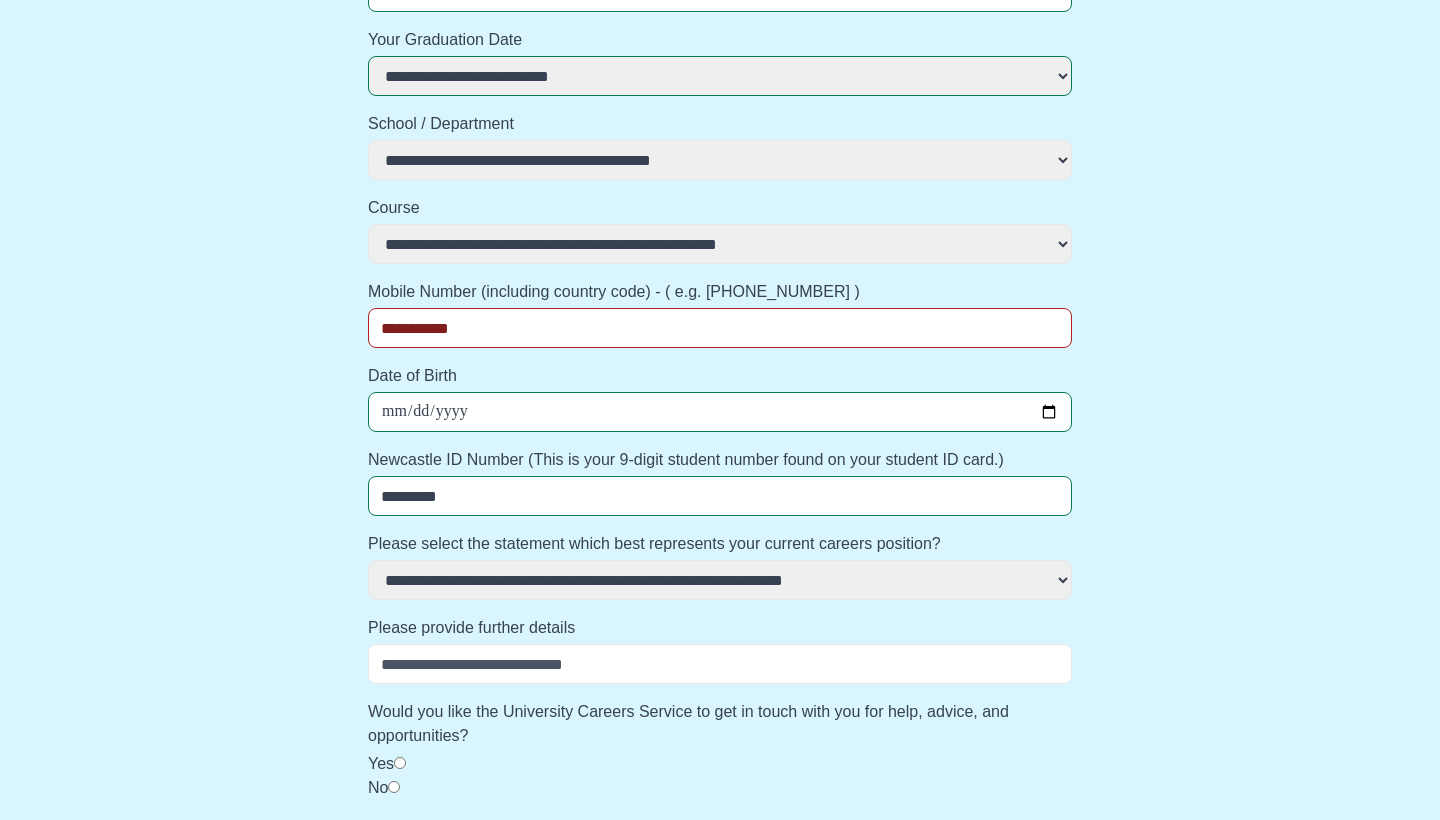 scroll, scrollTop: 449, scrollLeft: 0, axis: vertical 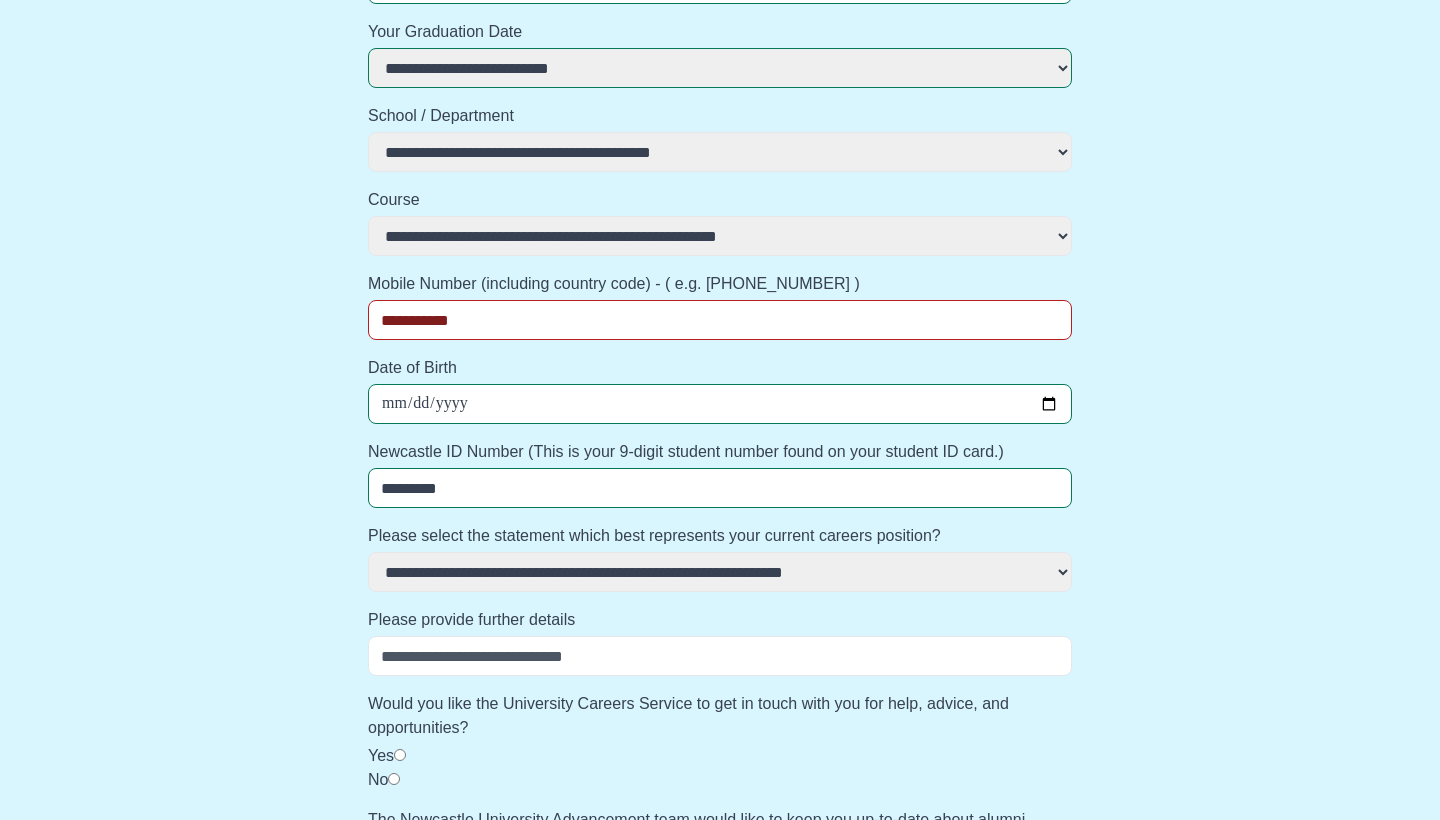 click on "Please provide further details" at bounding box center [720, 656] 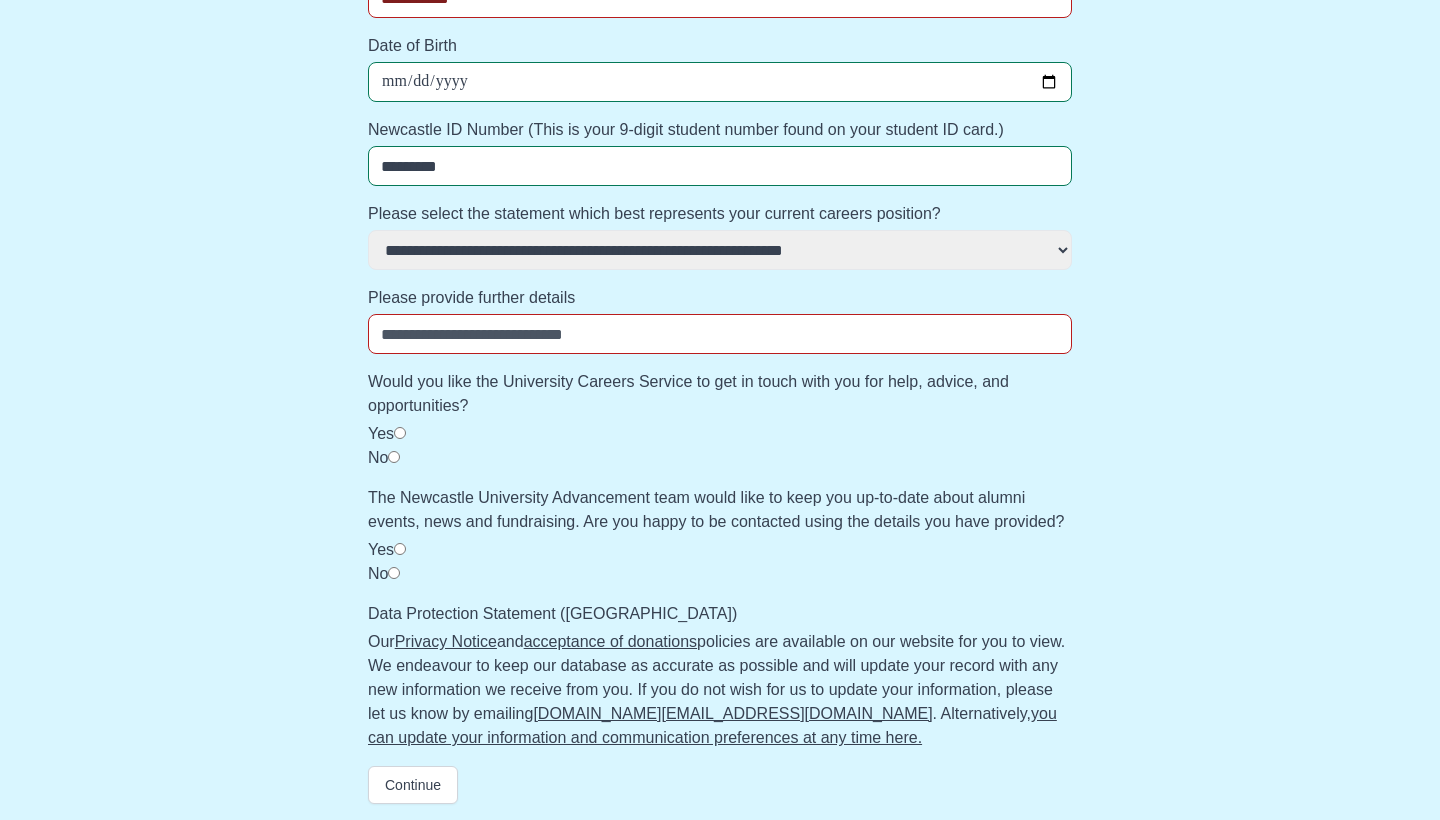 scroll, scrollTop: 795, scrollLeft: 0, axis: vertical 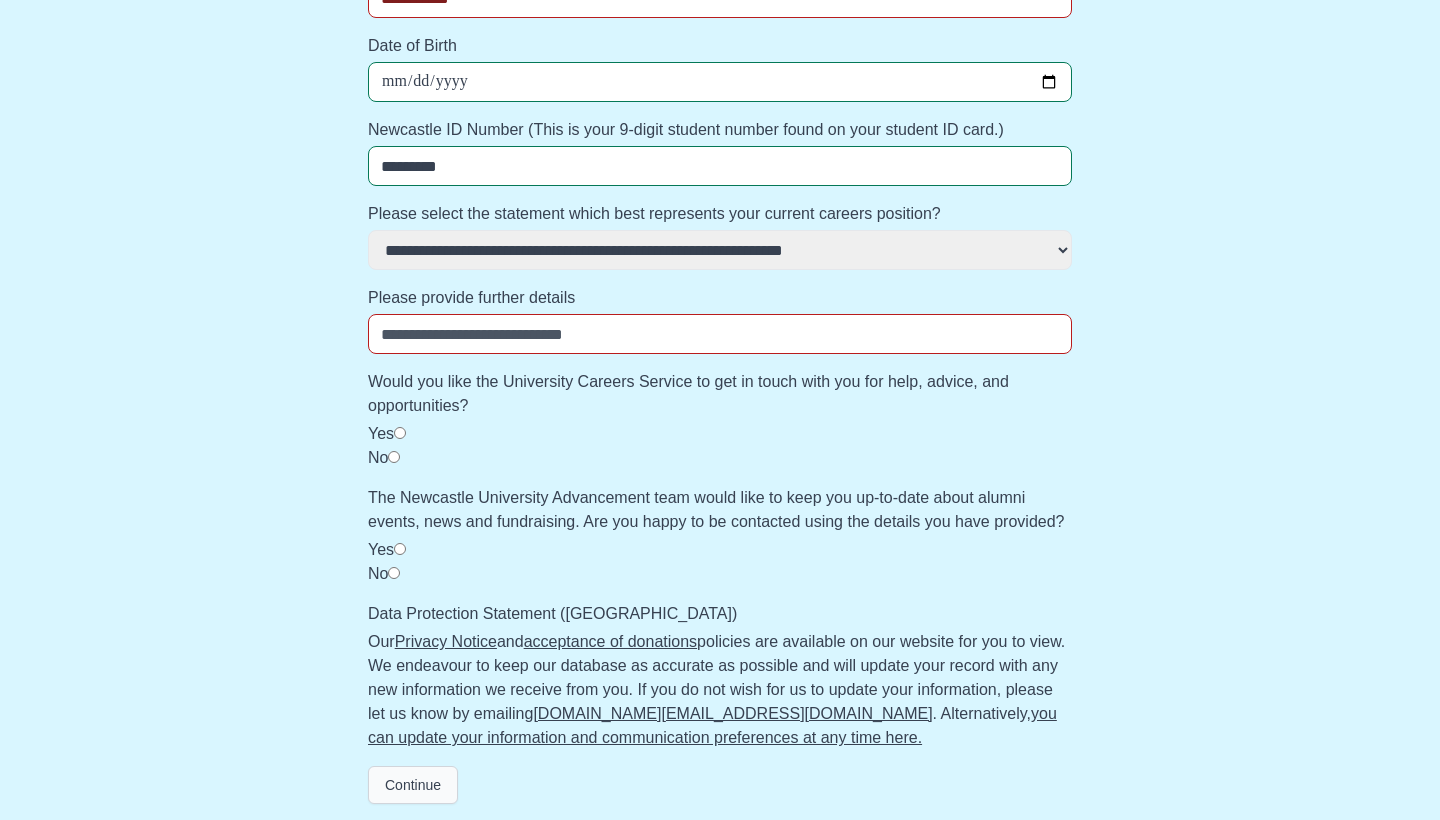 click on "Continue" at bounding box center (413, 785) 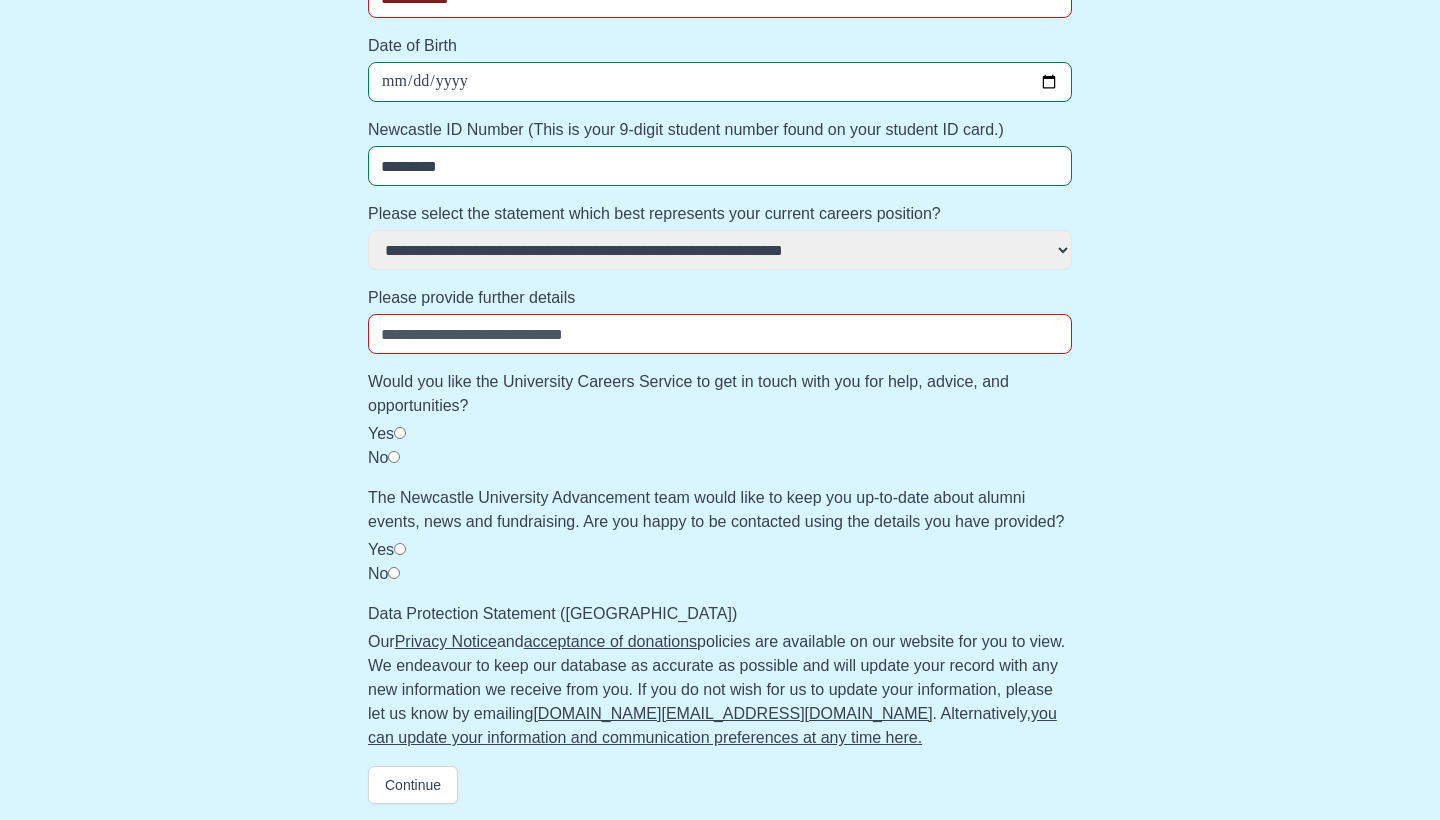scroll, scrollTop: 795, scrollLeft: 0, axis: vertical 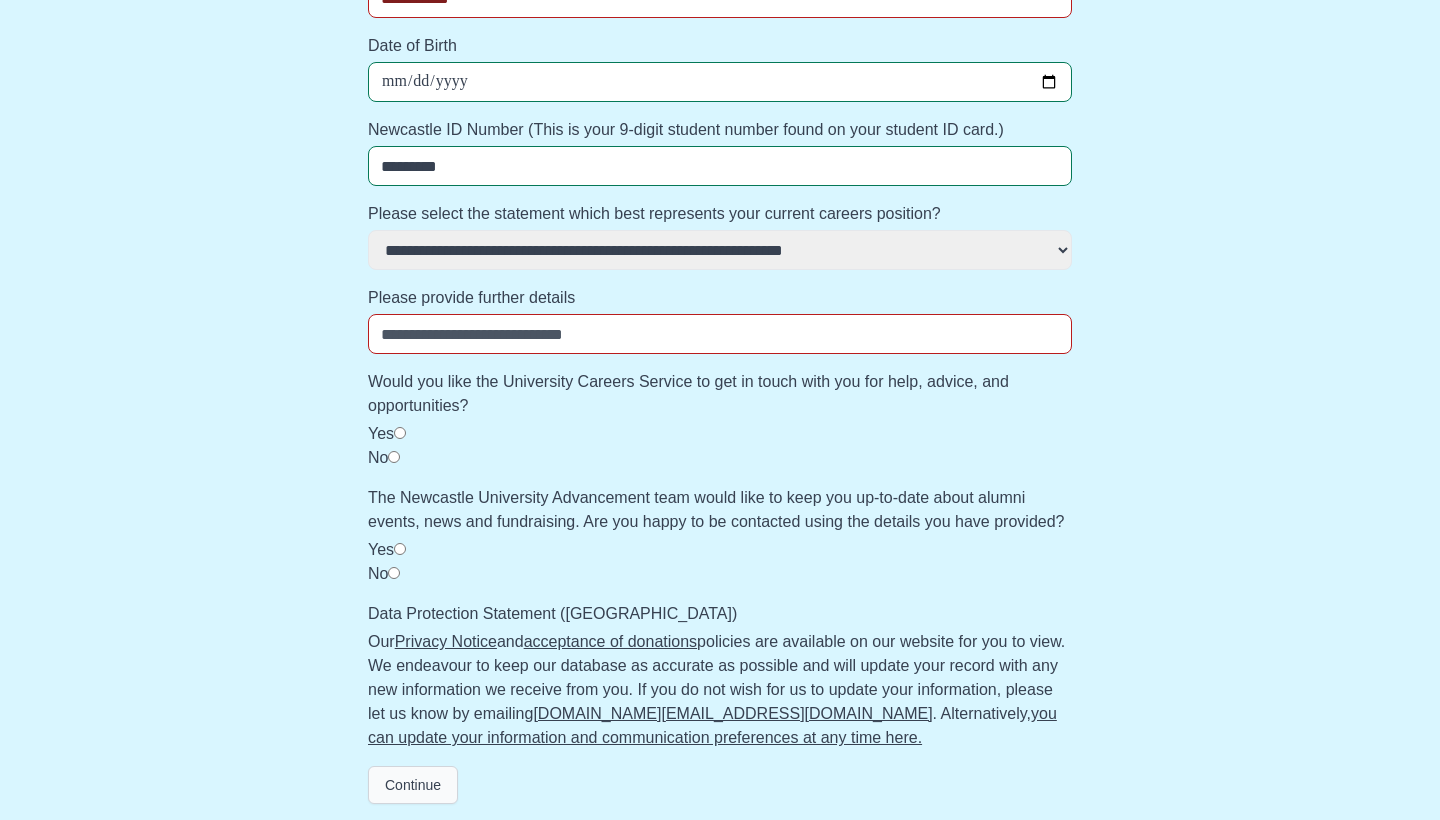 click on "Continue" at bounding box center (413, 785) 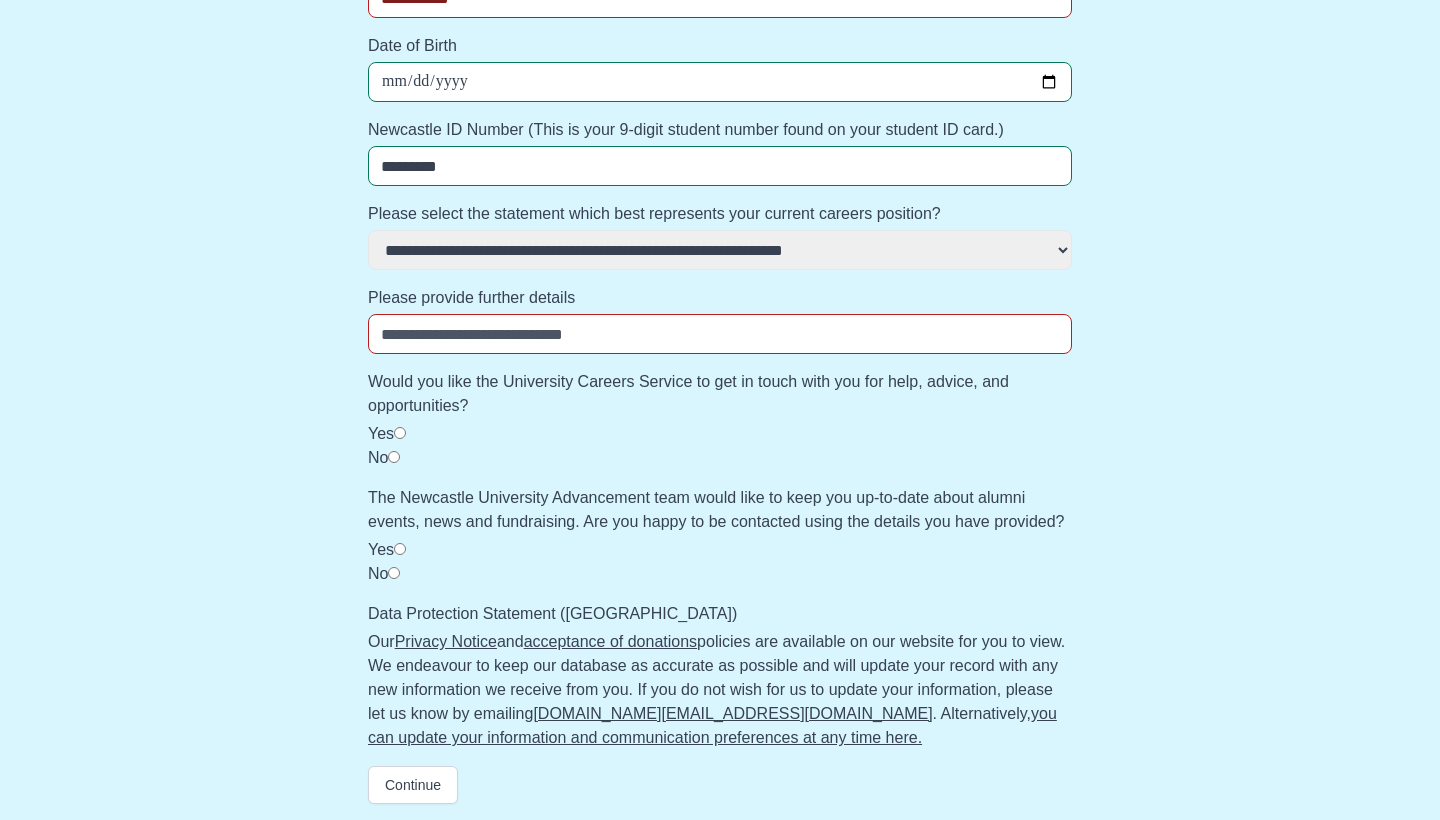 drag, startPoint x: 431, startPoint y: 779, endPoint x: 561, endPoint y: 755, distance: 132.19682 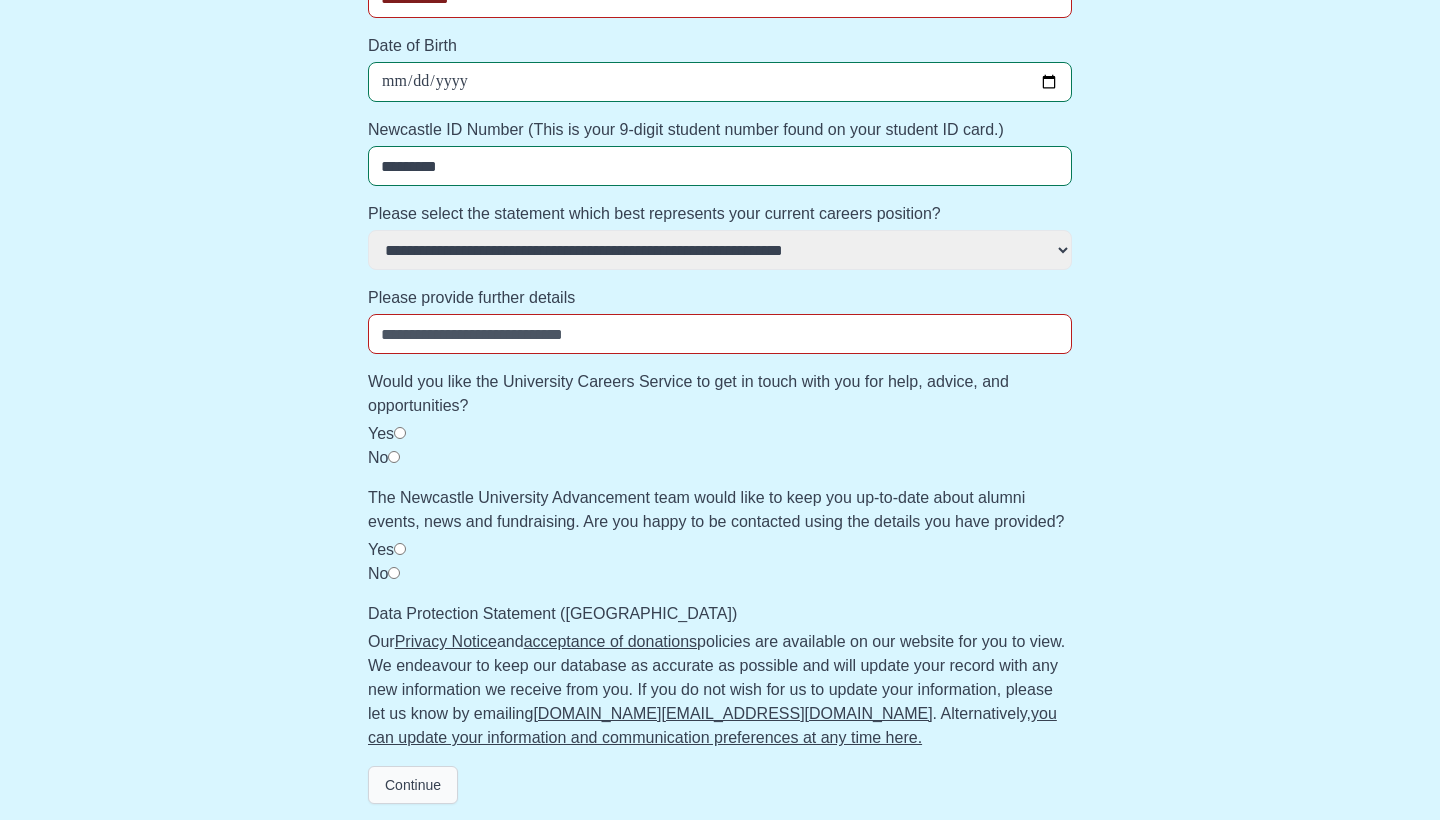 scroll, scrollTop: 795, scrollLeft: 0, axis: vertical 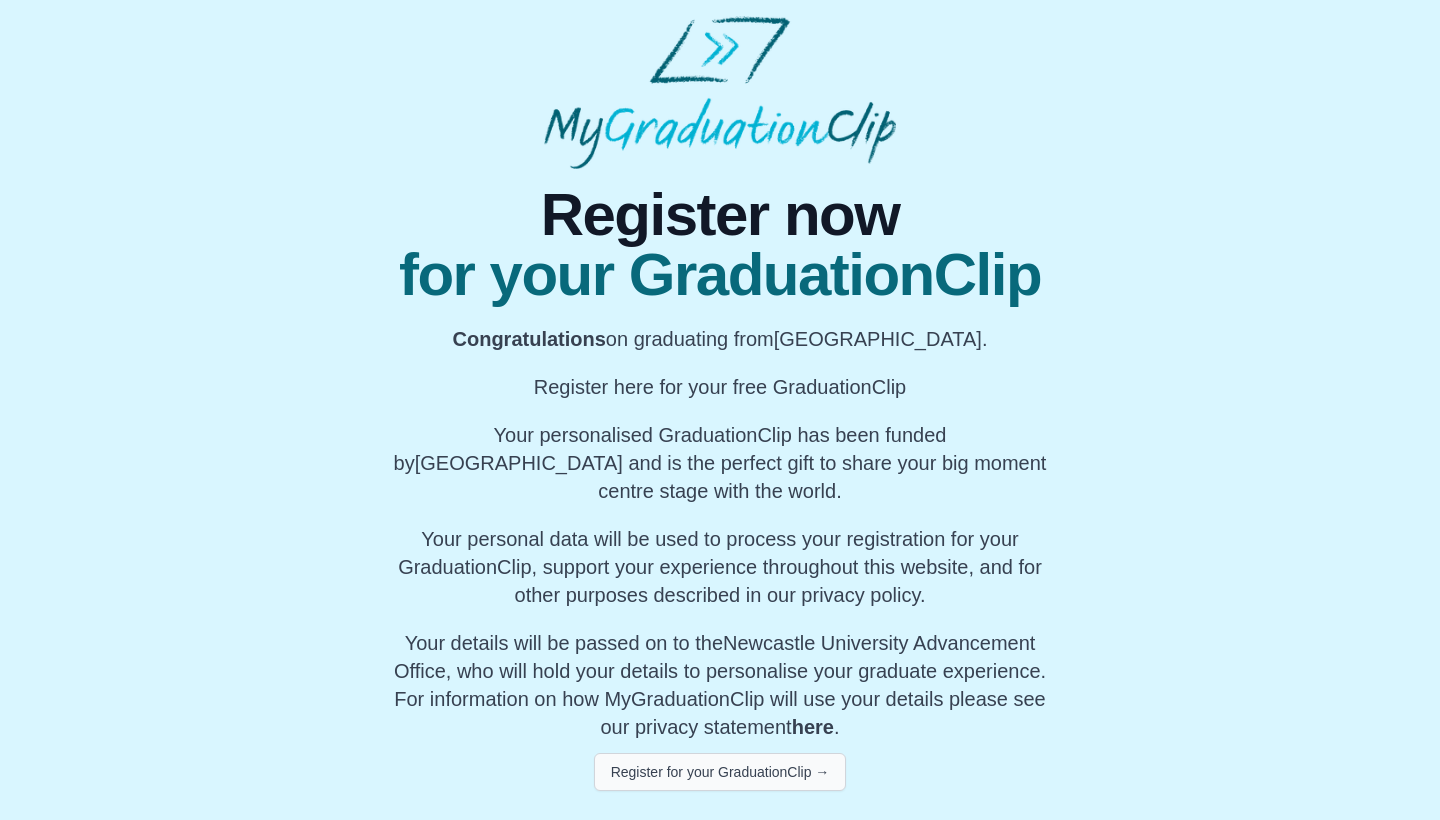 click on "Register for your GraduationClip →" at bounding box center (720, 772) 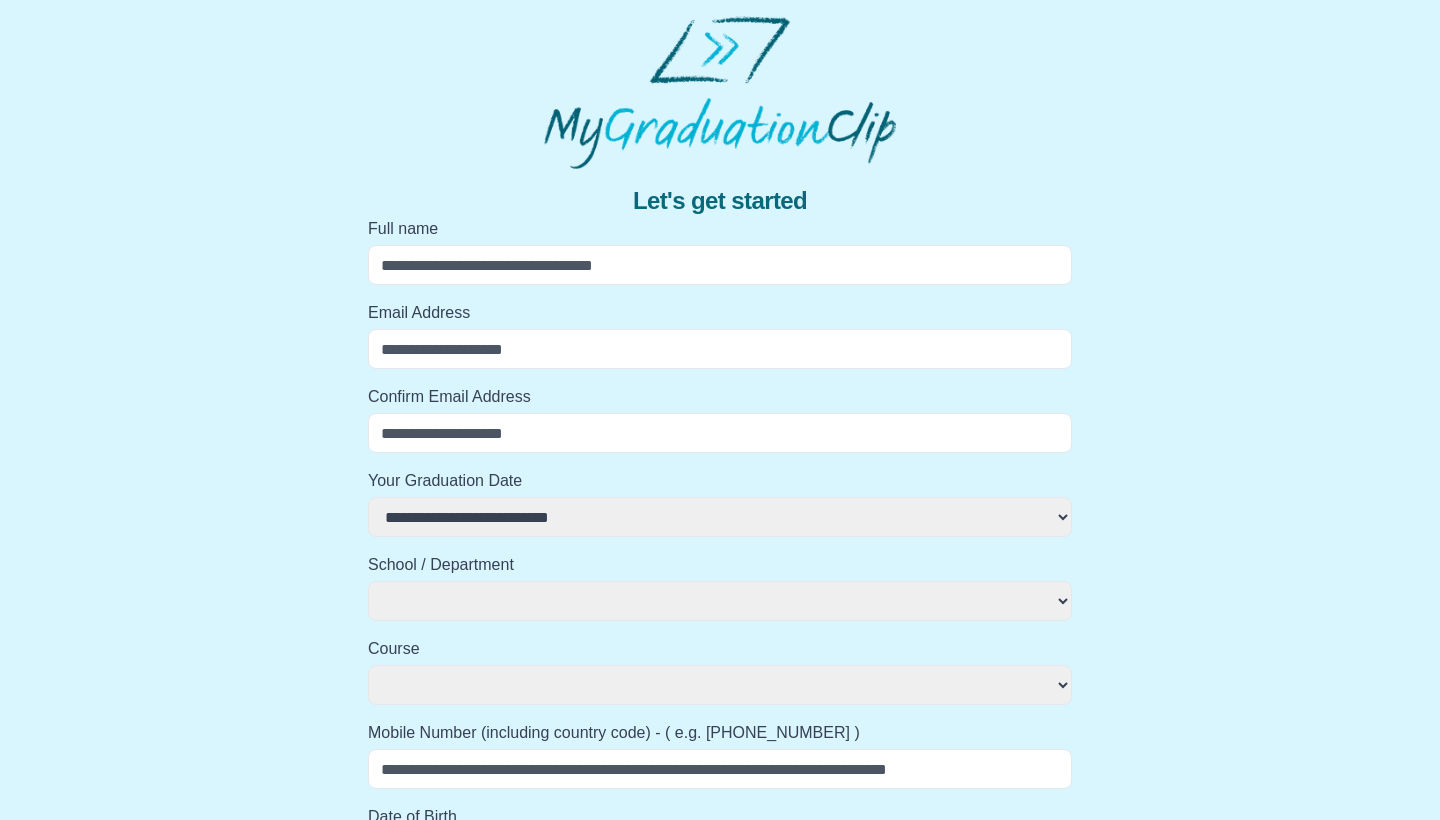 select 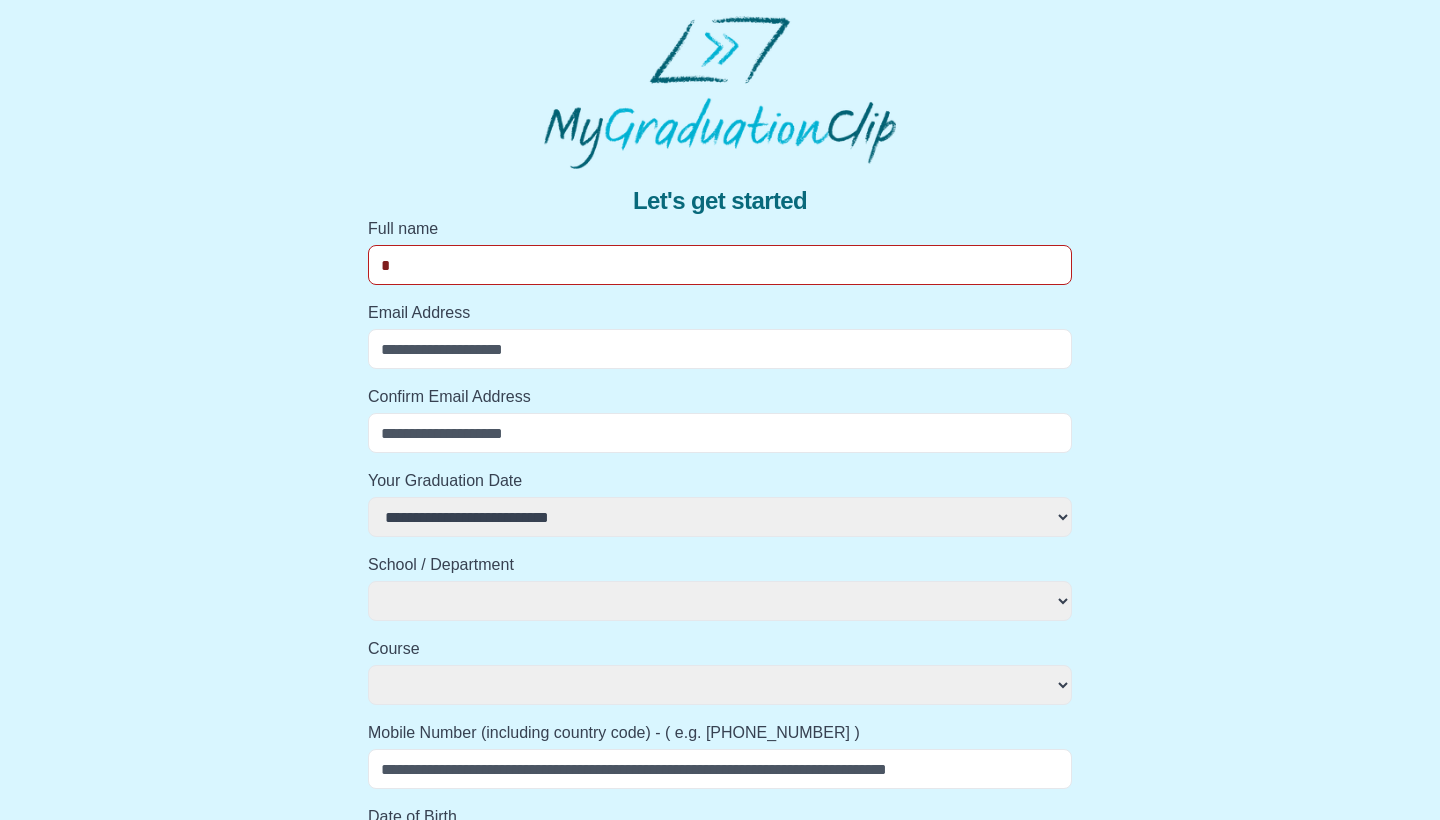 select 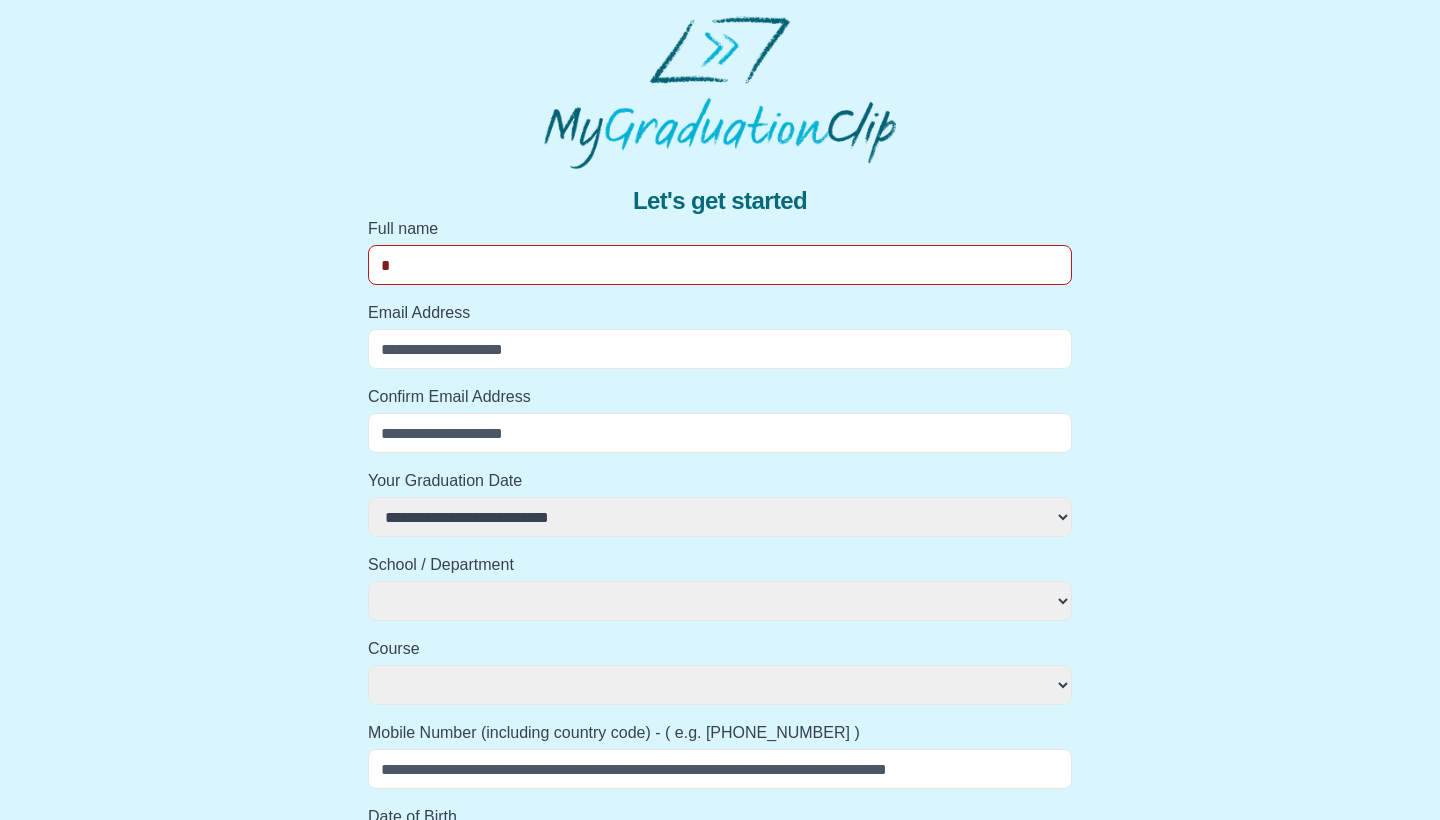 type on "**" 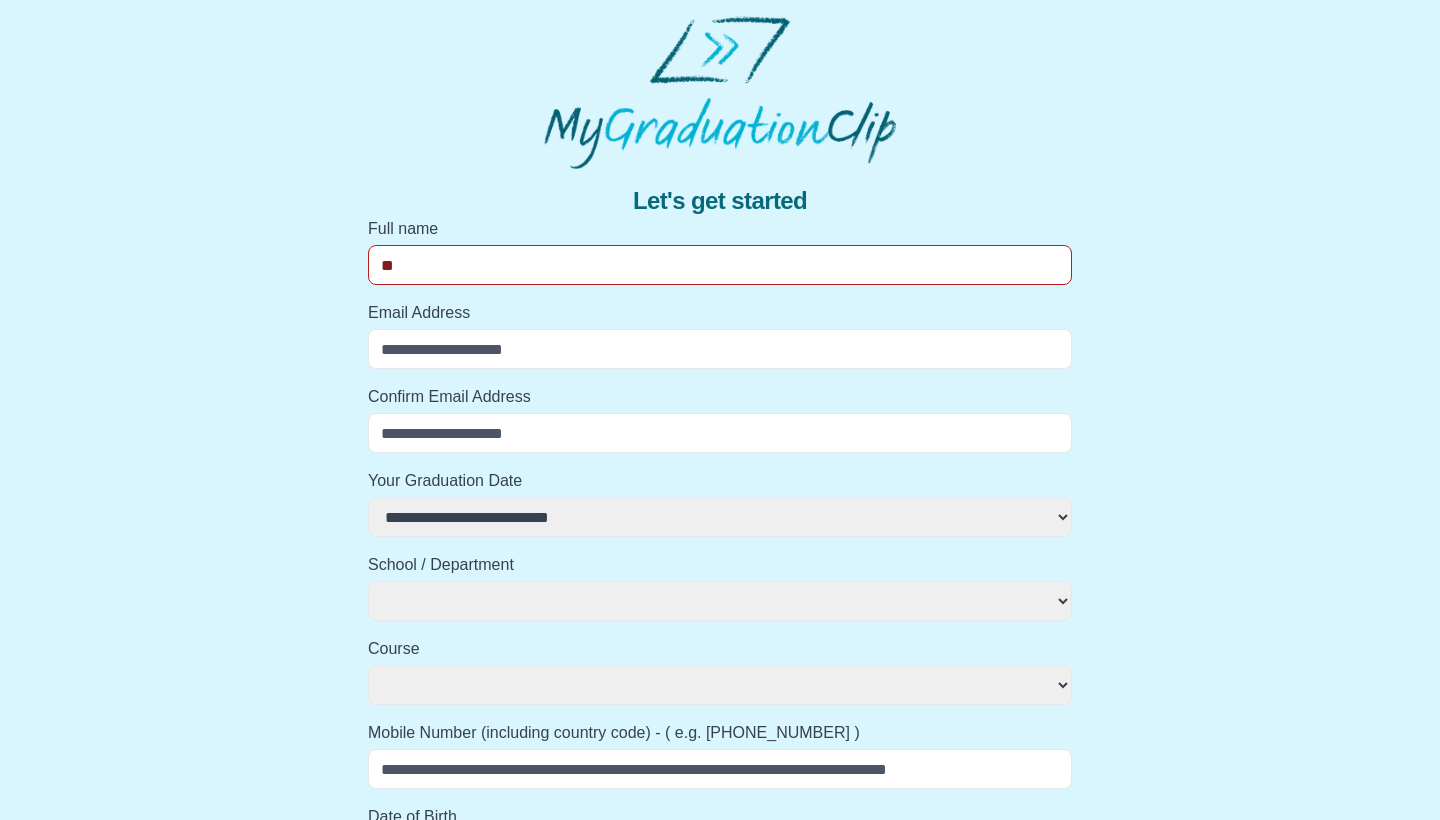 select 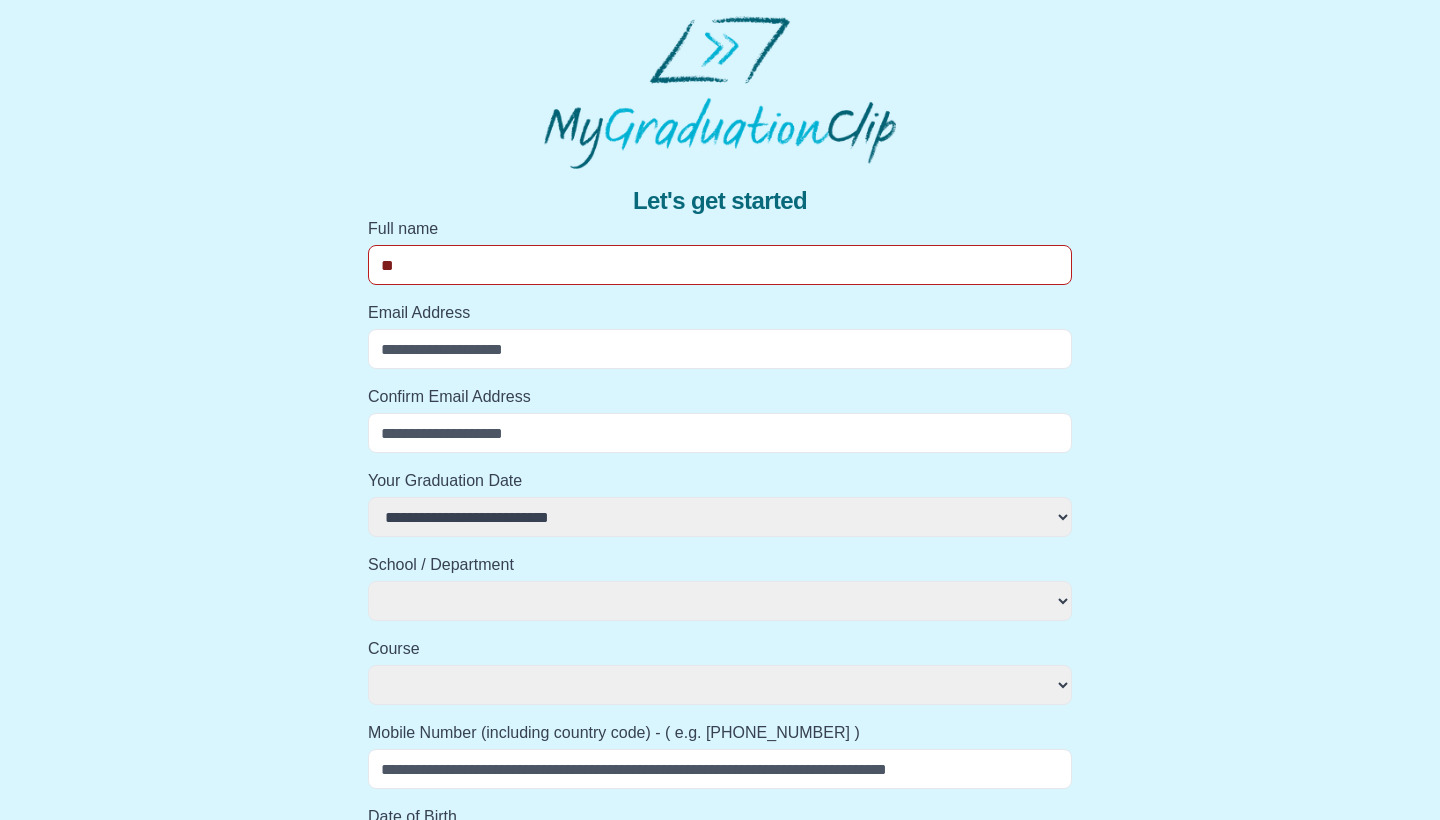 type on "***" 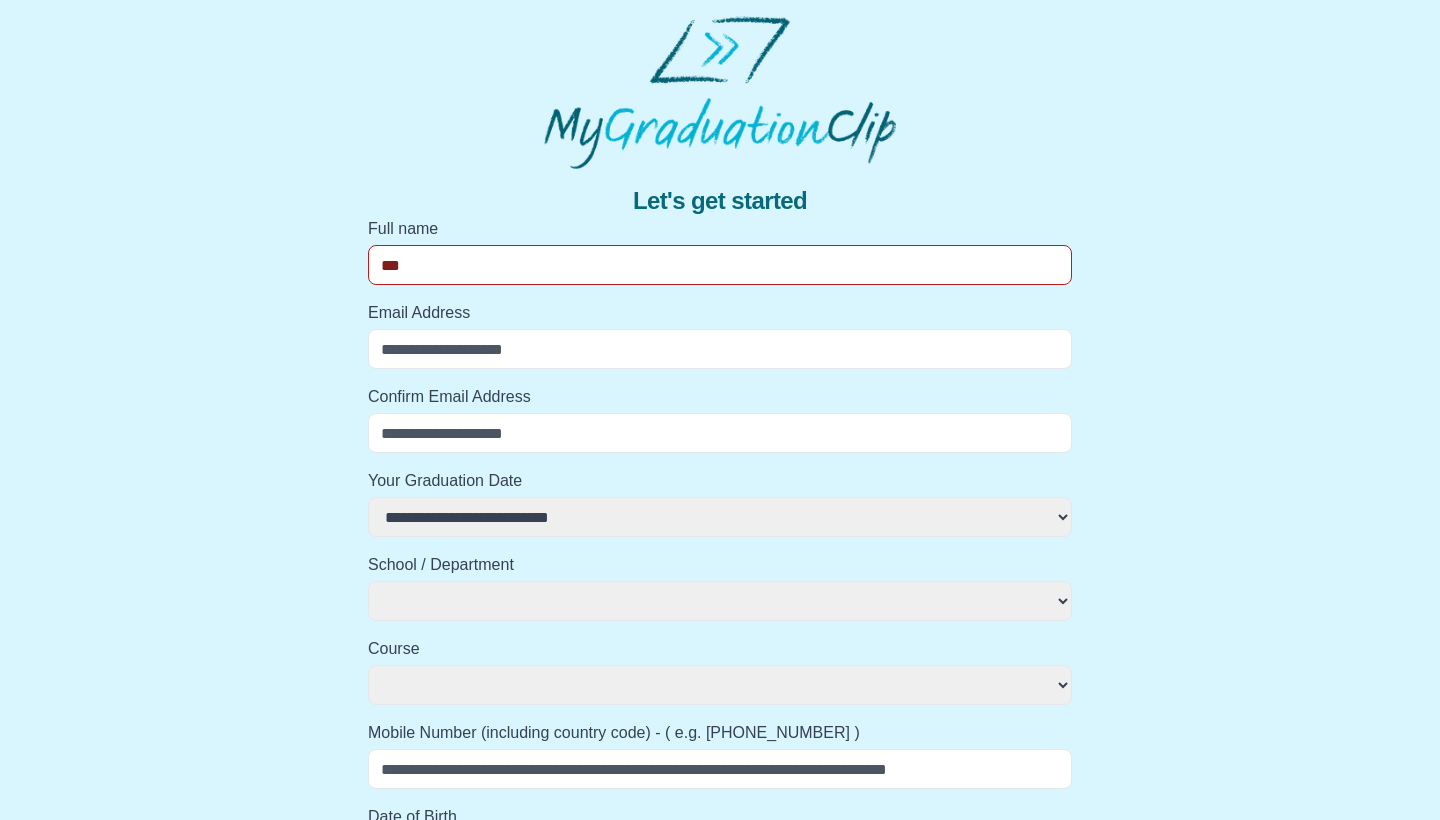 select 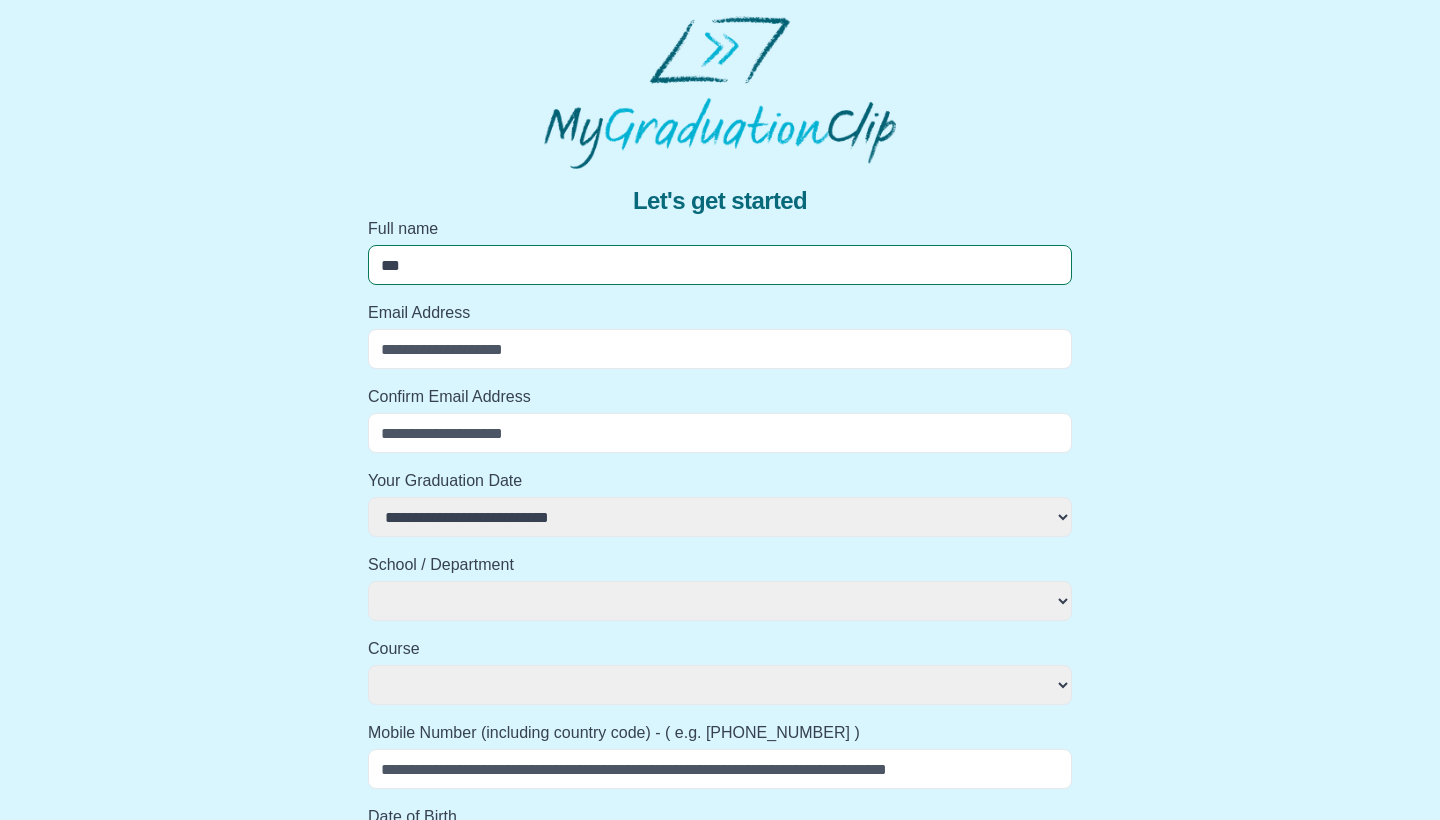 type on "****" 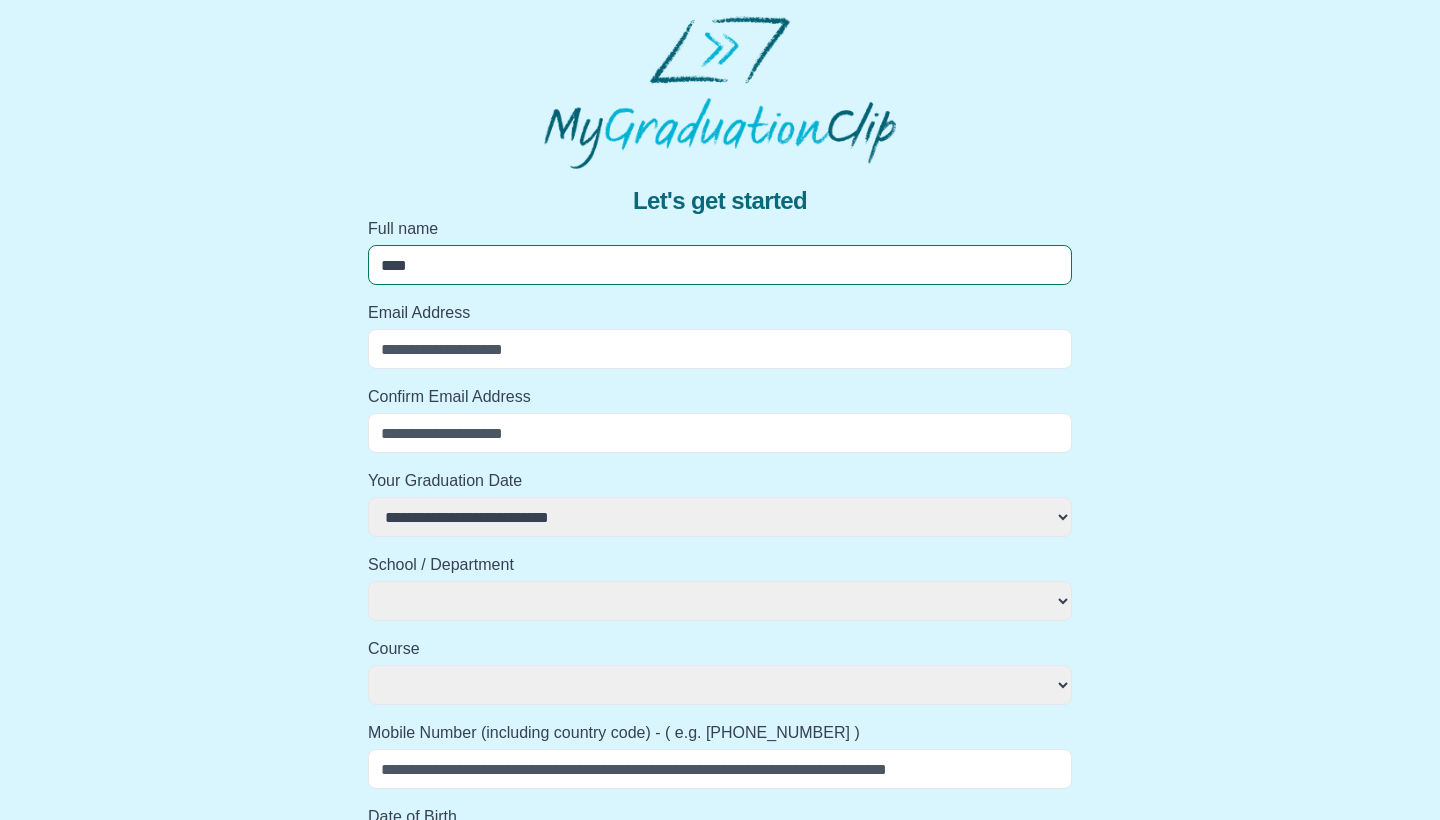 select 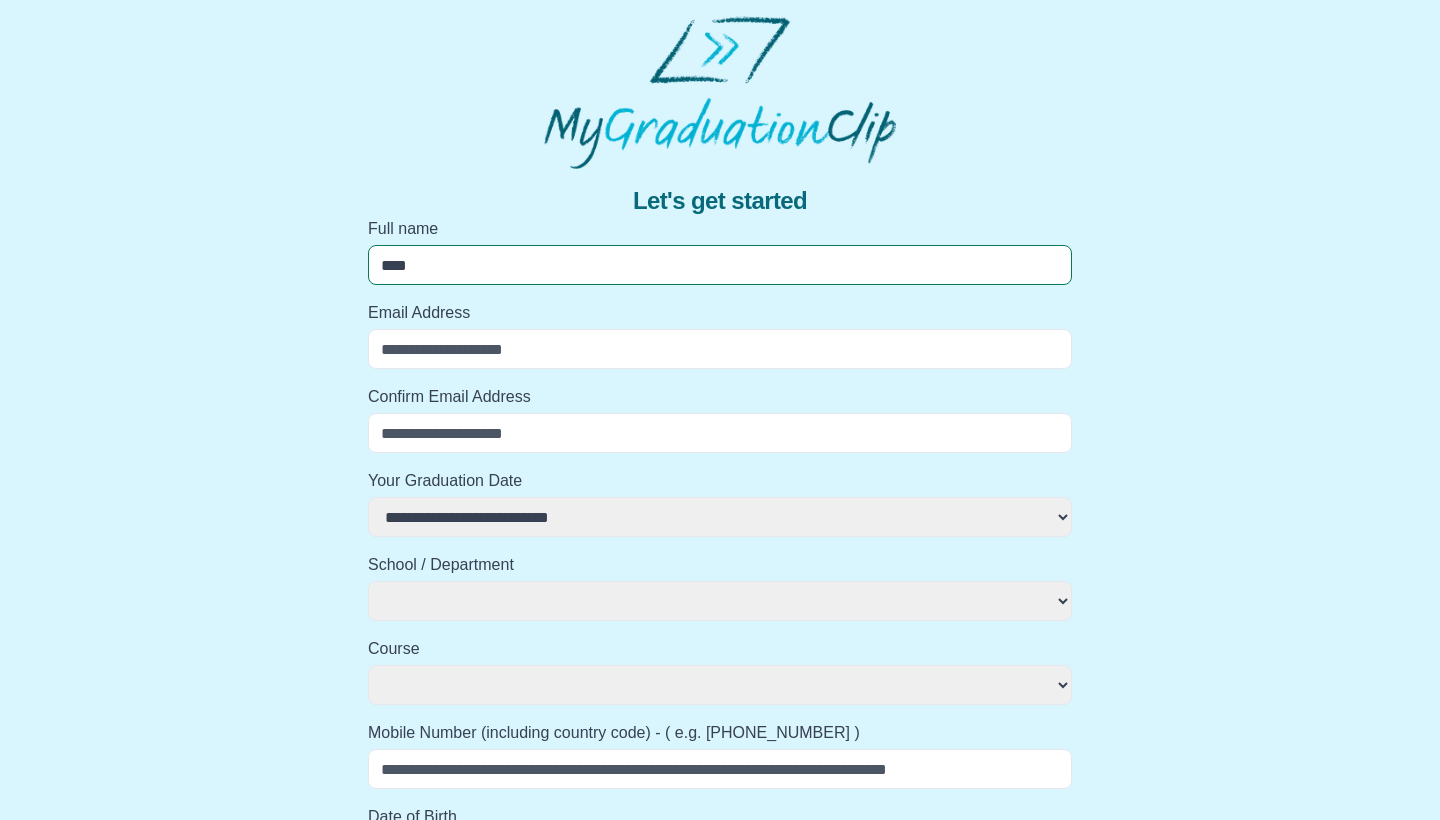 type on "*****" 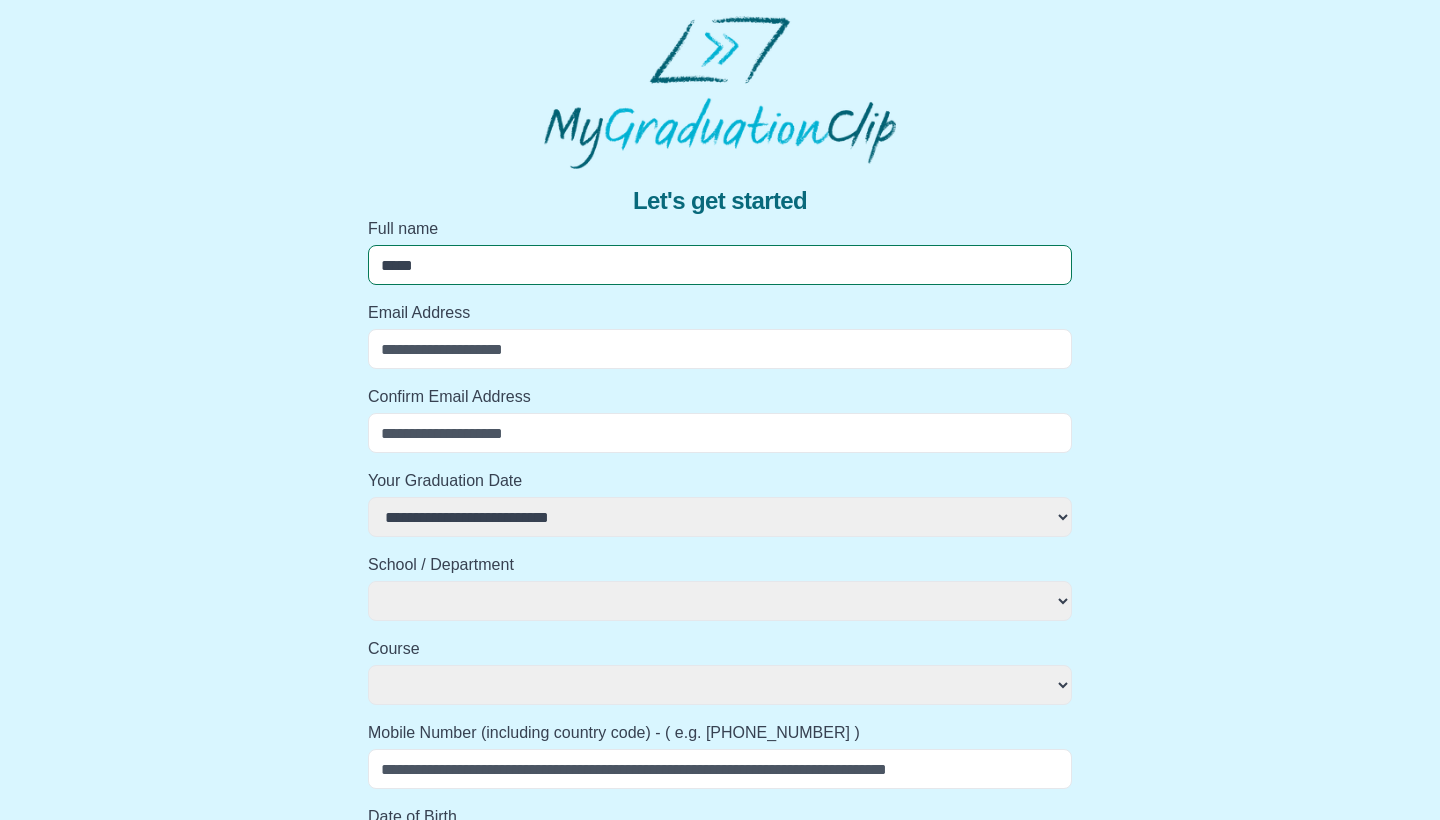 select 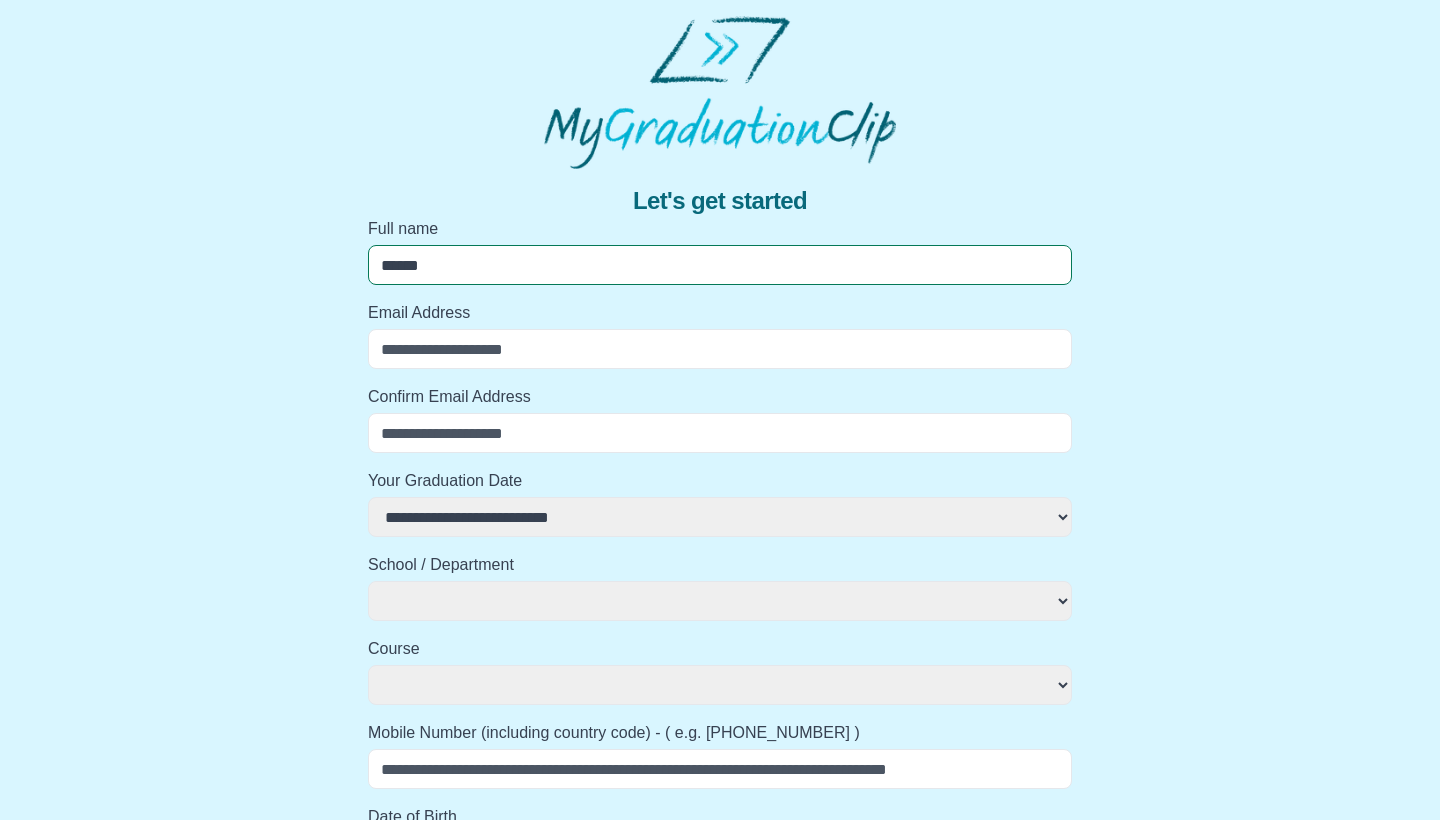 select 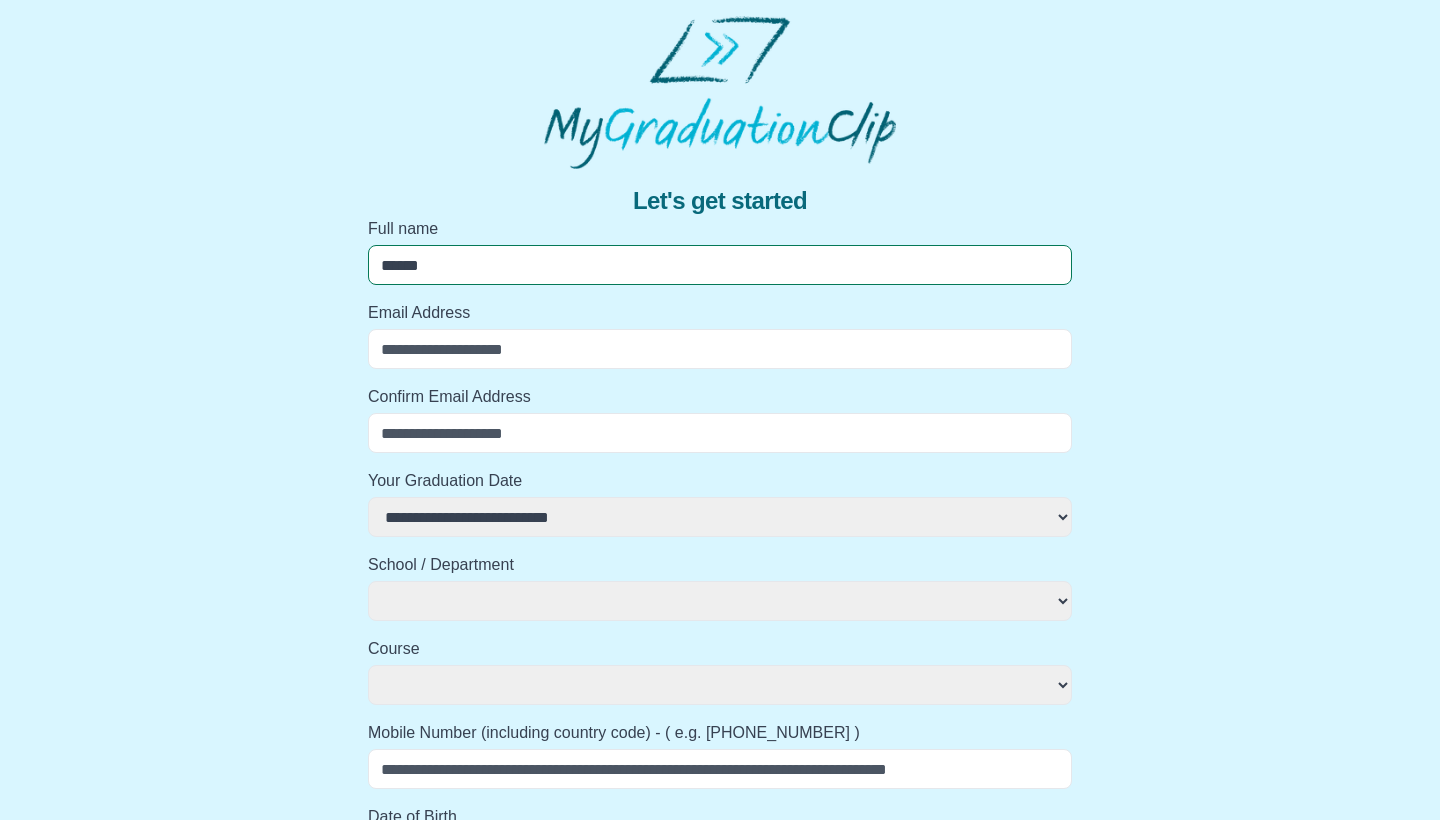 select 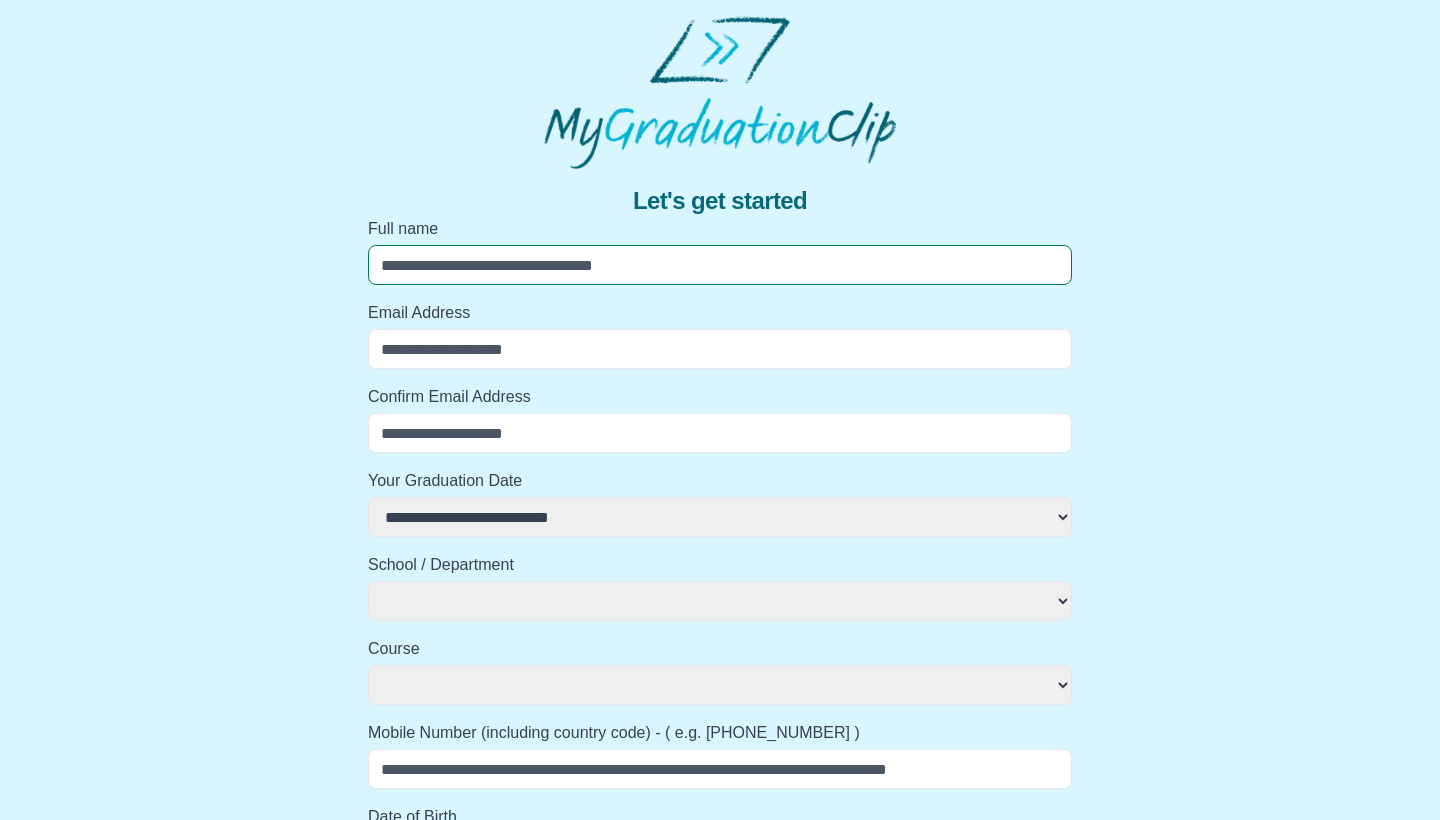 type on "**********" 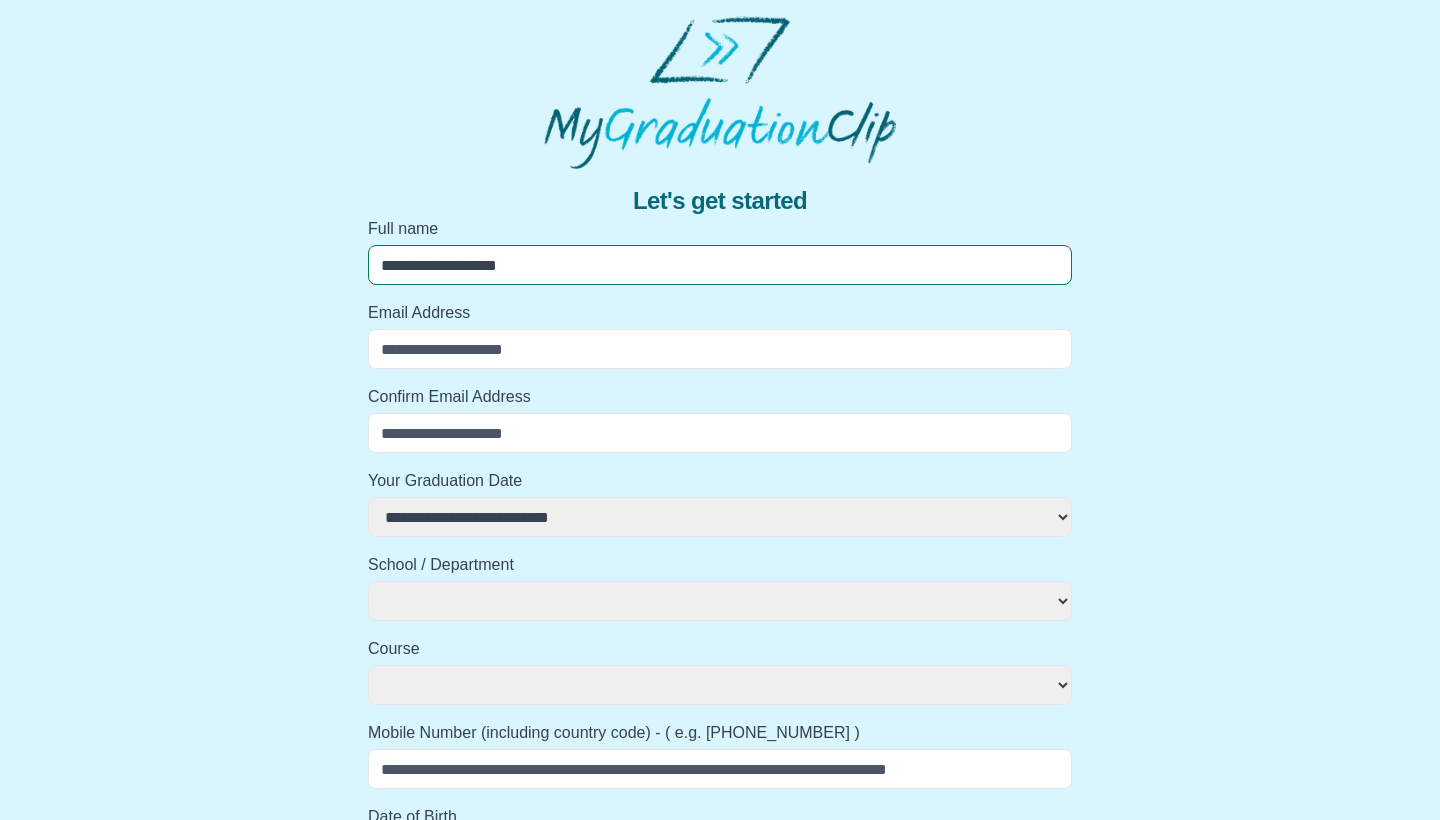 select 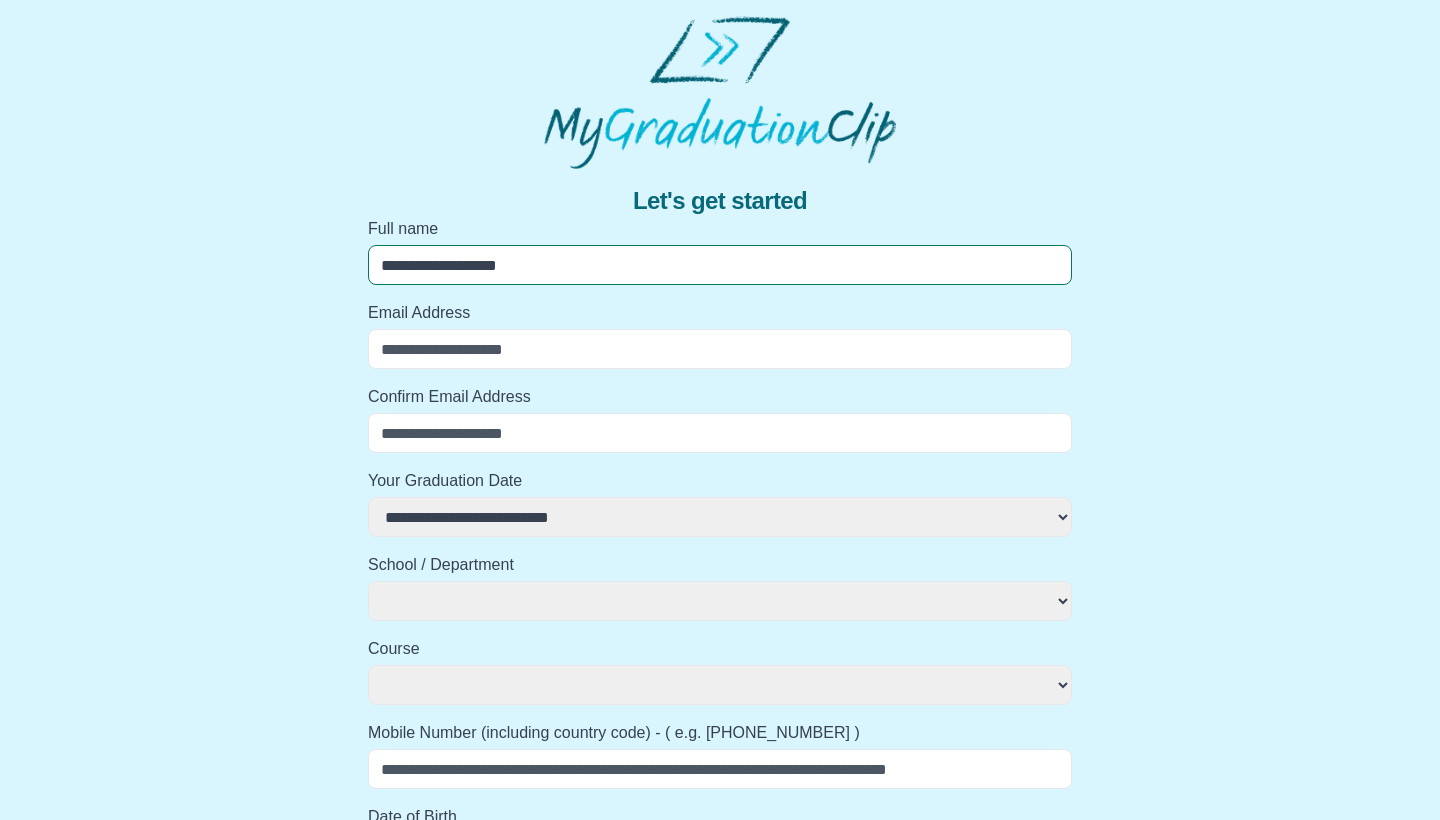 select 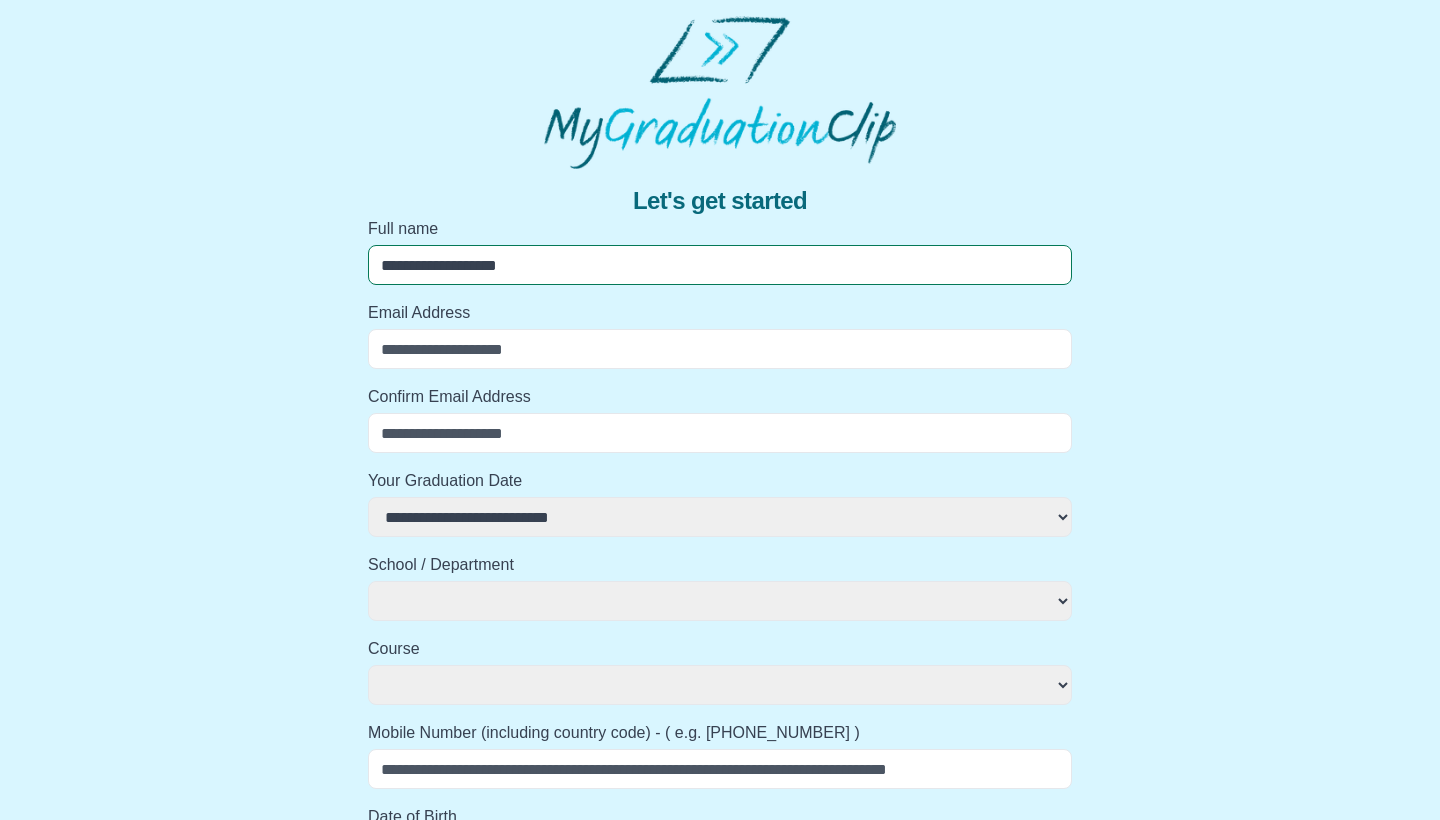 select 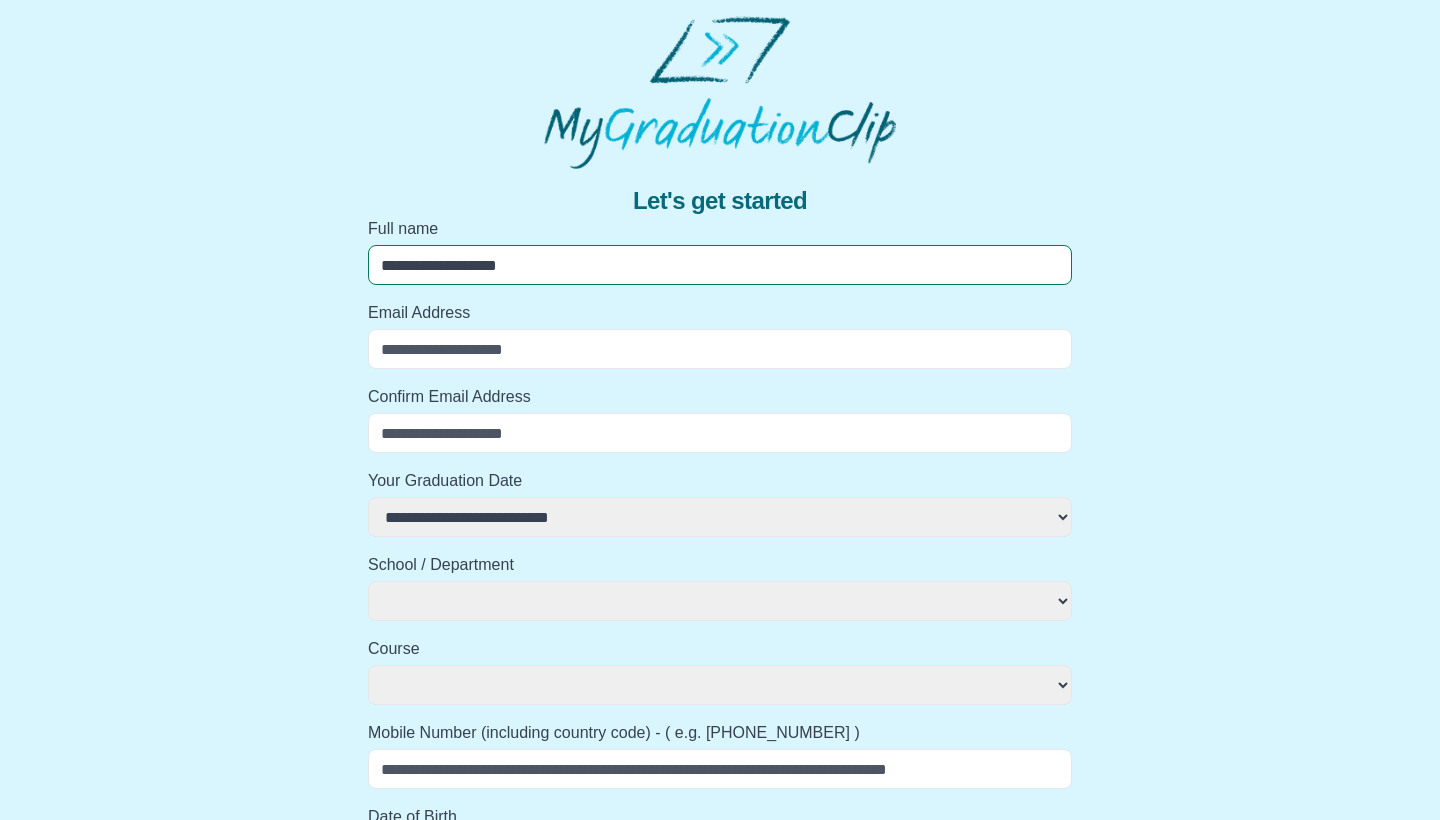type on "*" 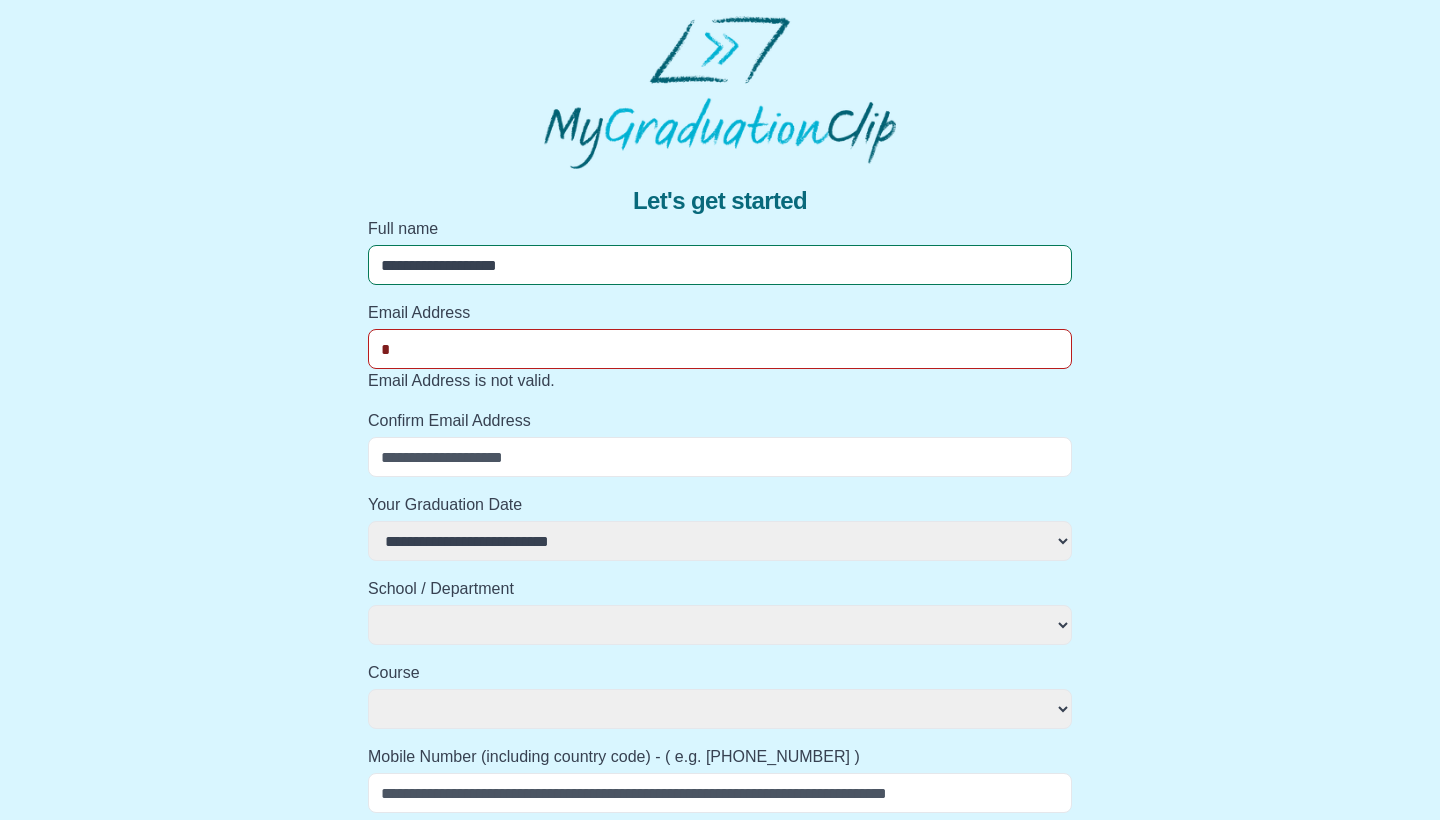 select 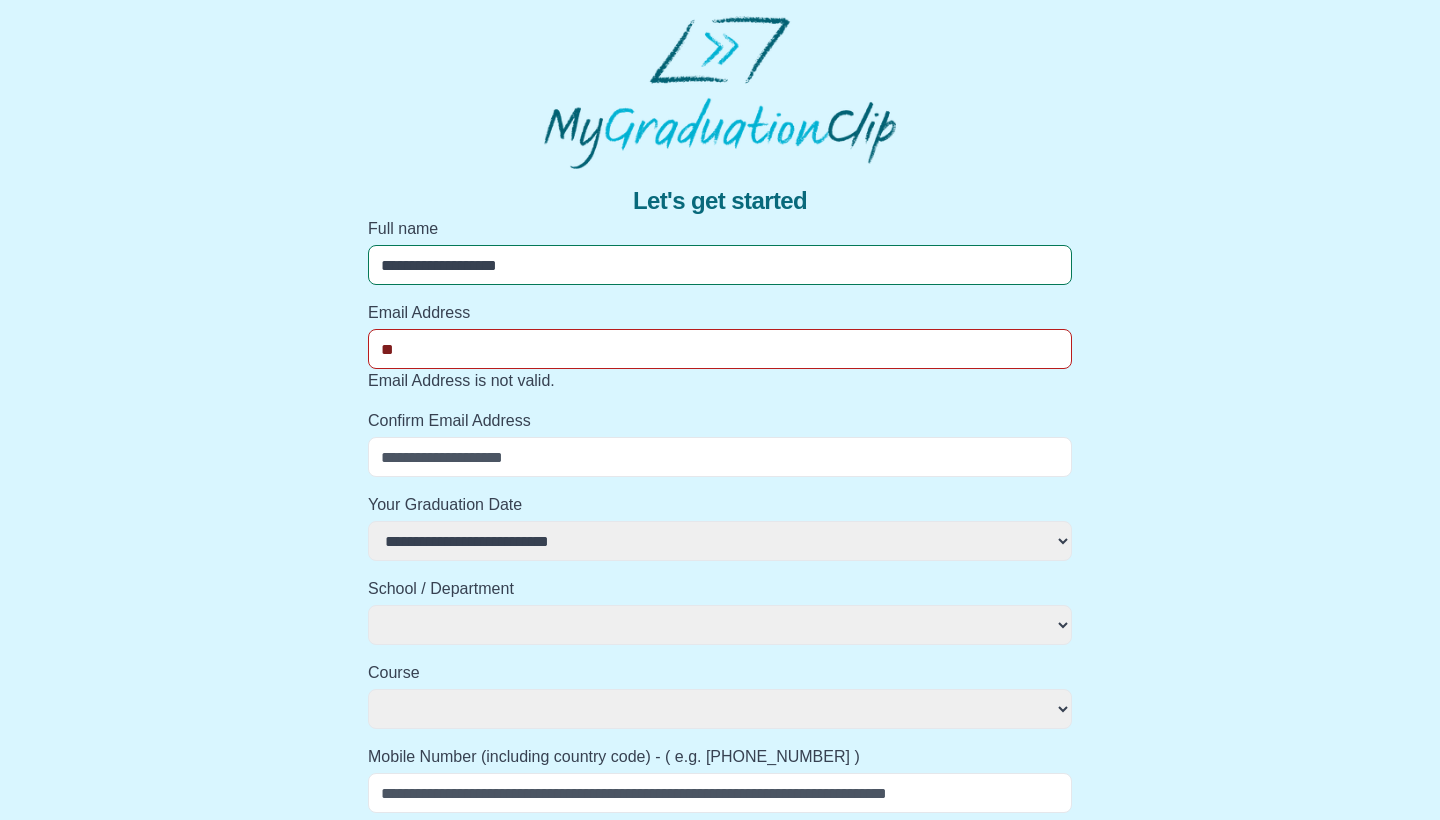 select 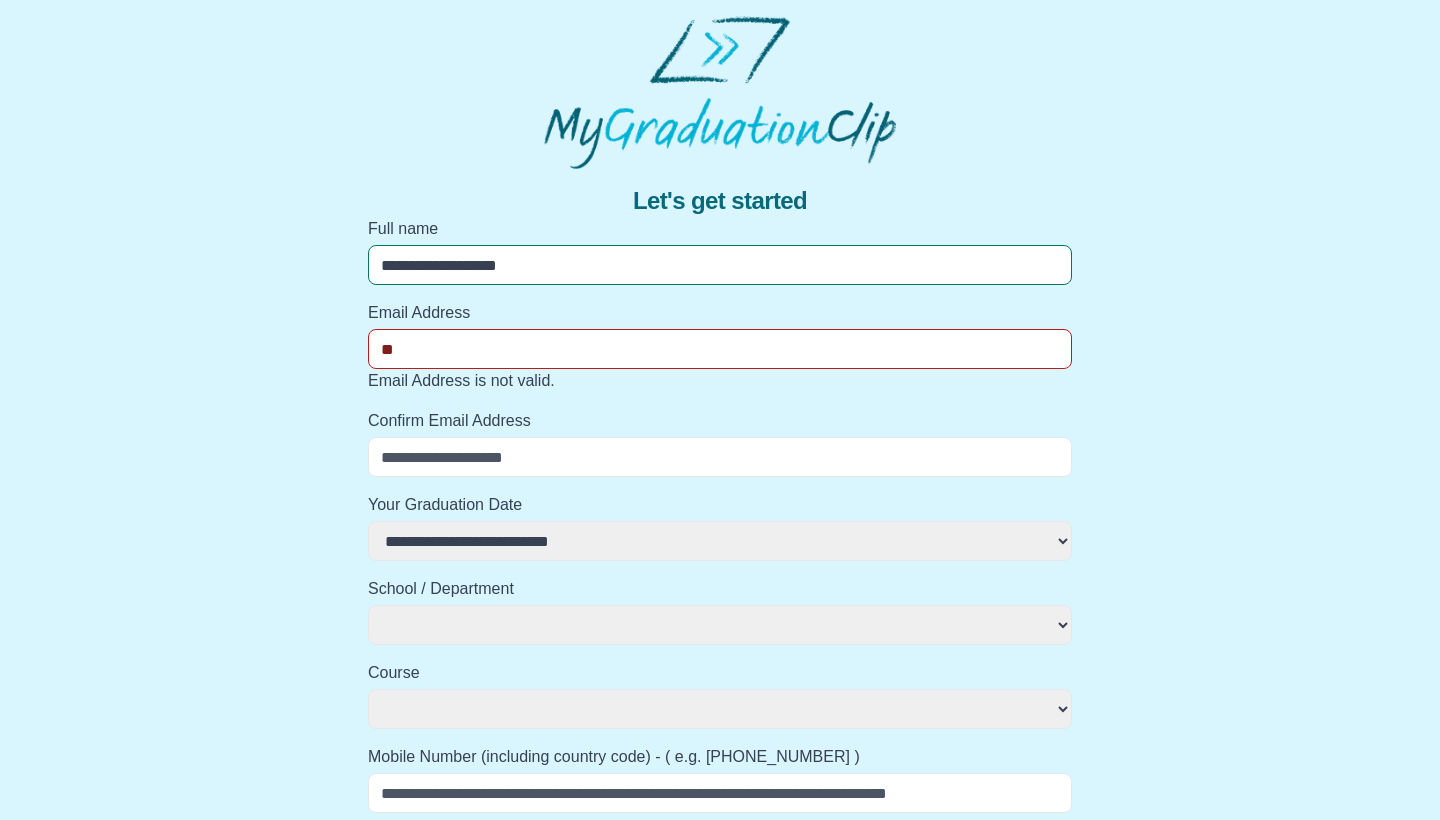 type on "***" 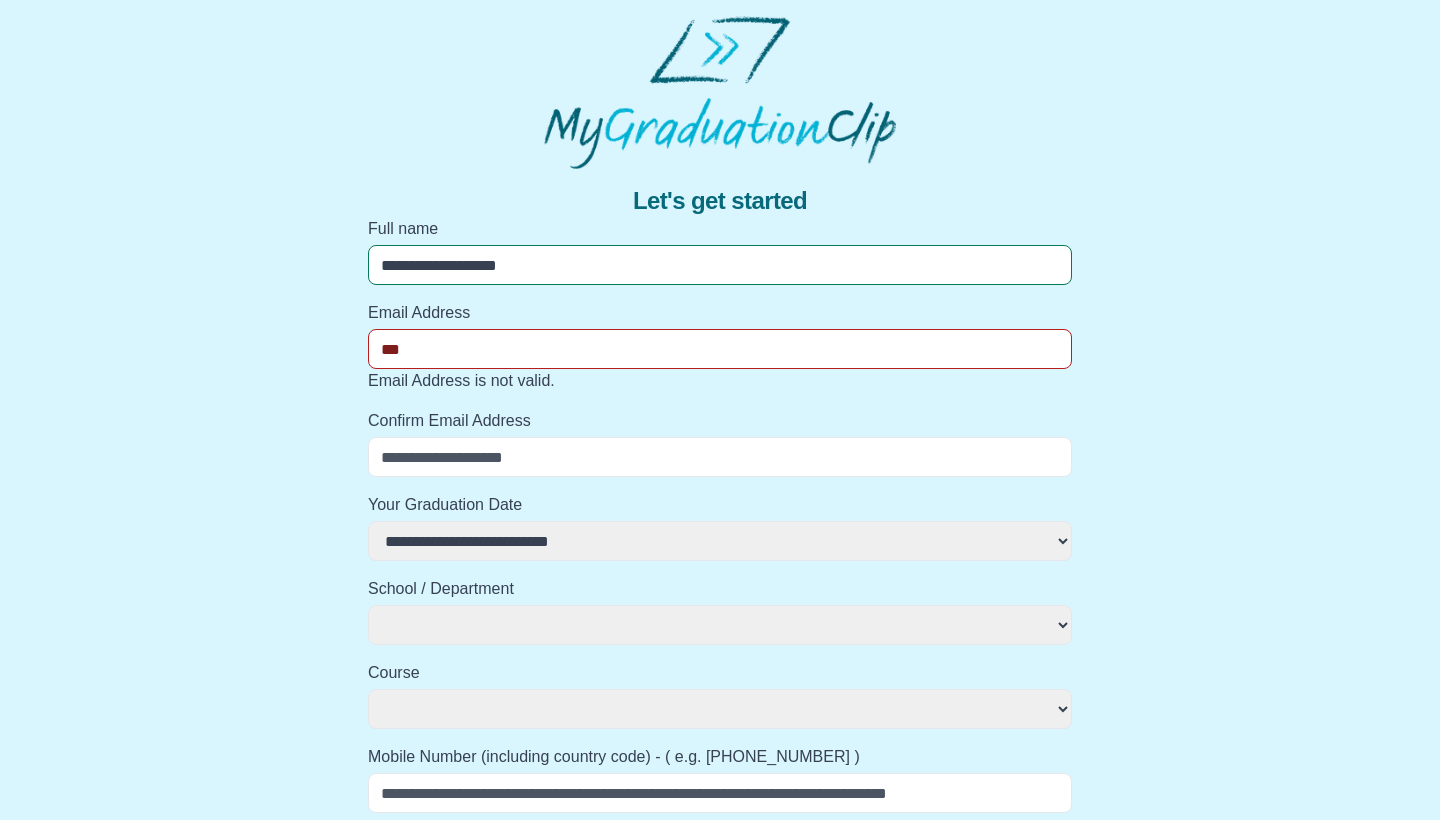 select 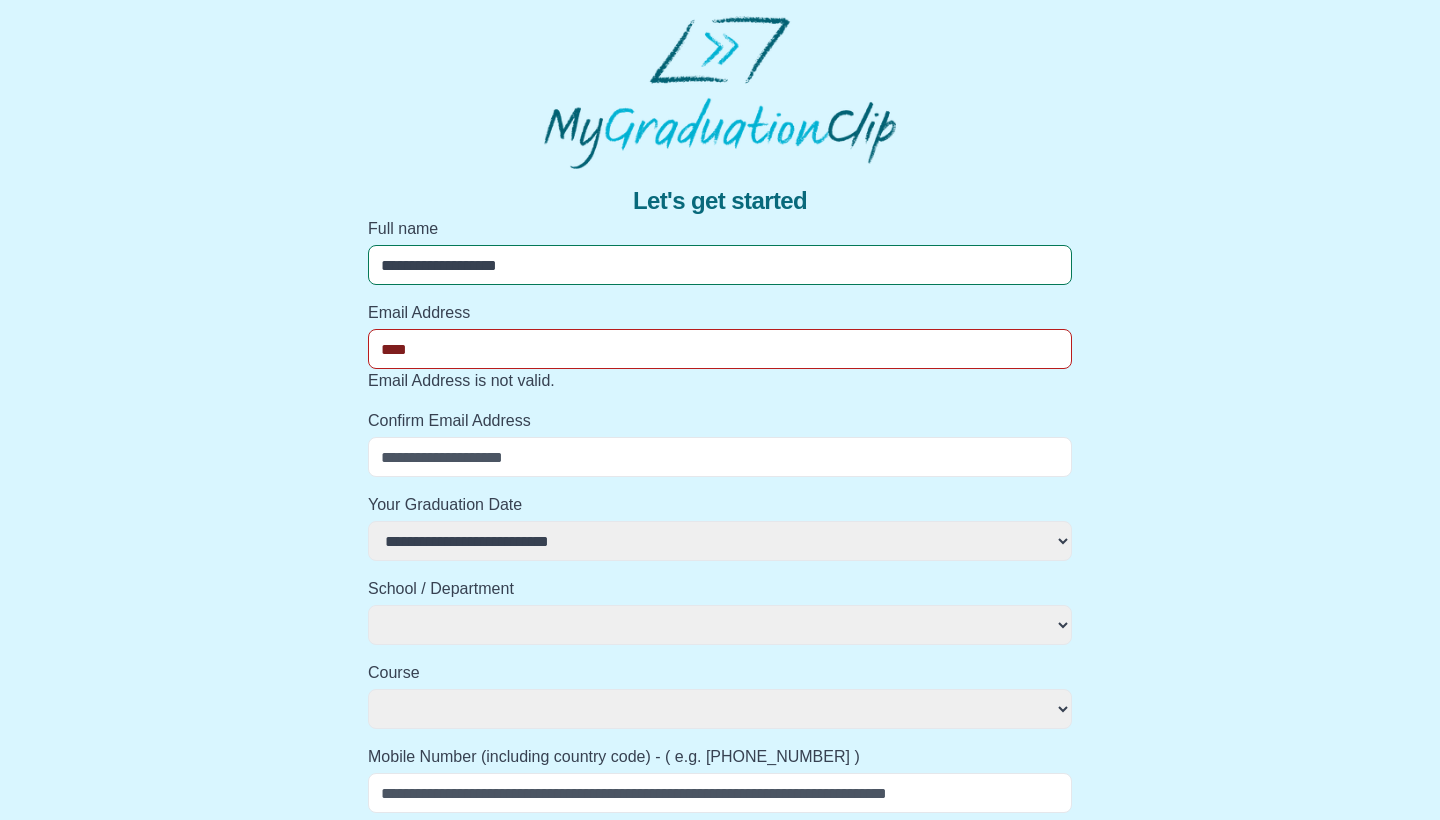select 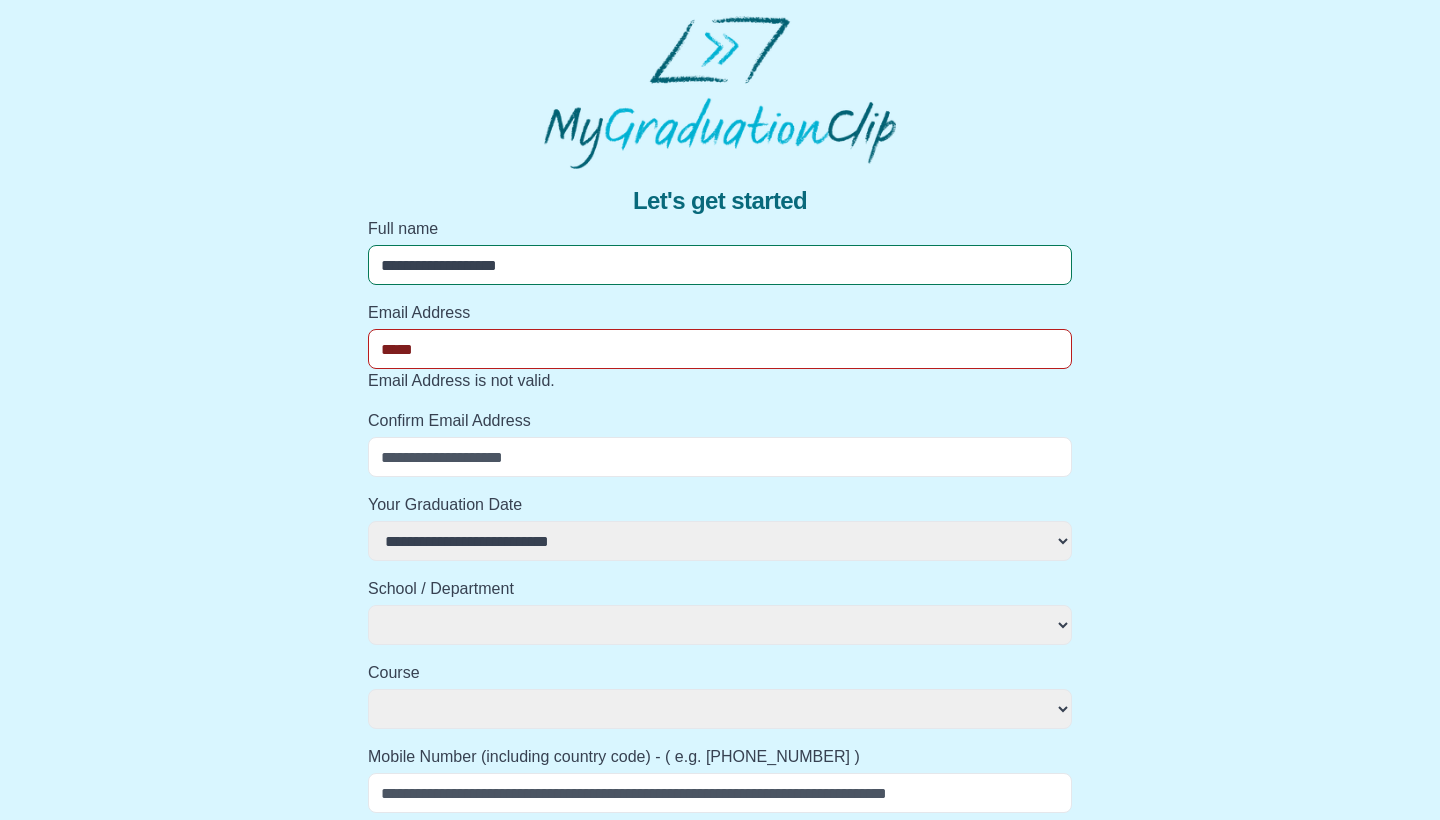 select 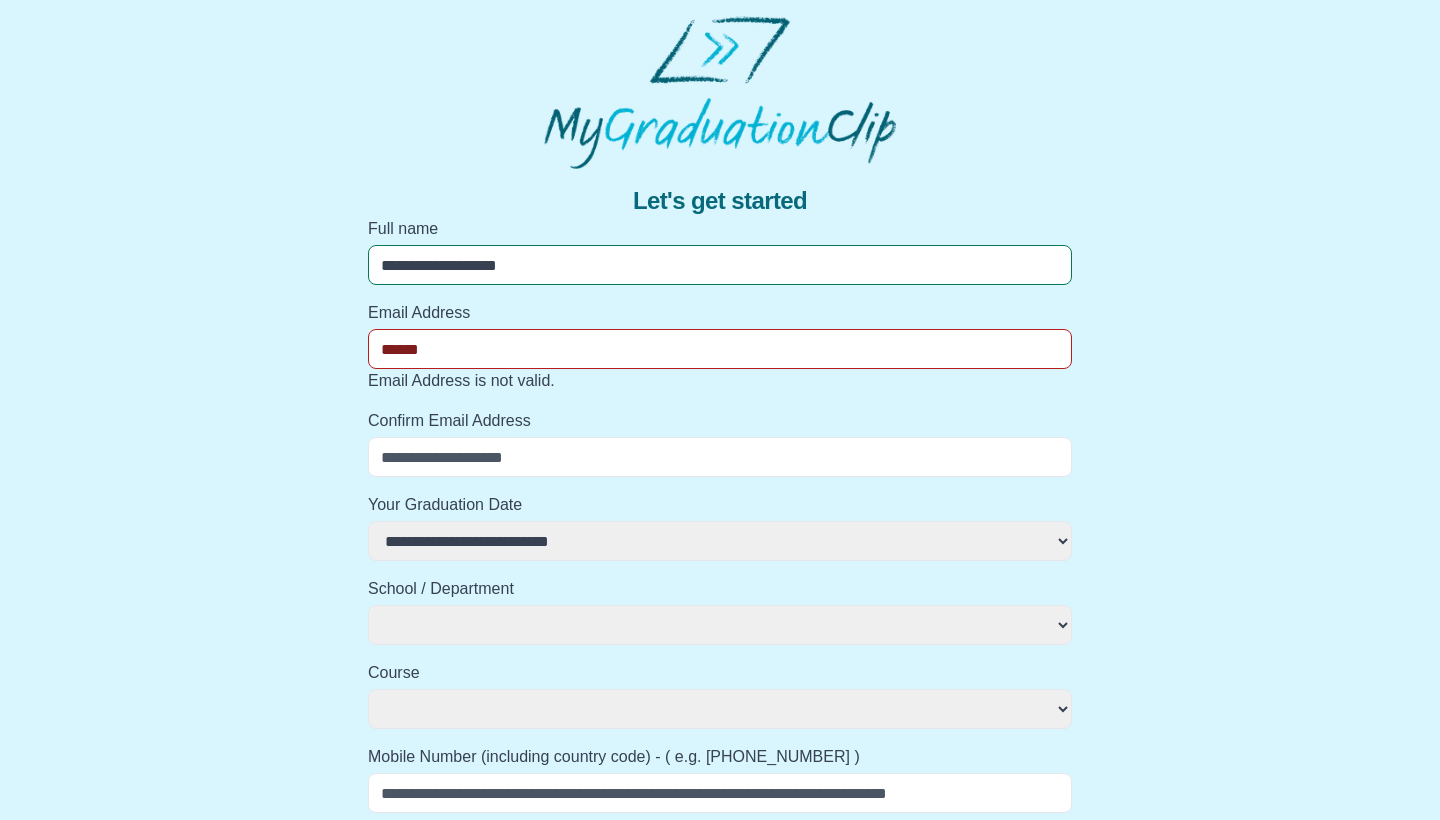type on "*******" 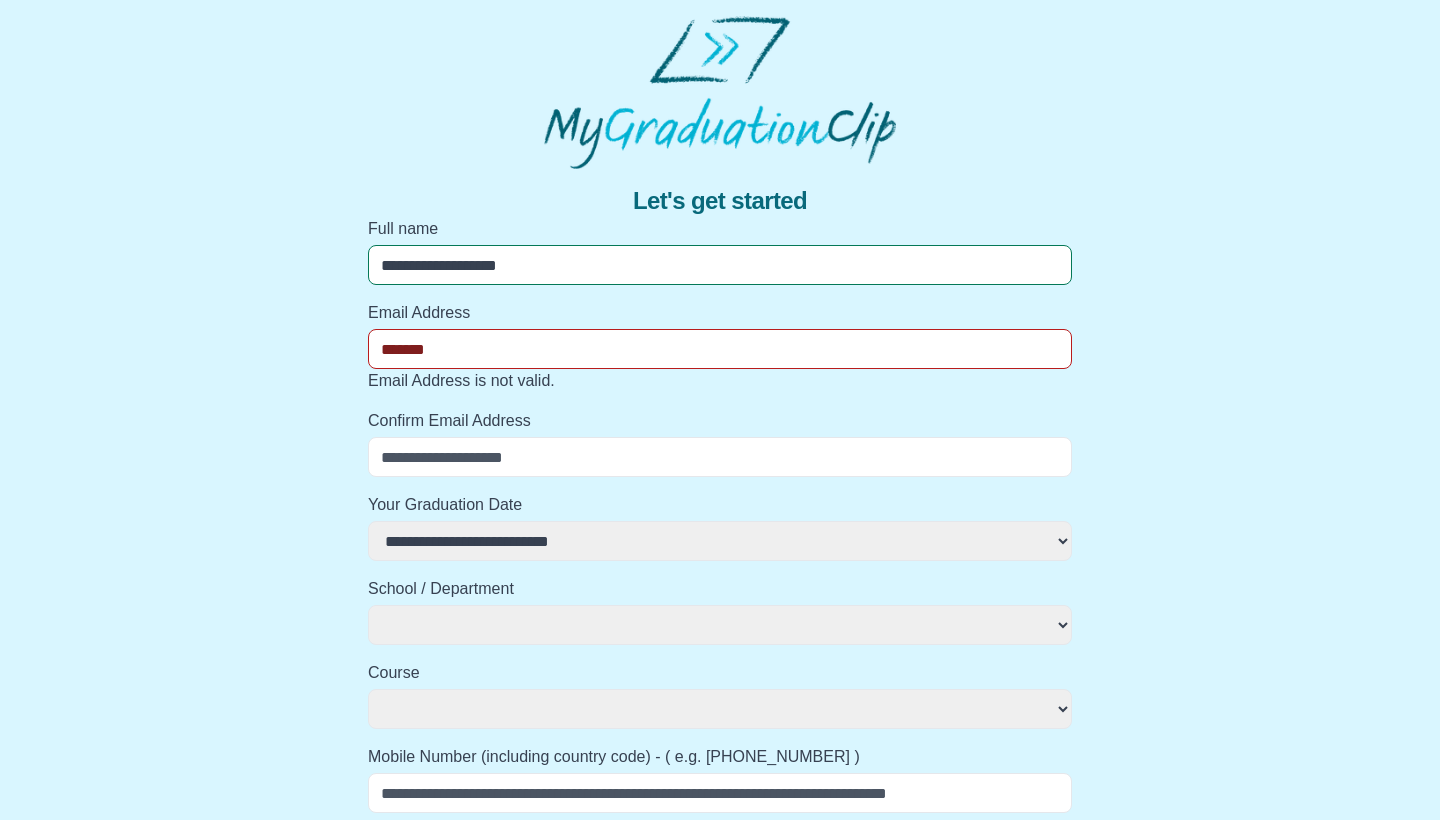 select 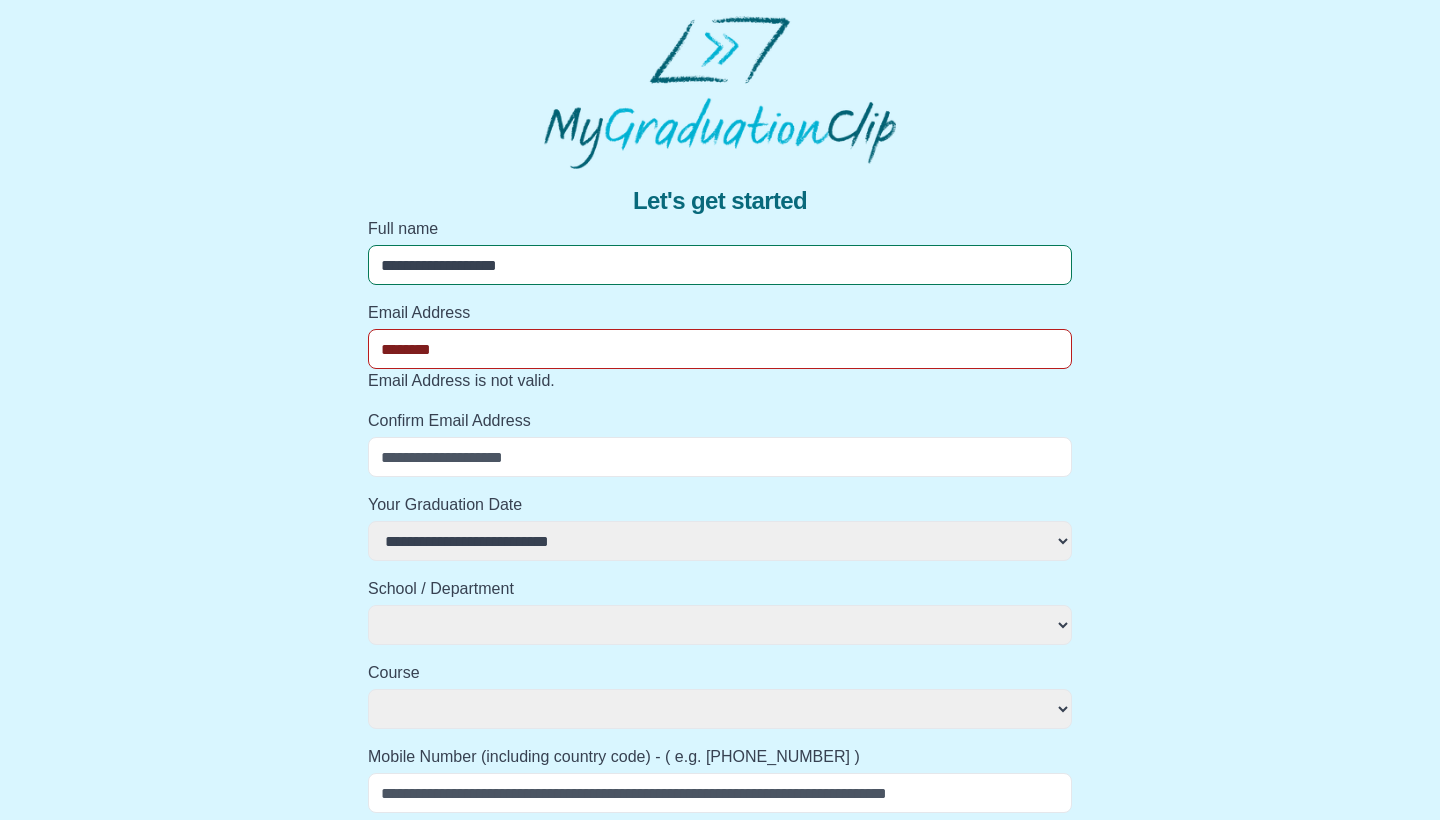 select 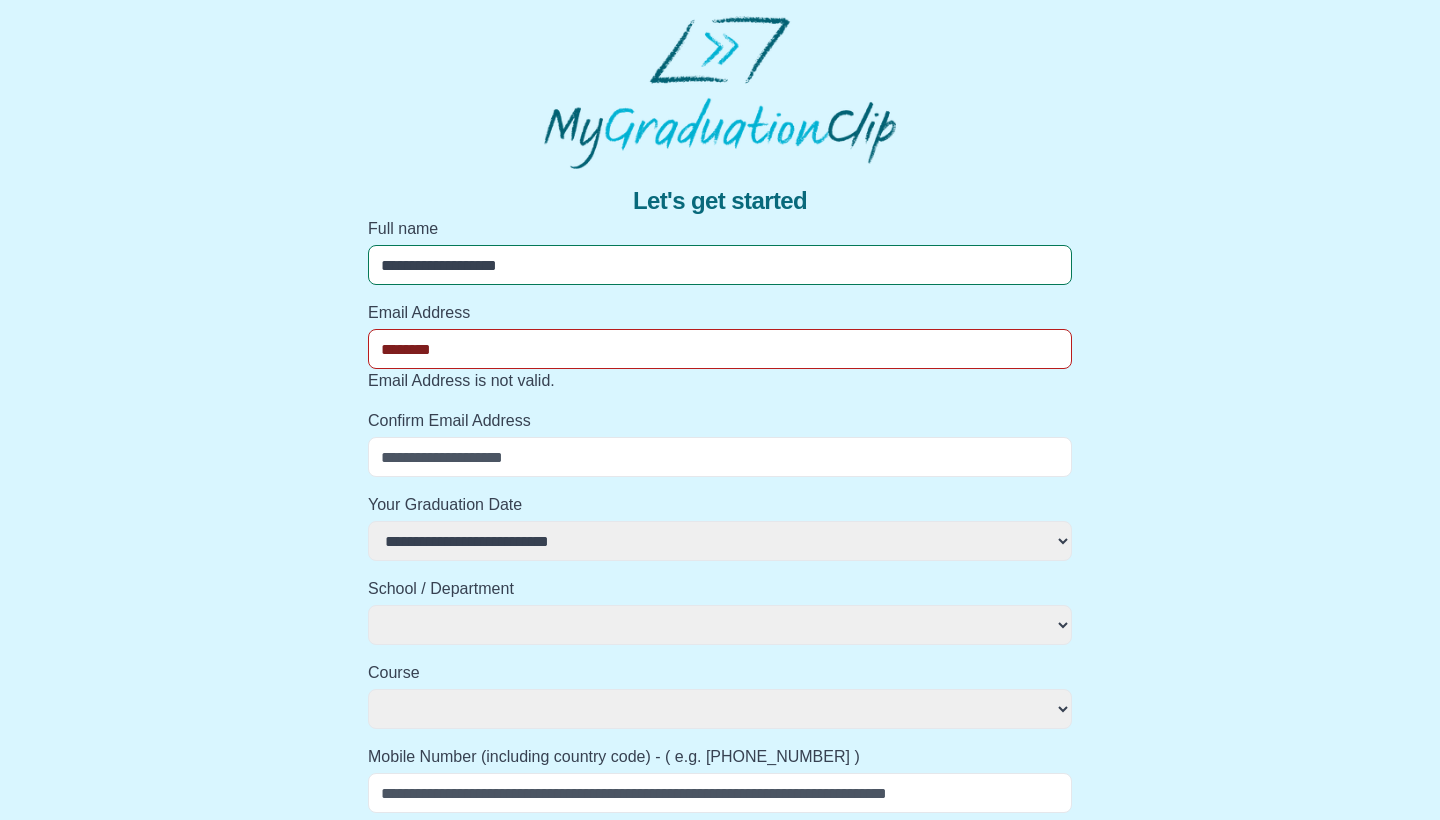 type on "*********" 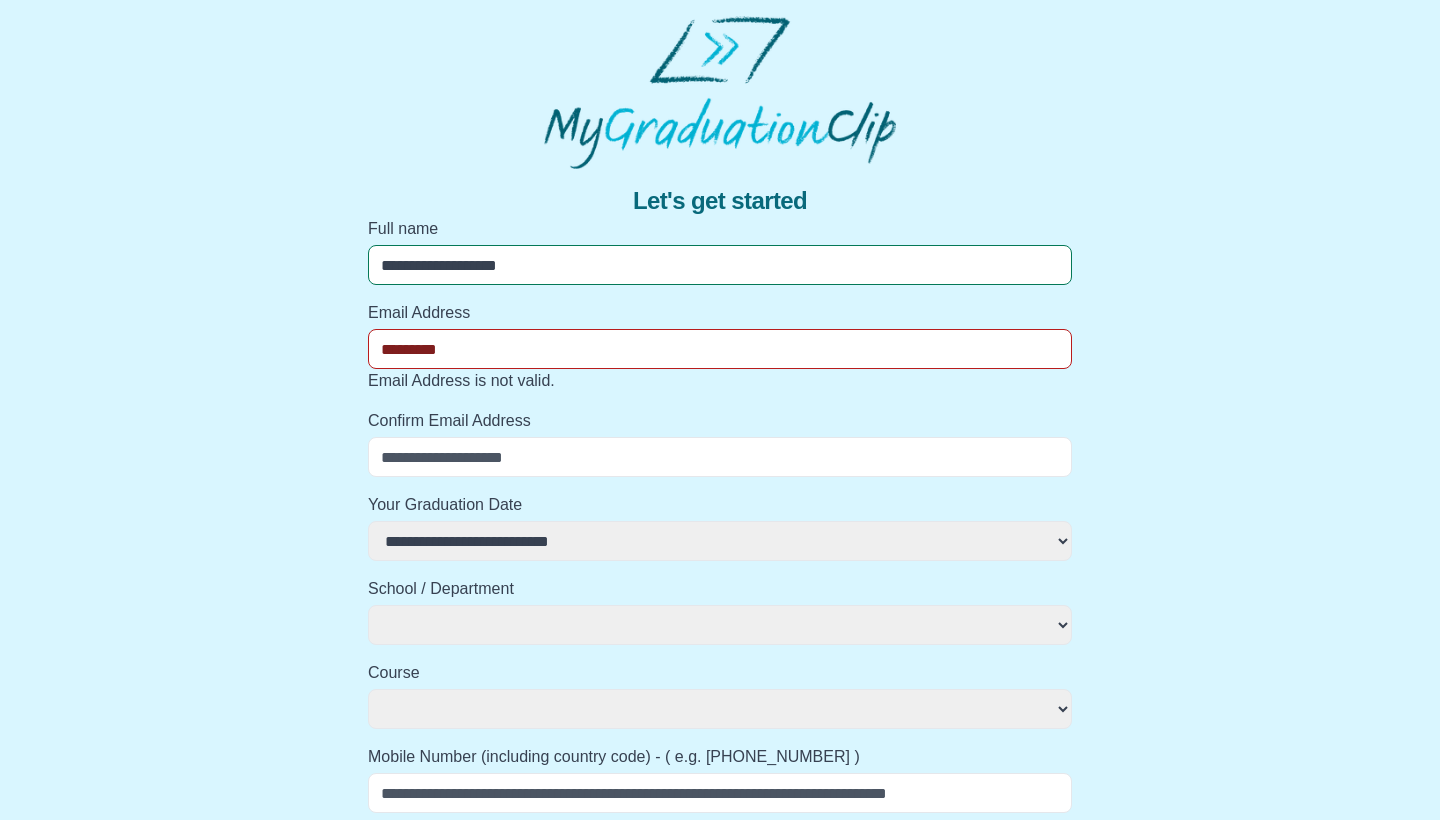 select 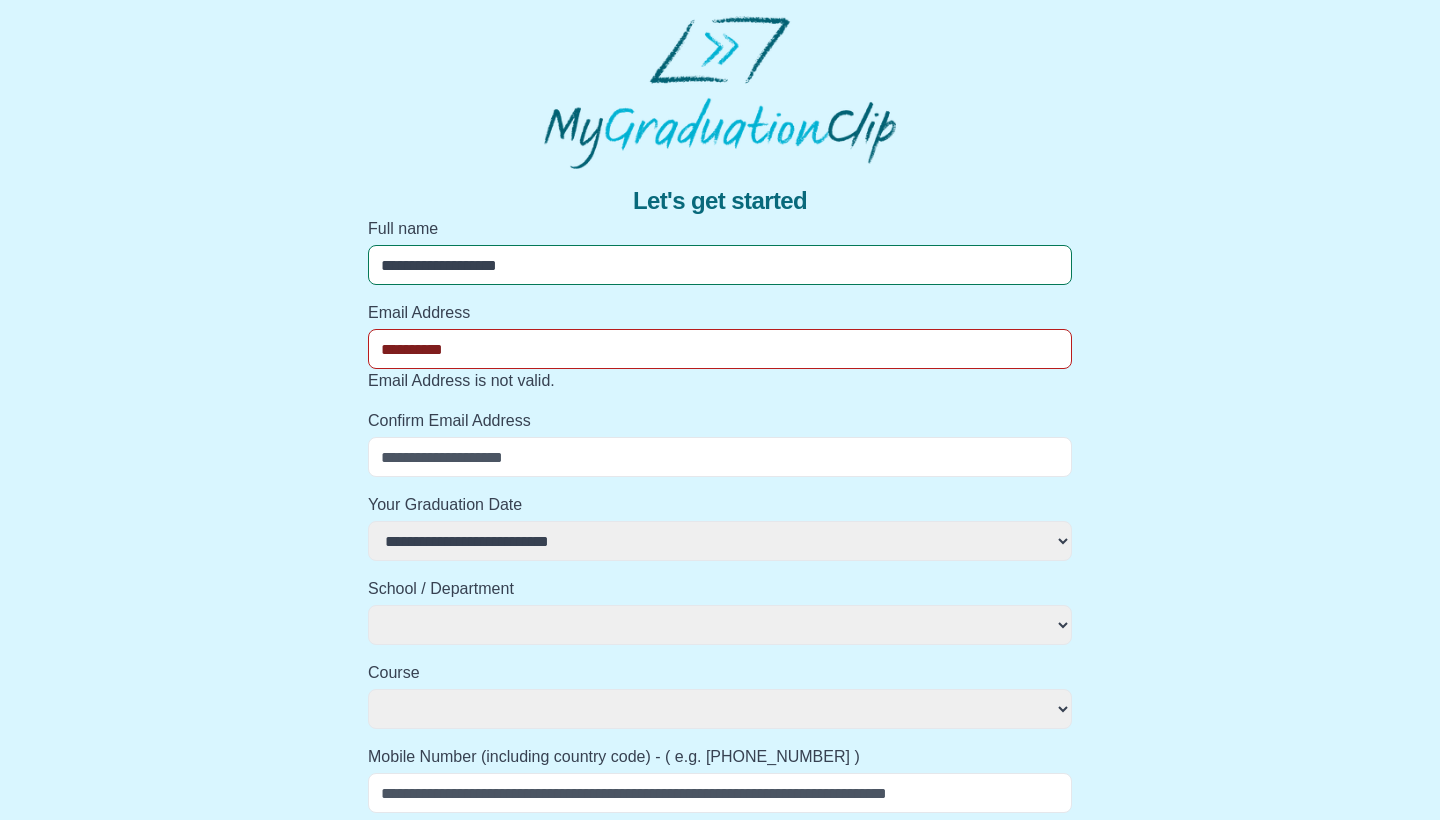select 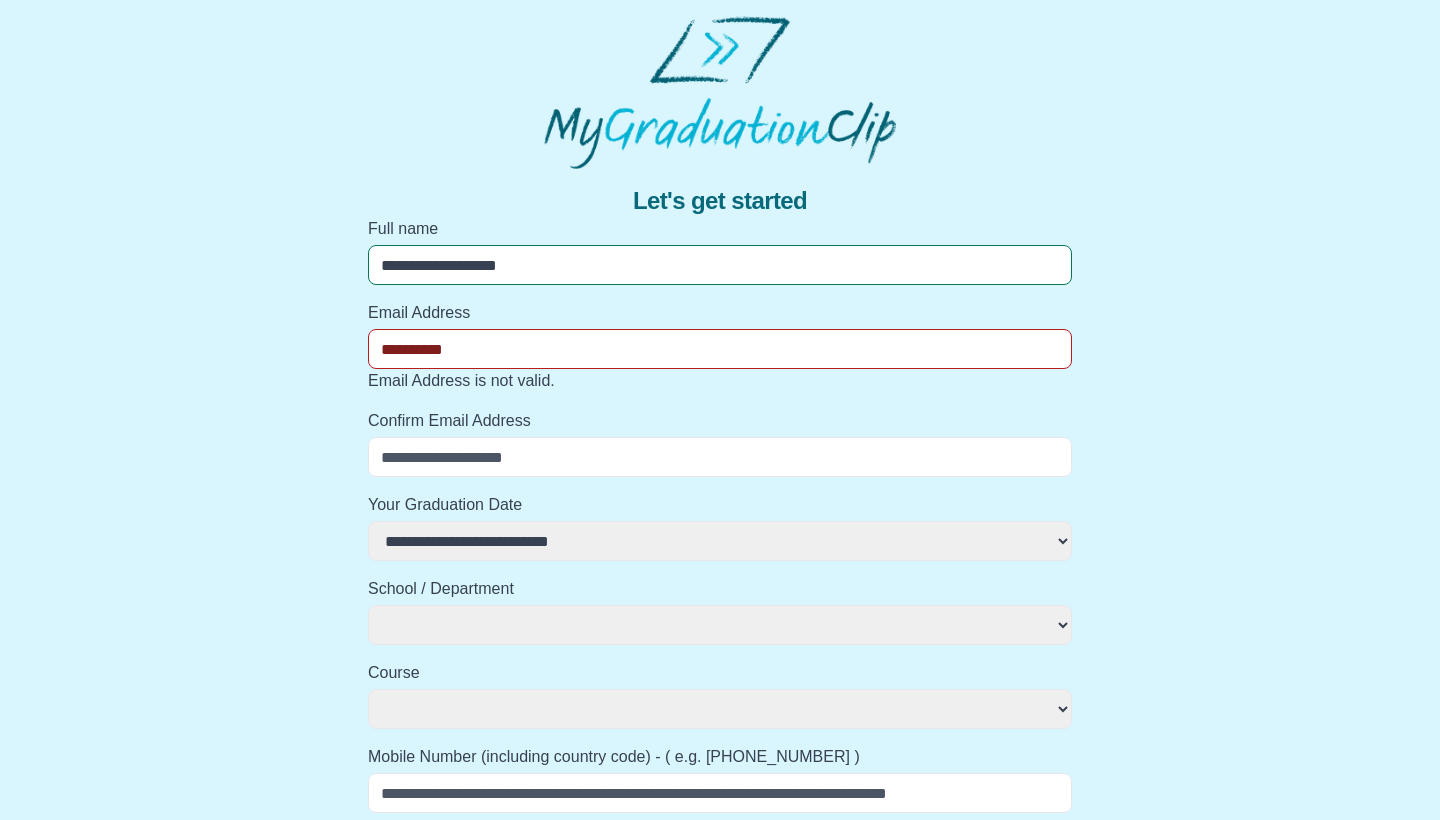 type on "**********" 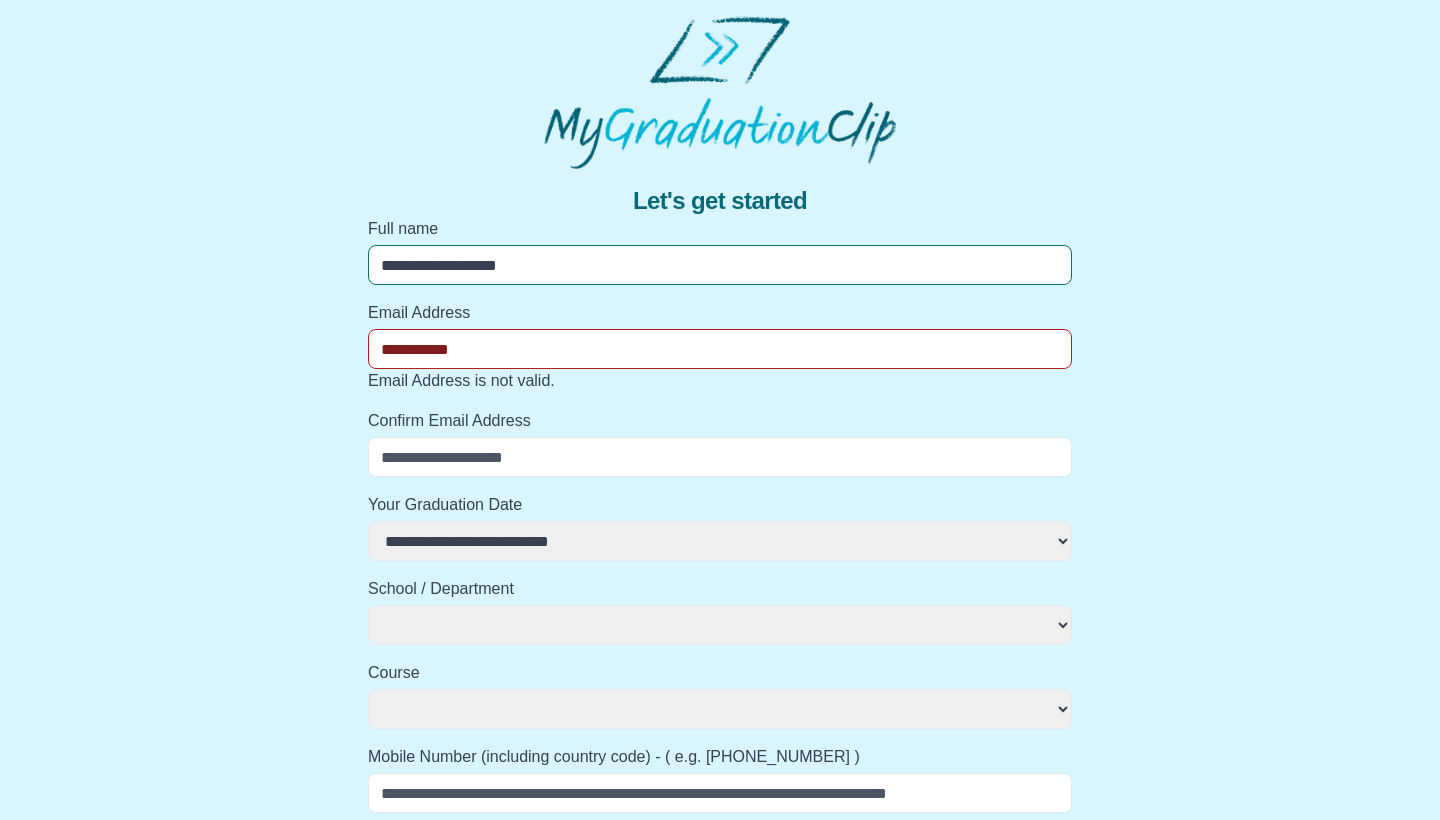 select 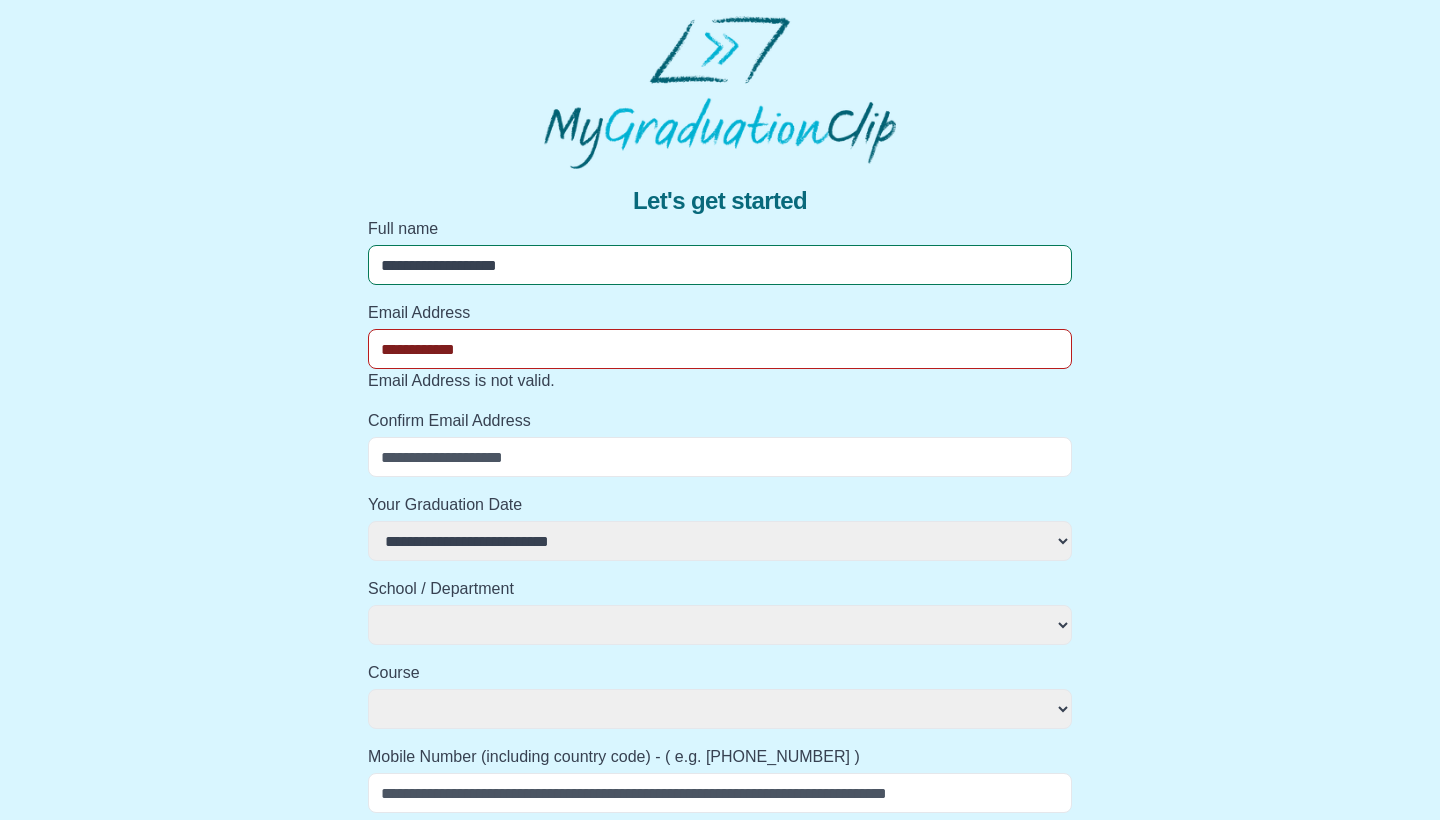 select 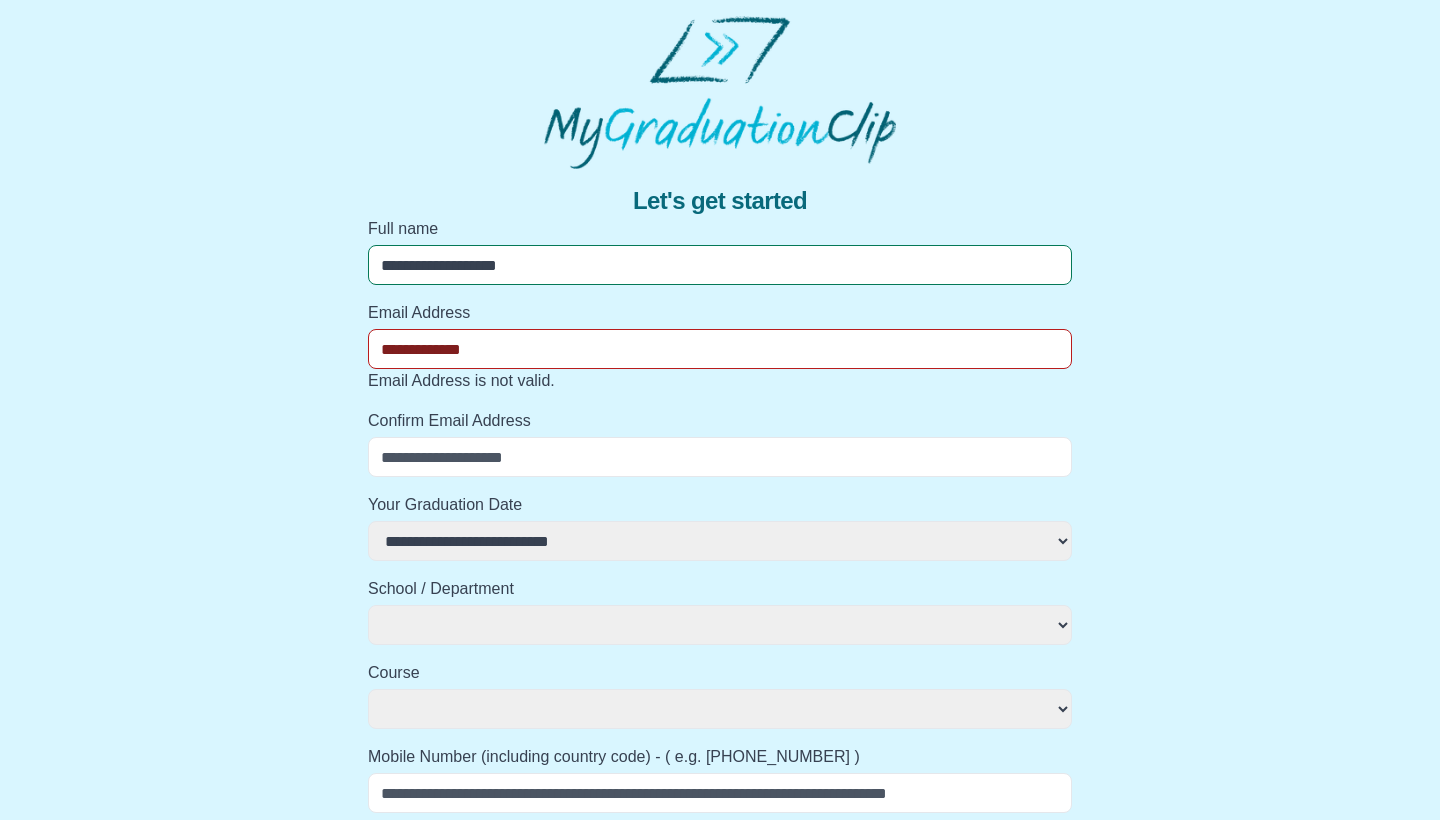 select 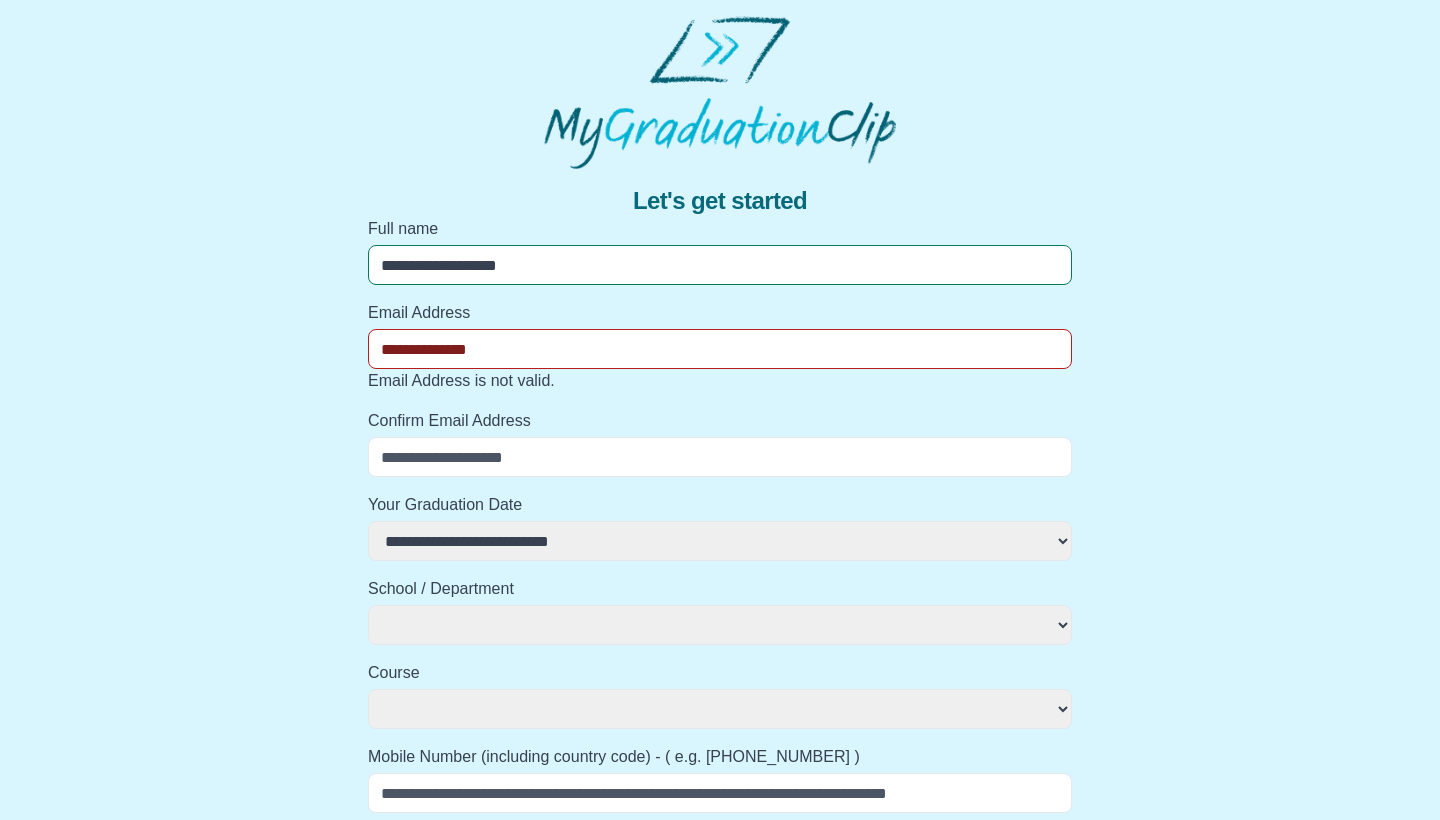 select 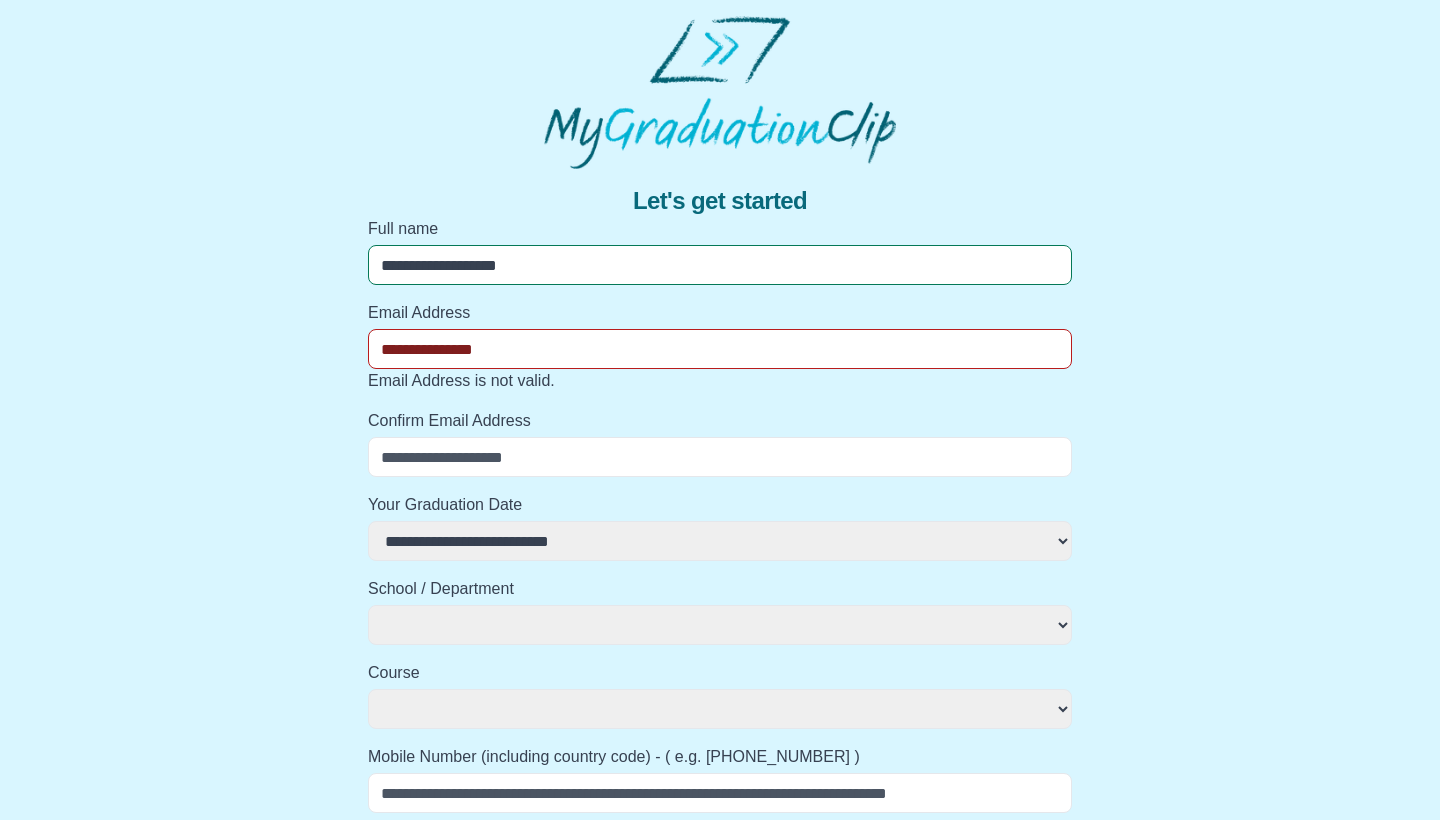 select 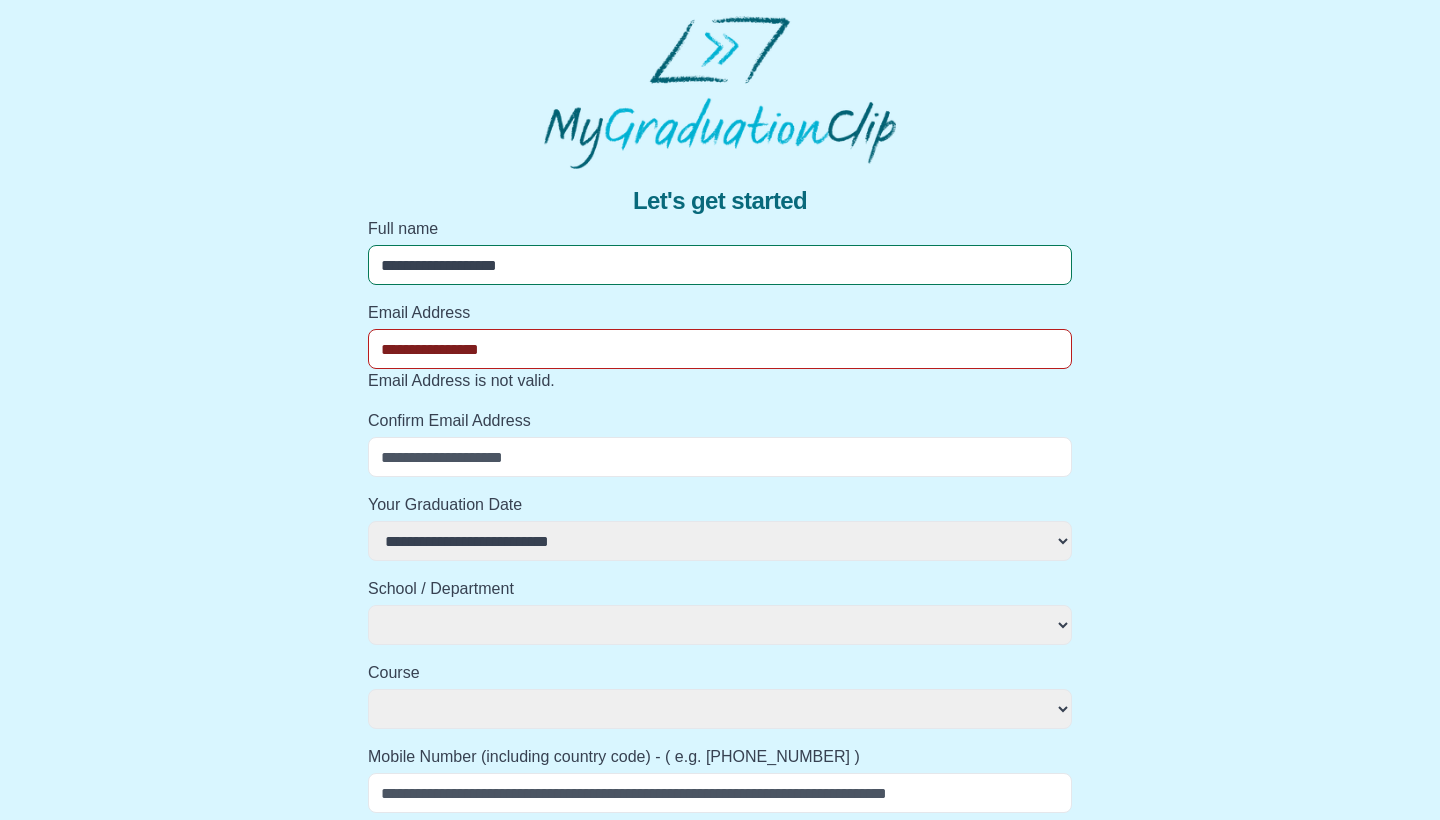 select 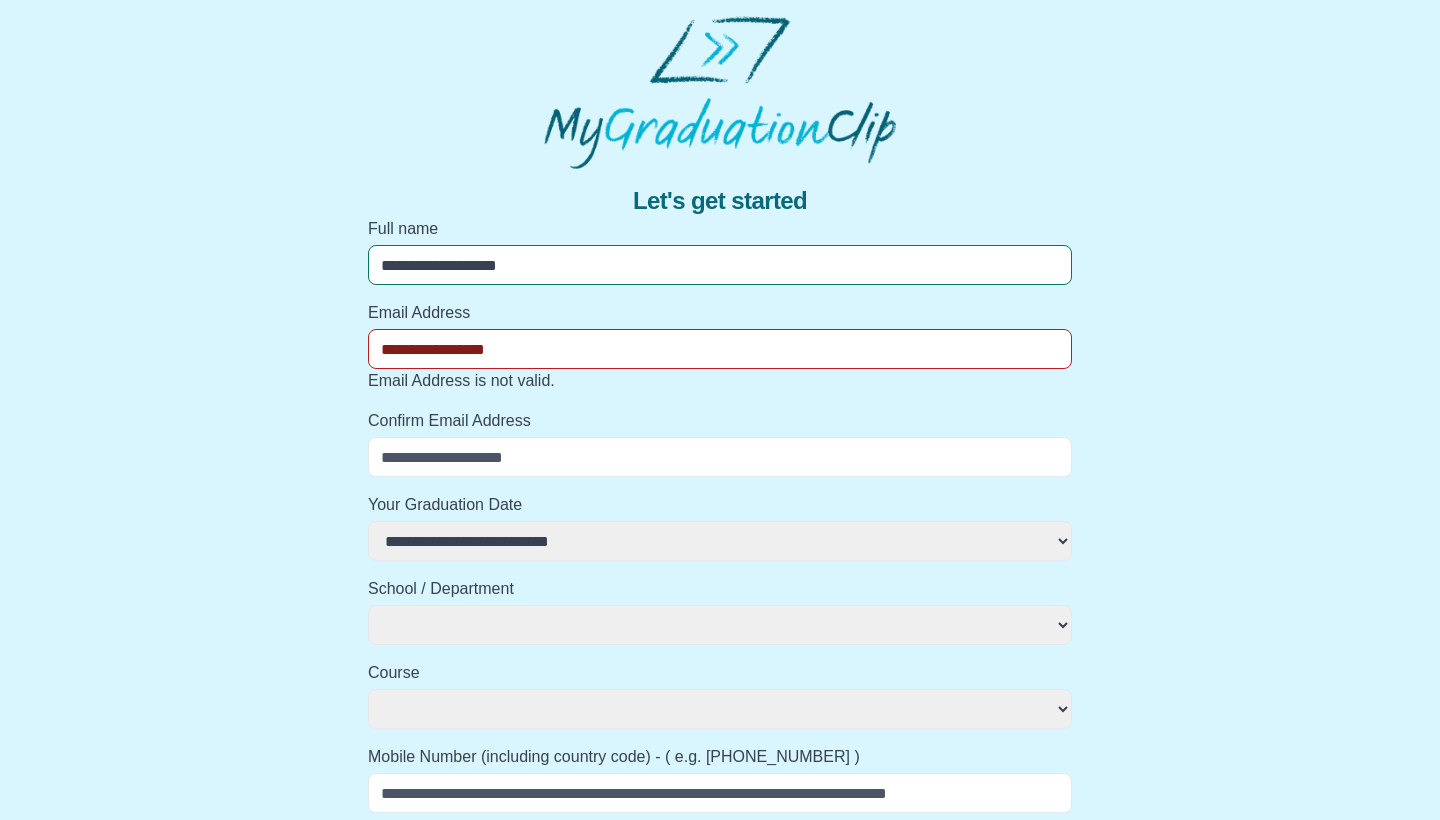 select 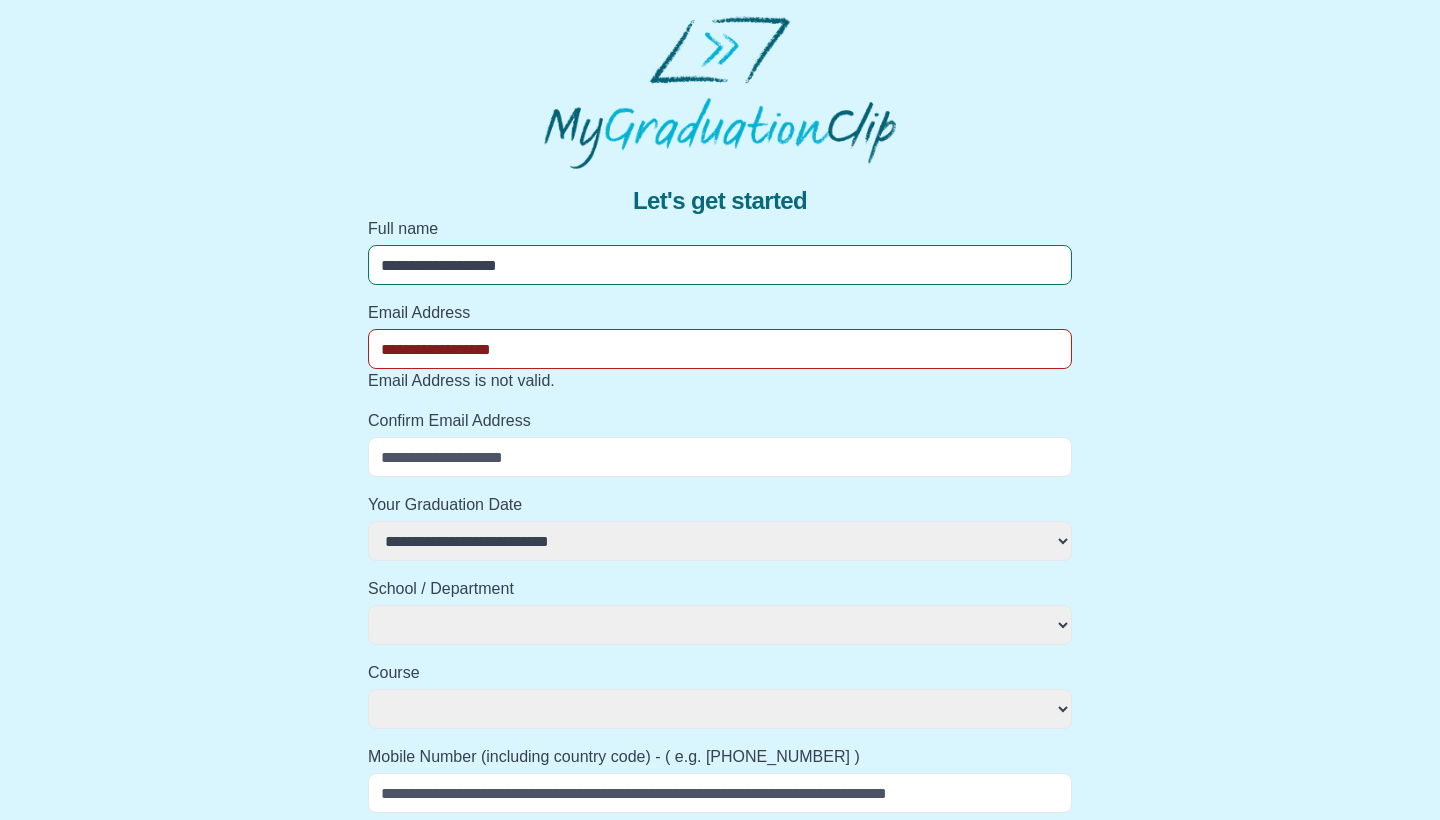 select 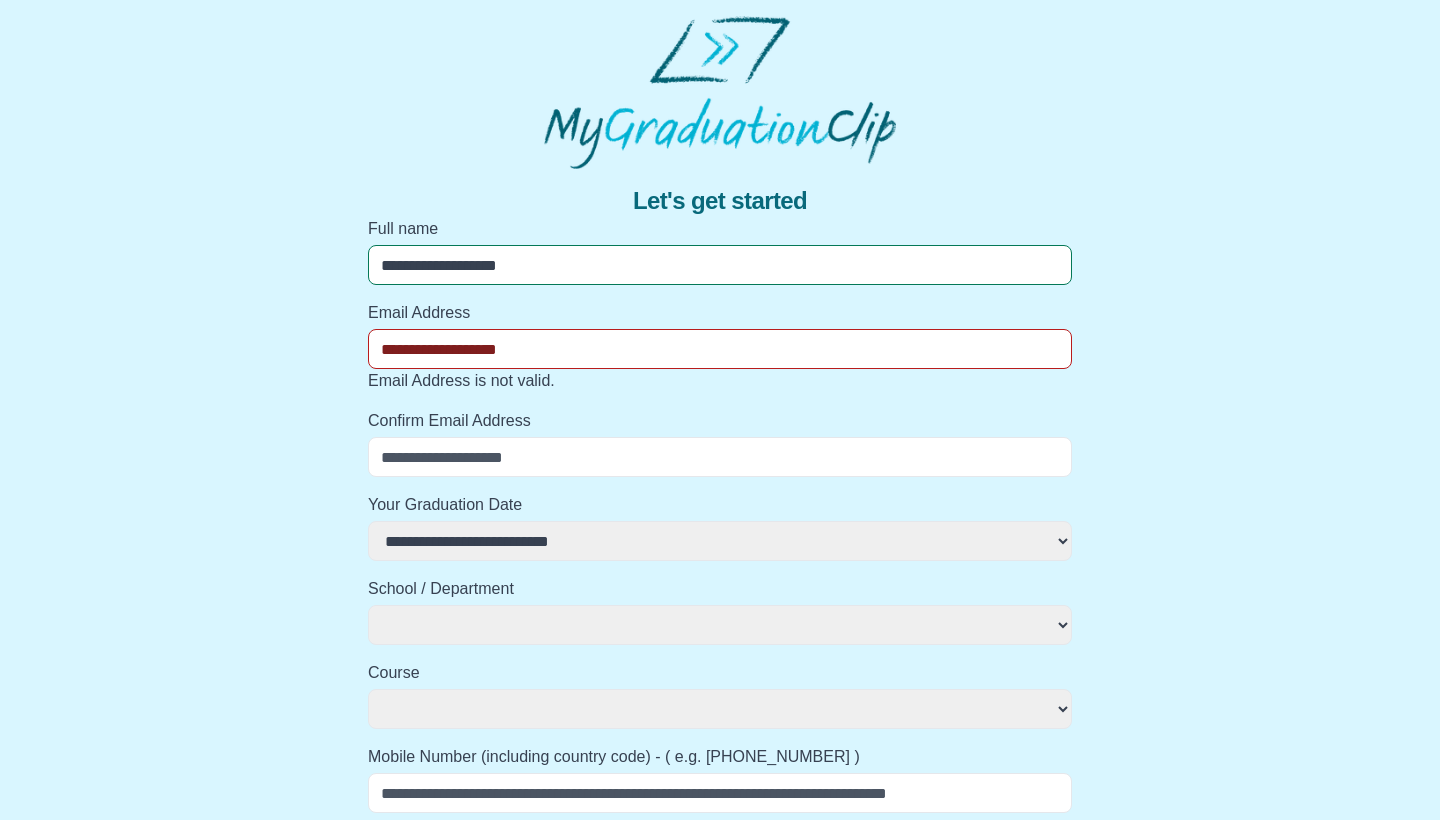 select 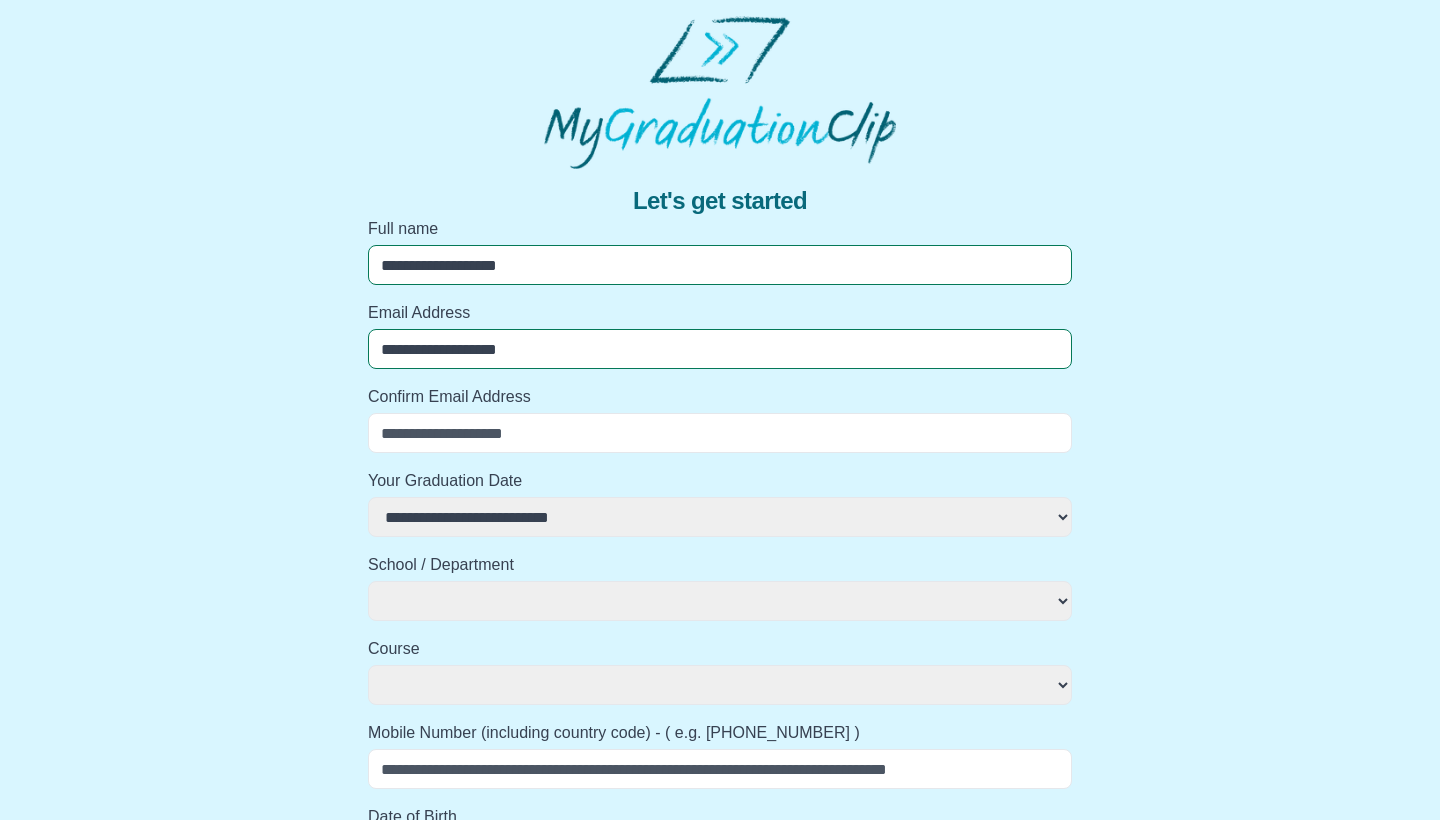 type on "**********" 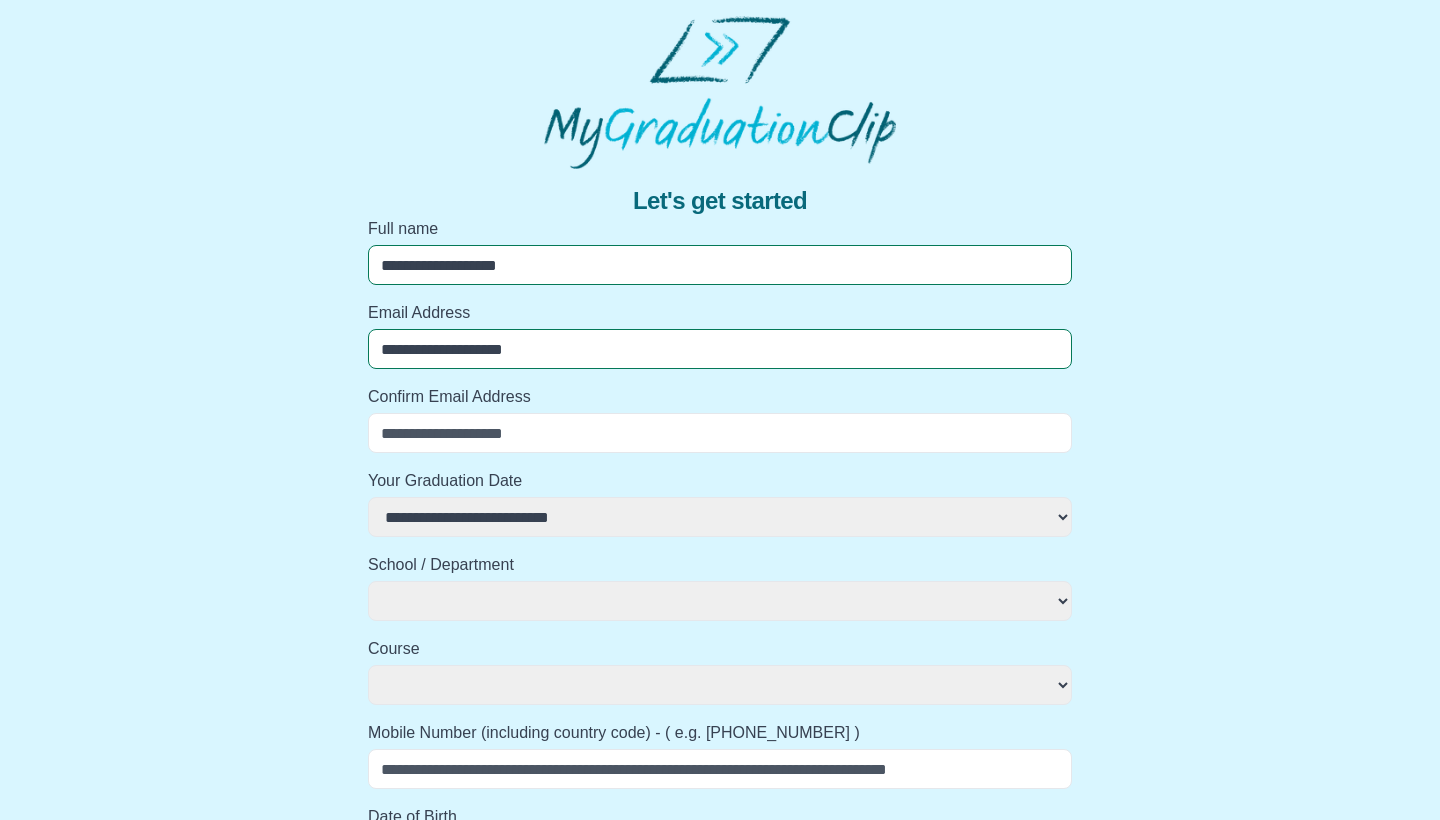 select 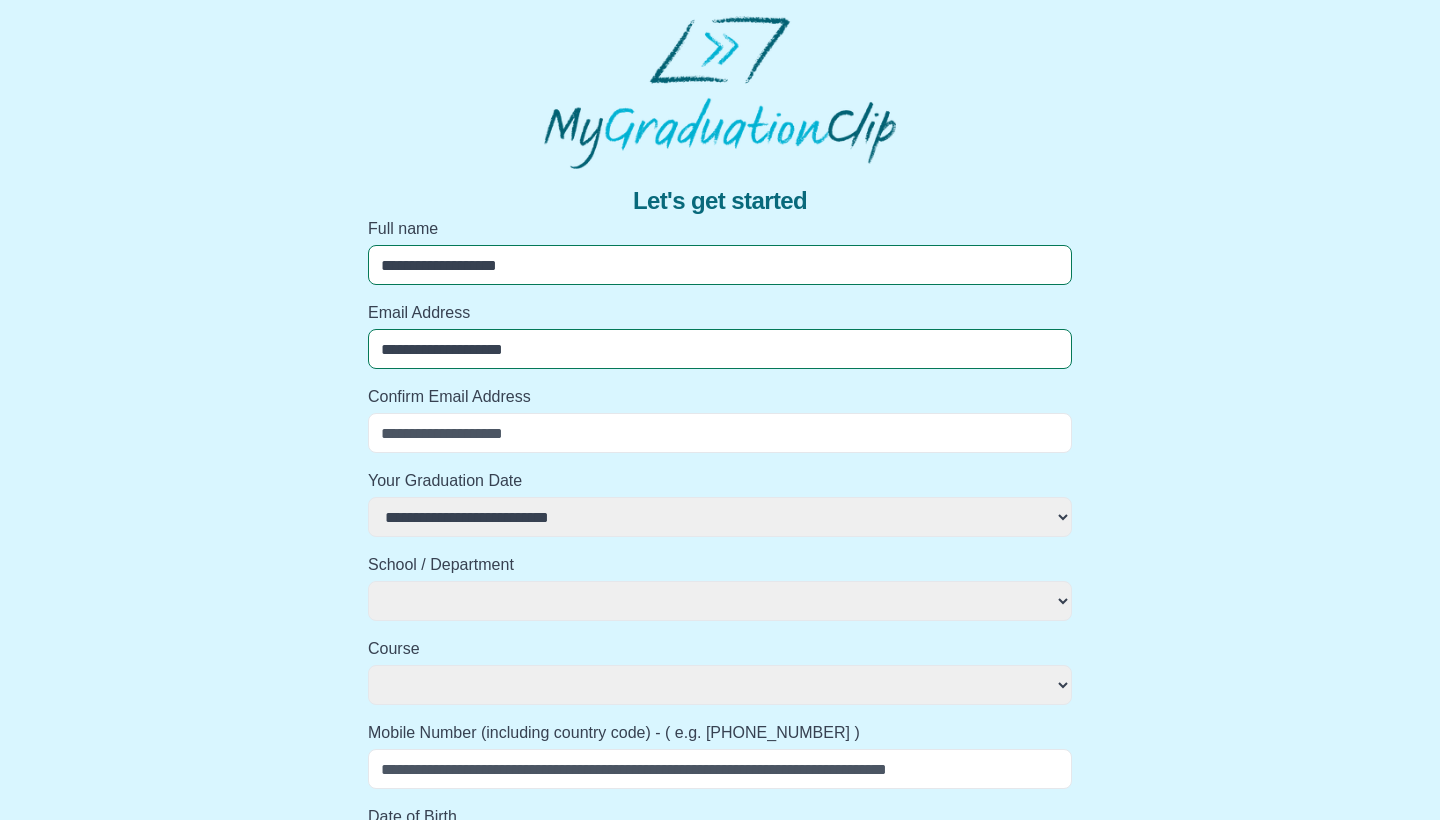 type on "**********" 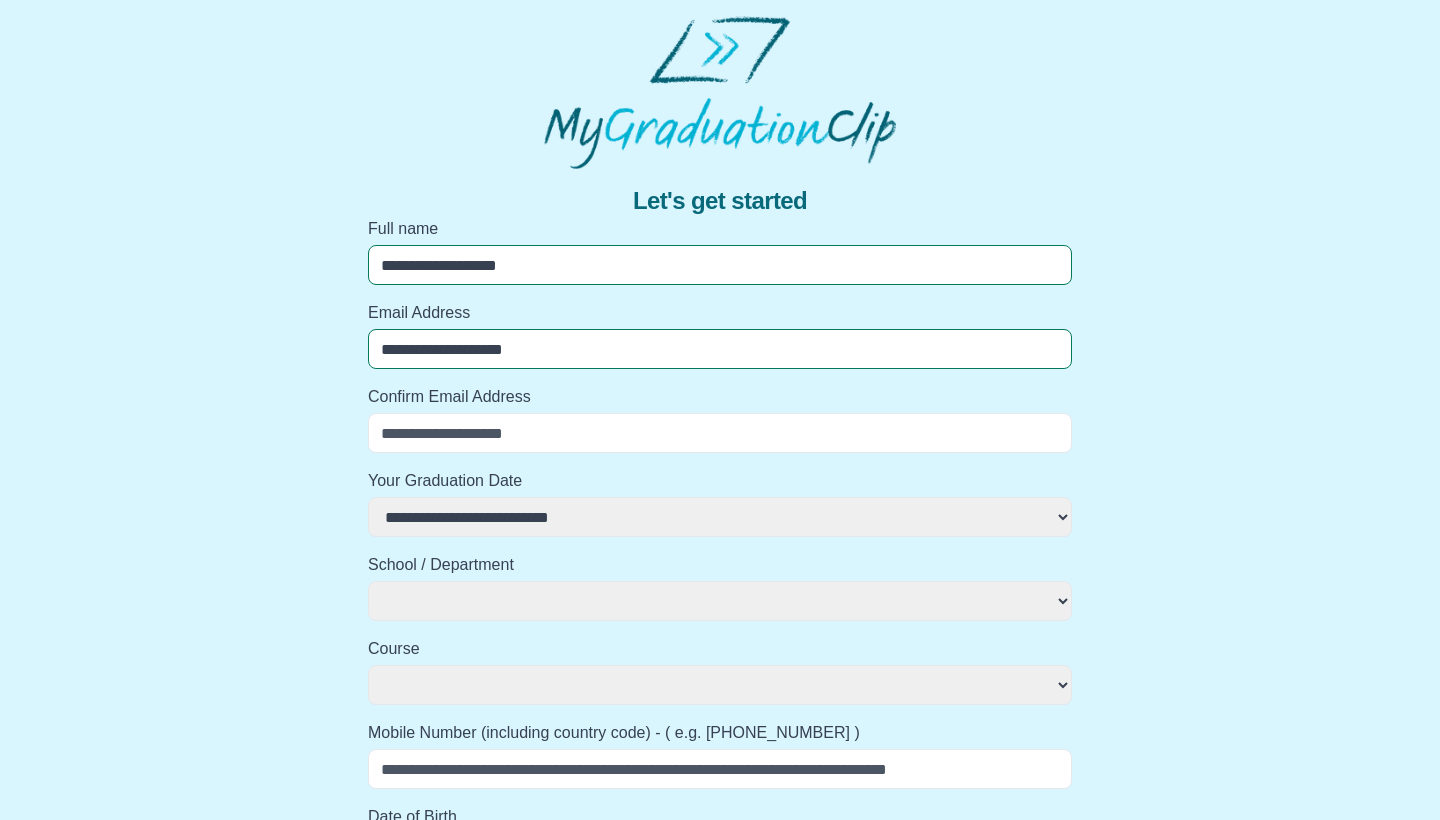 type on "*" 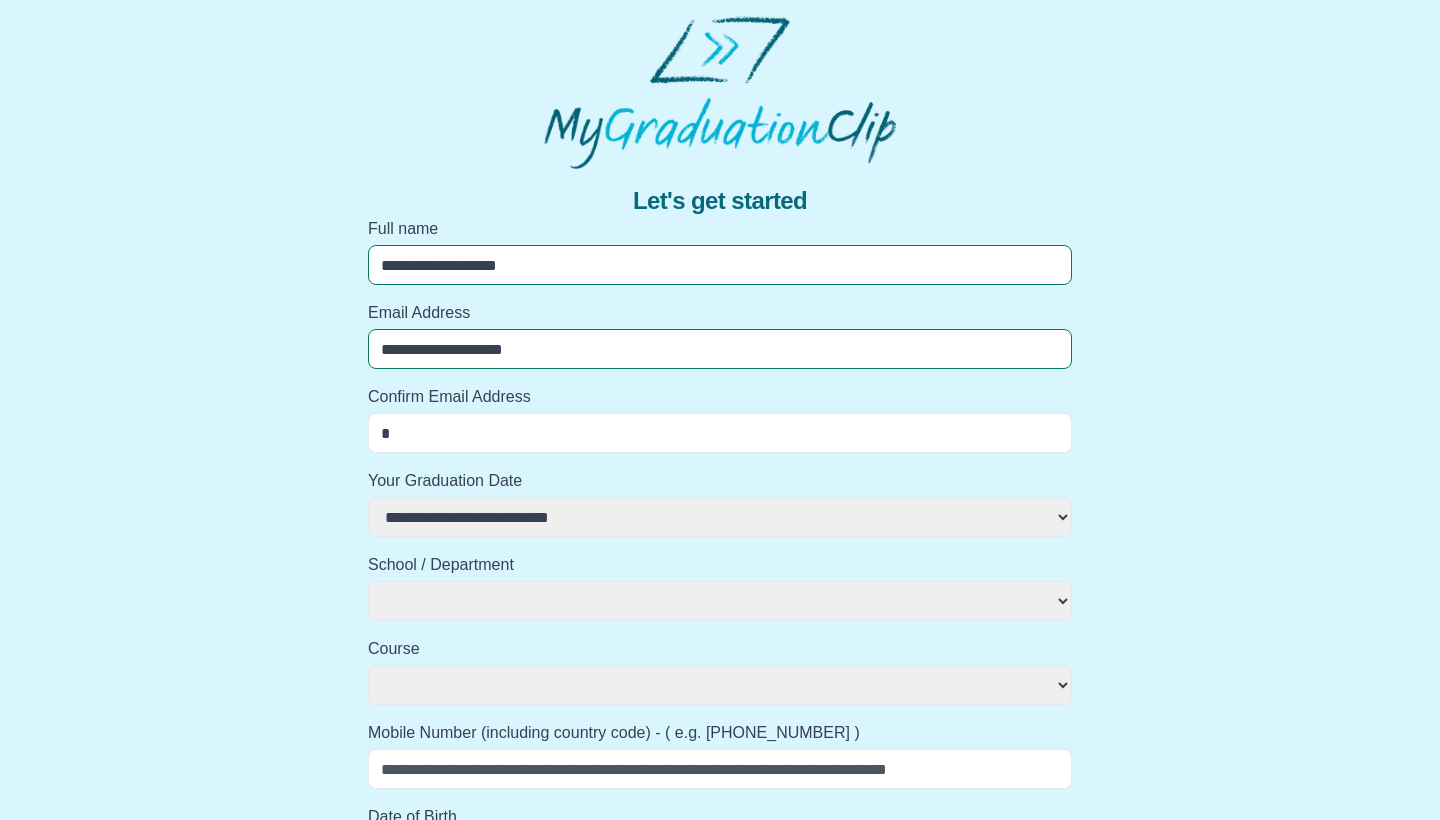 select 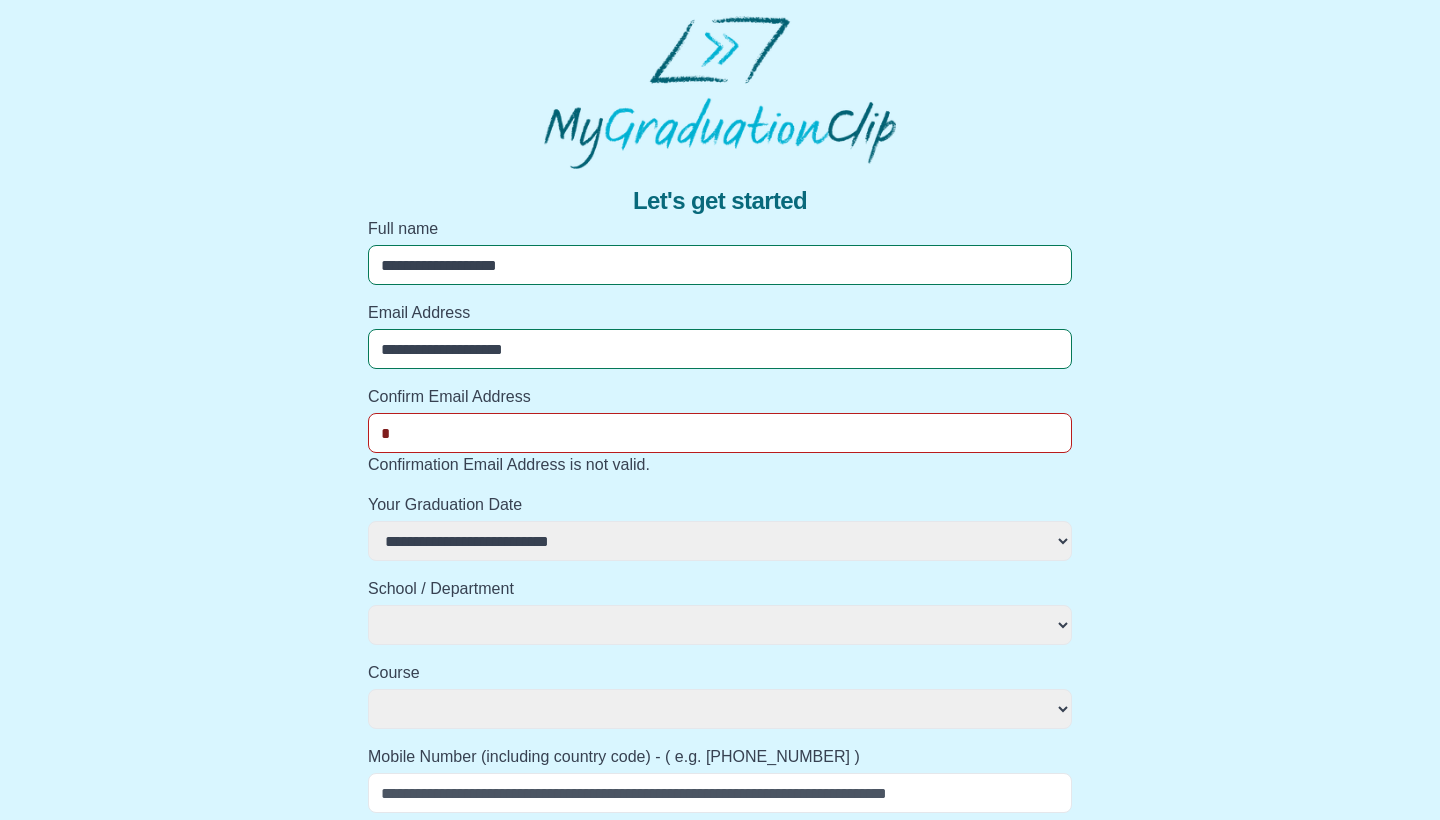 type on "**" 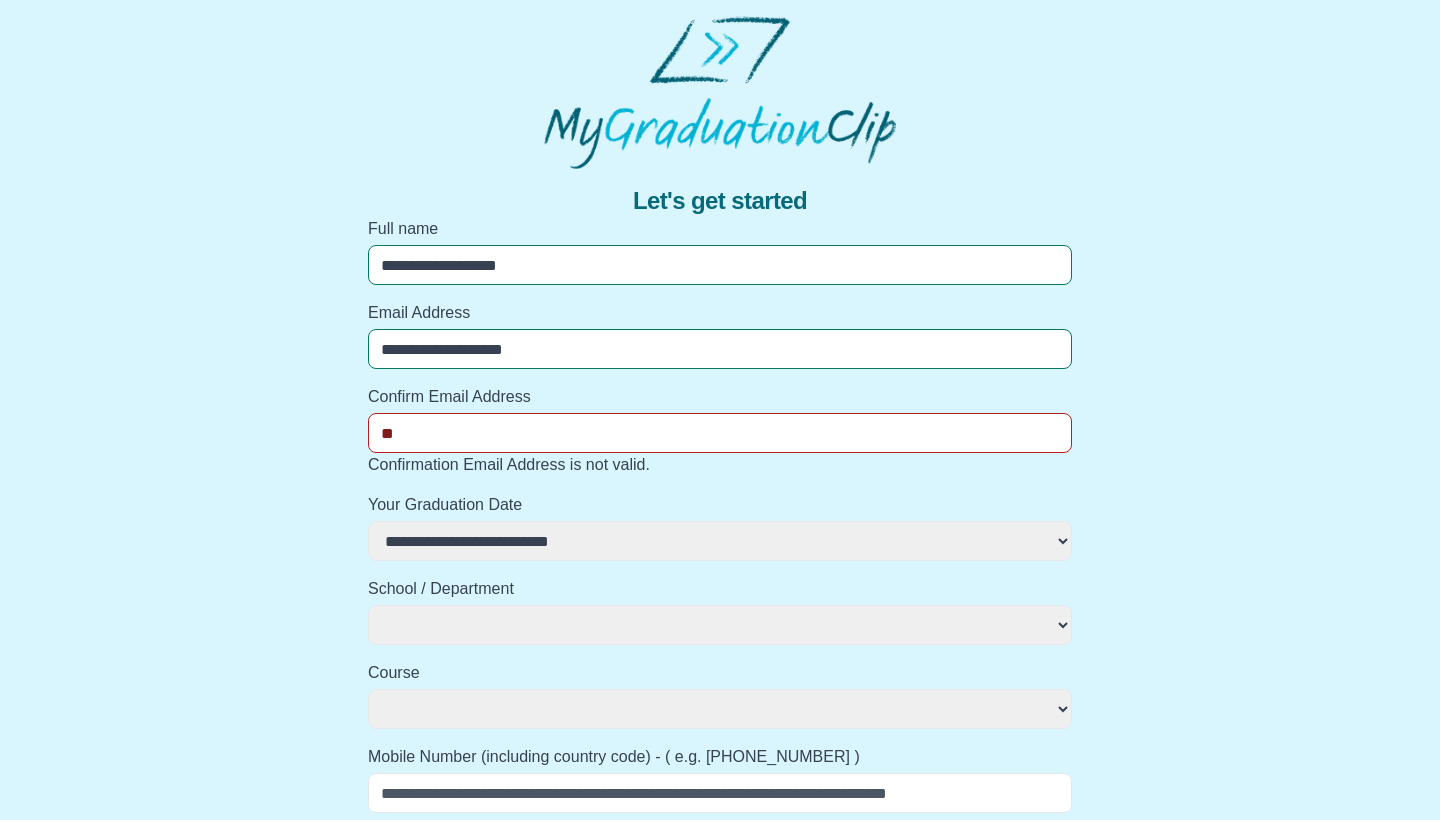 select 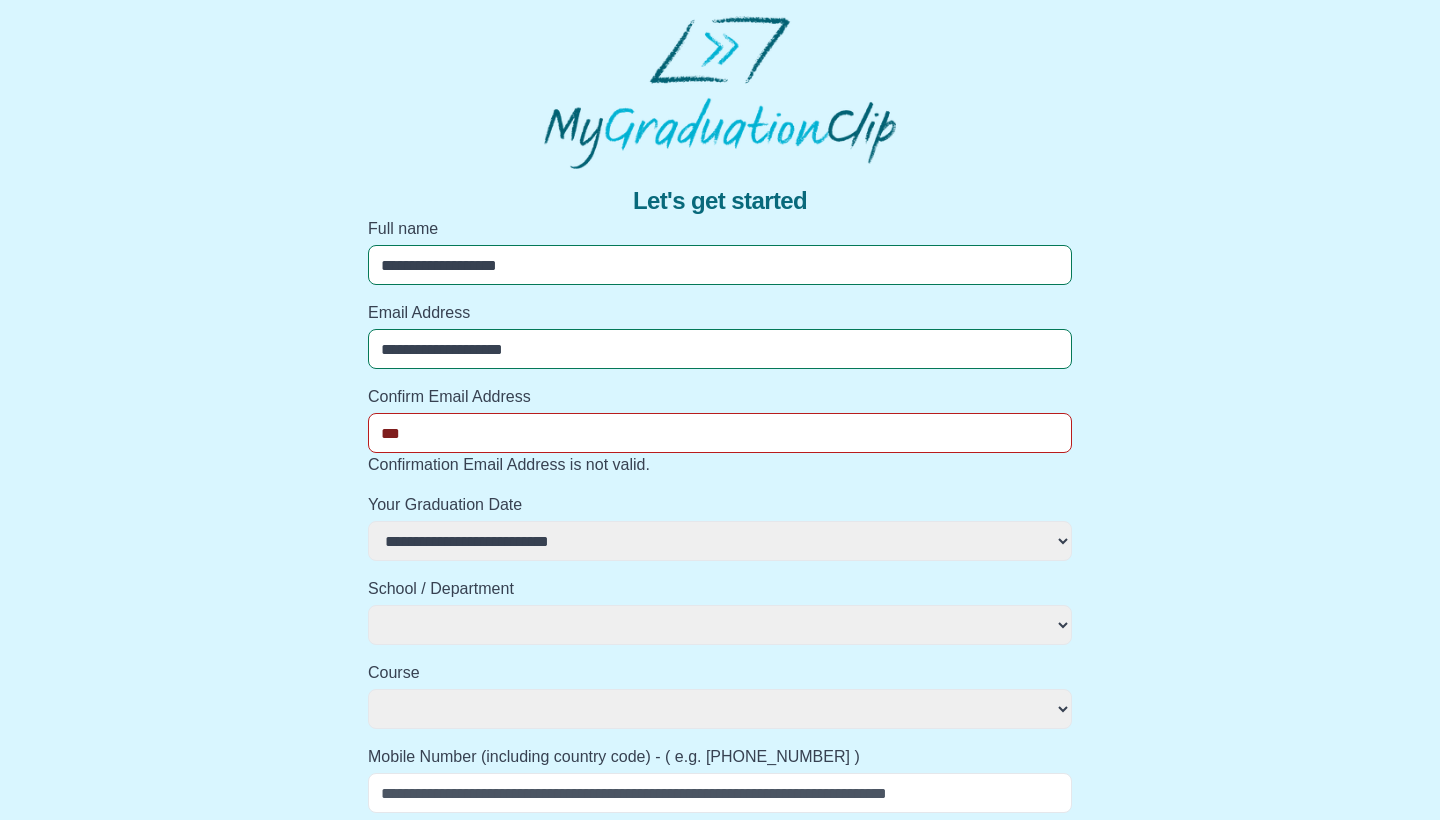 select 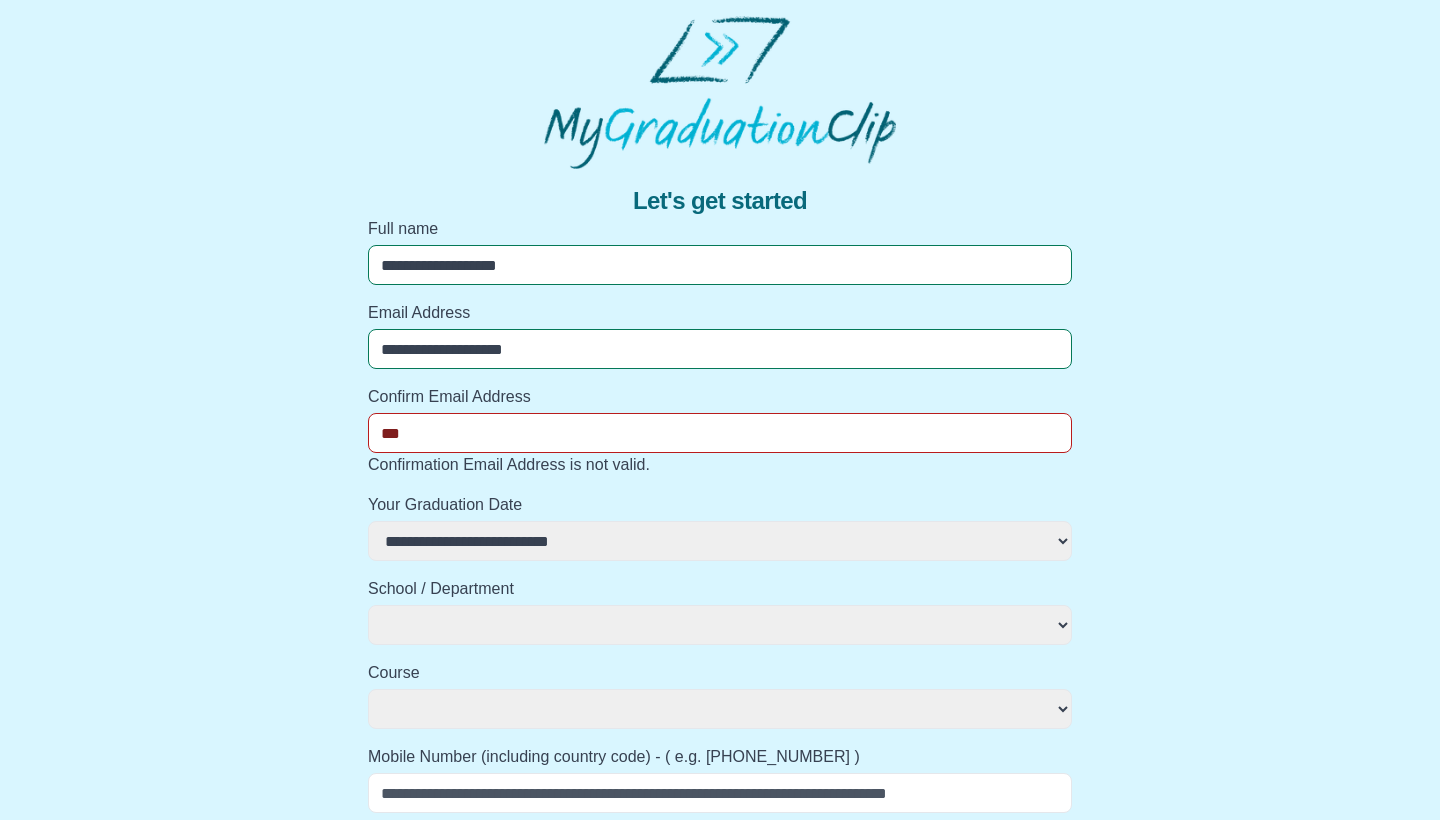 type on "****" 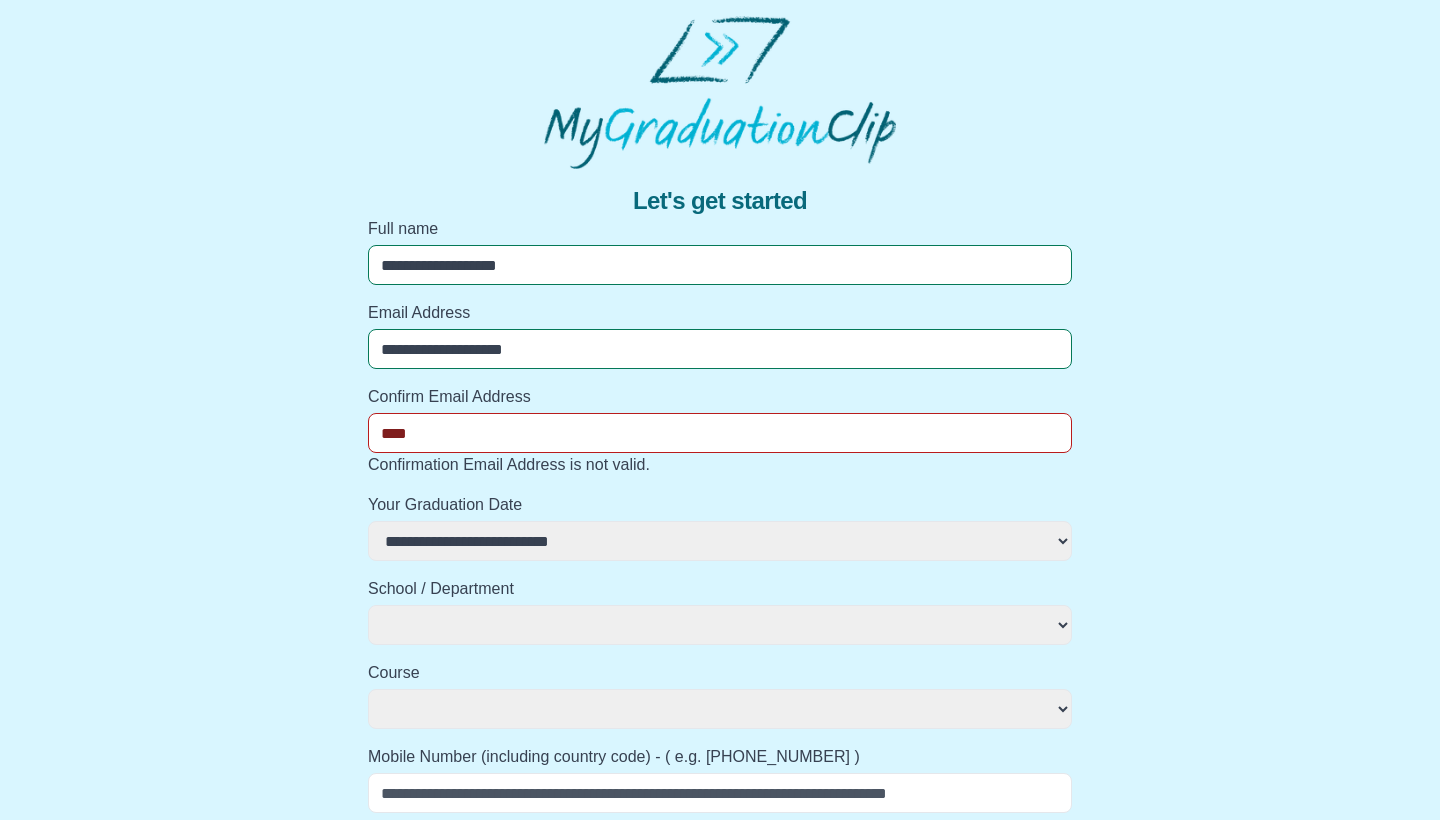 select 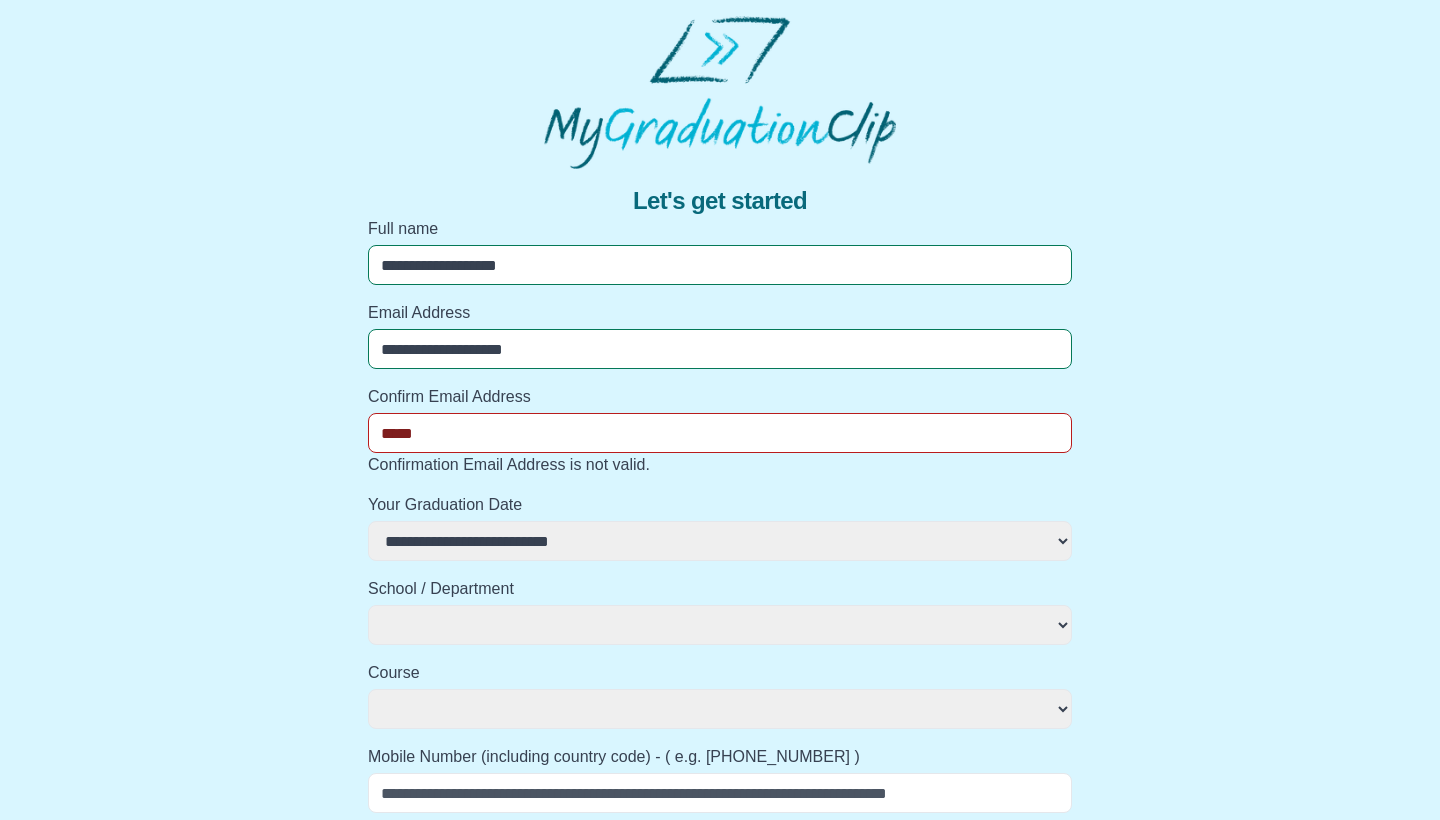 select 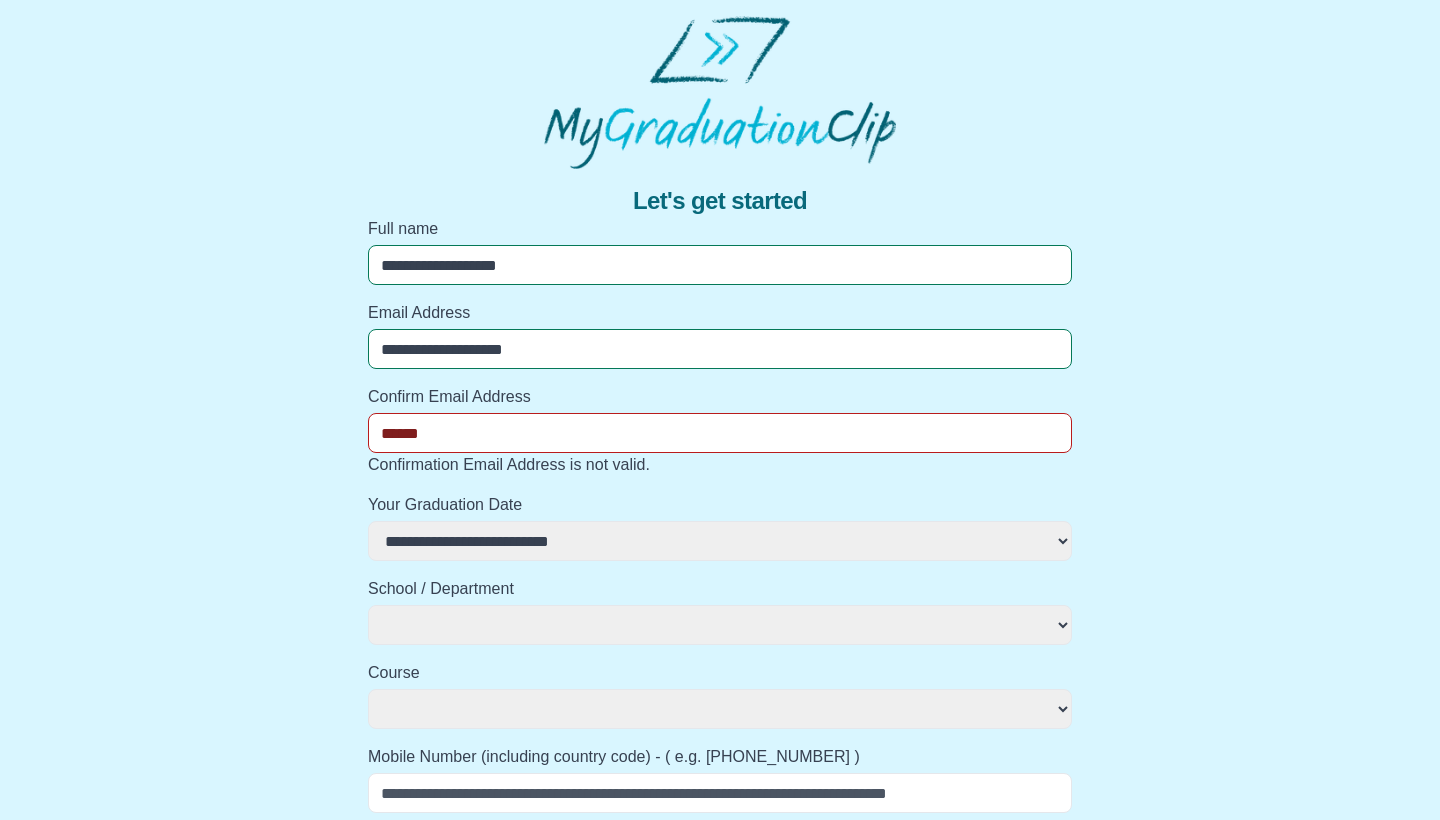 select 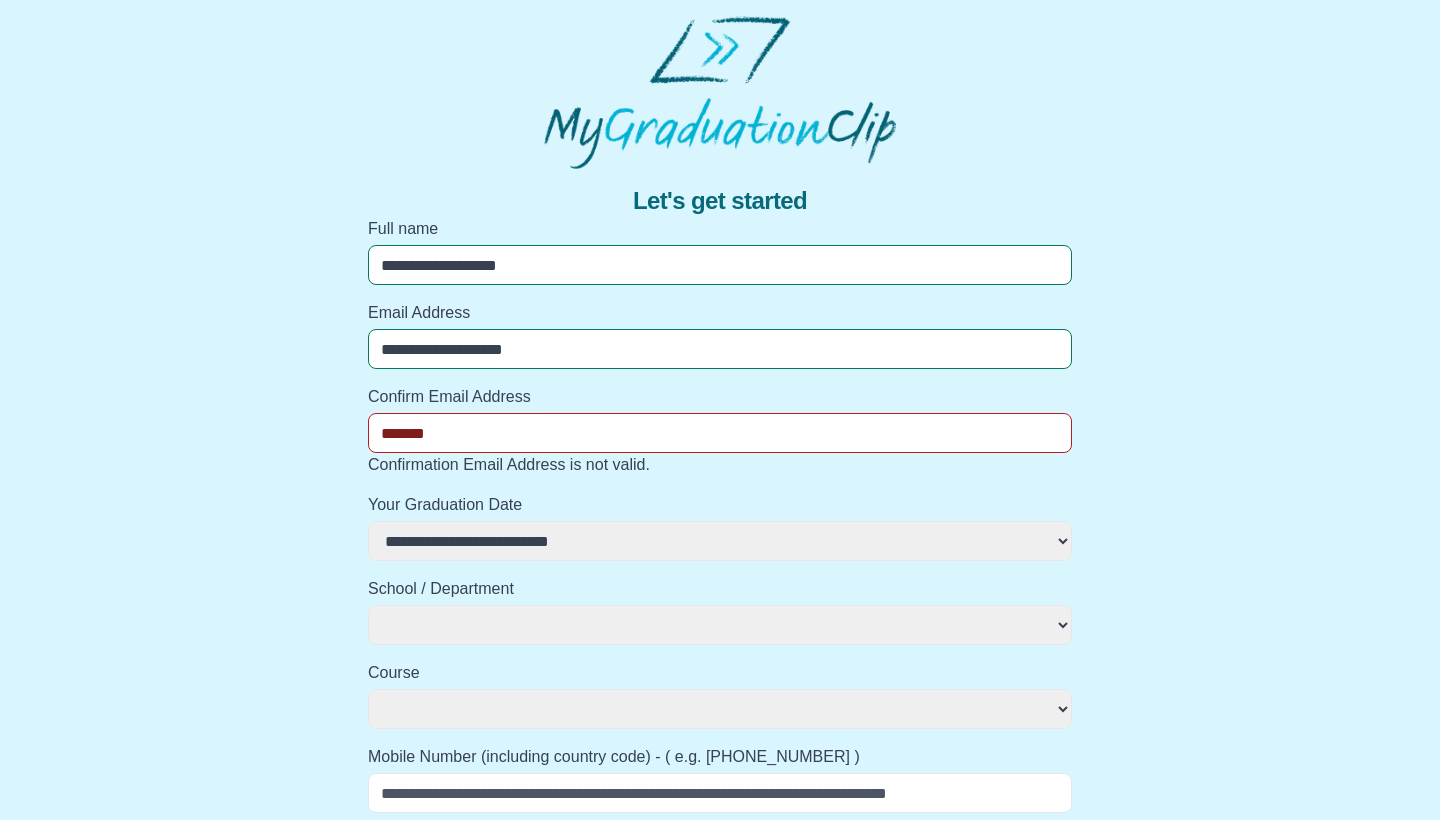 select 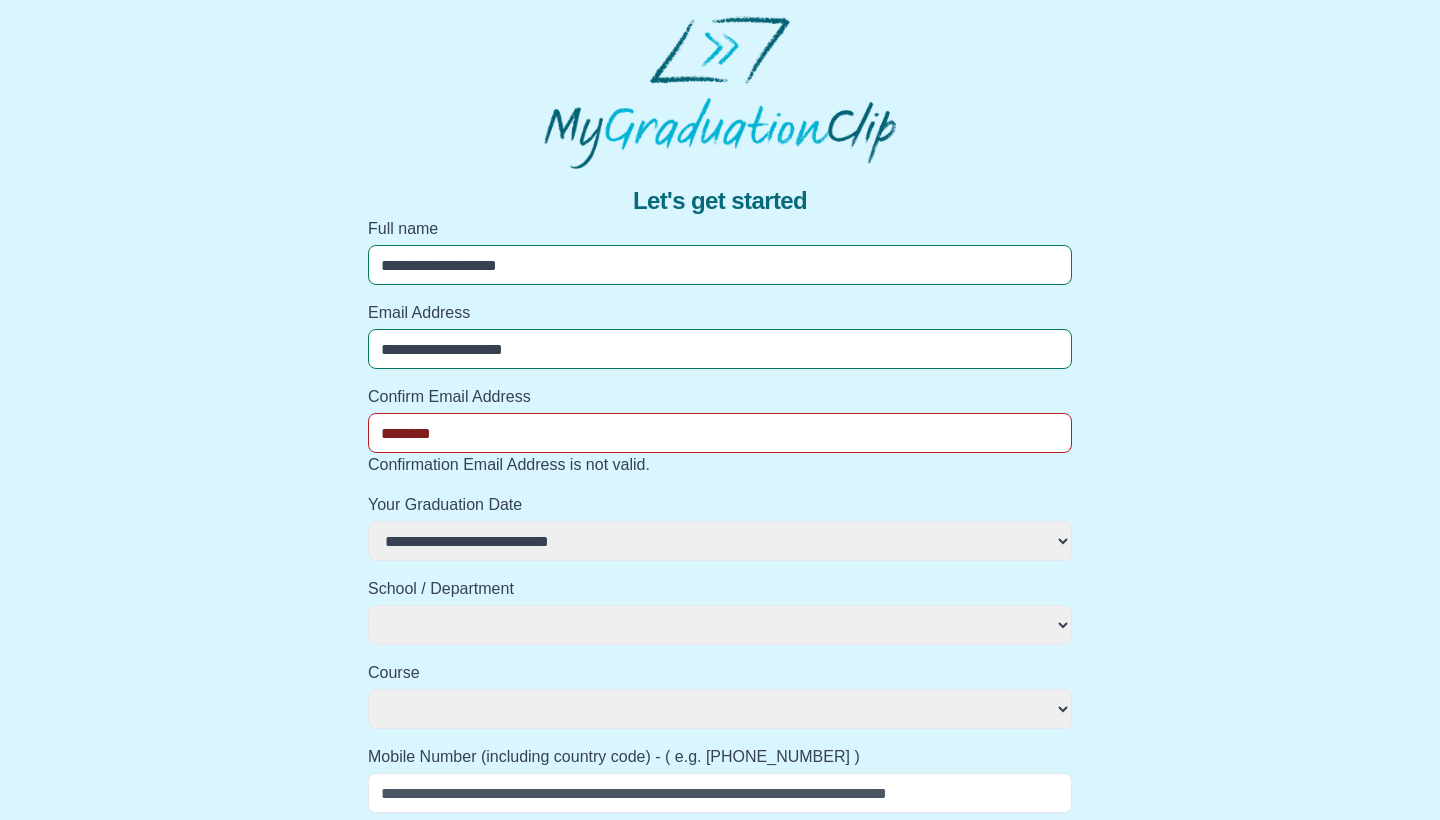 select 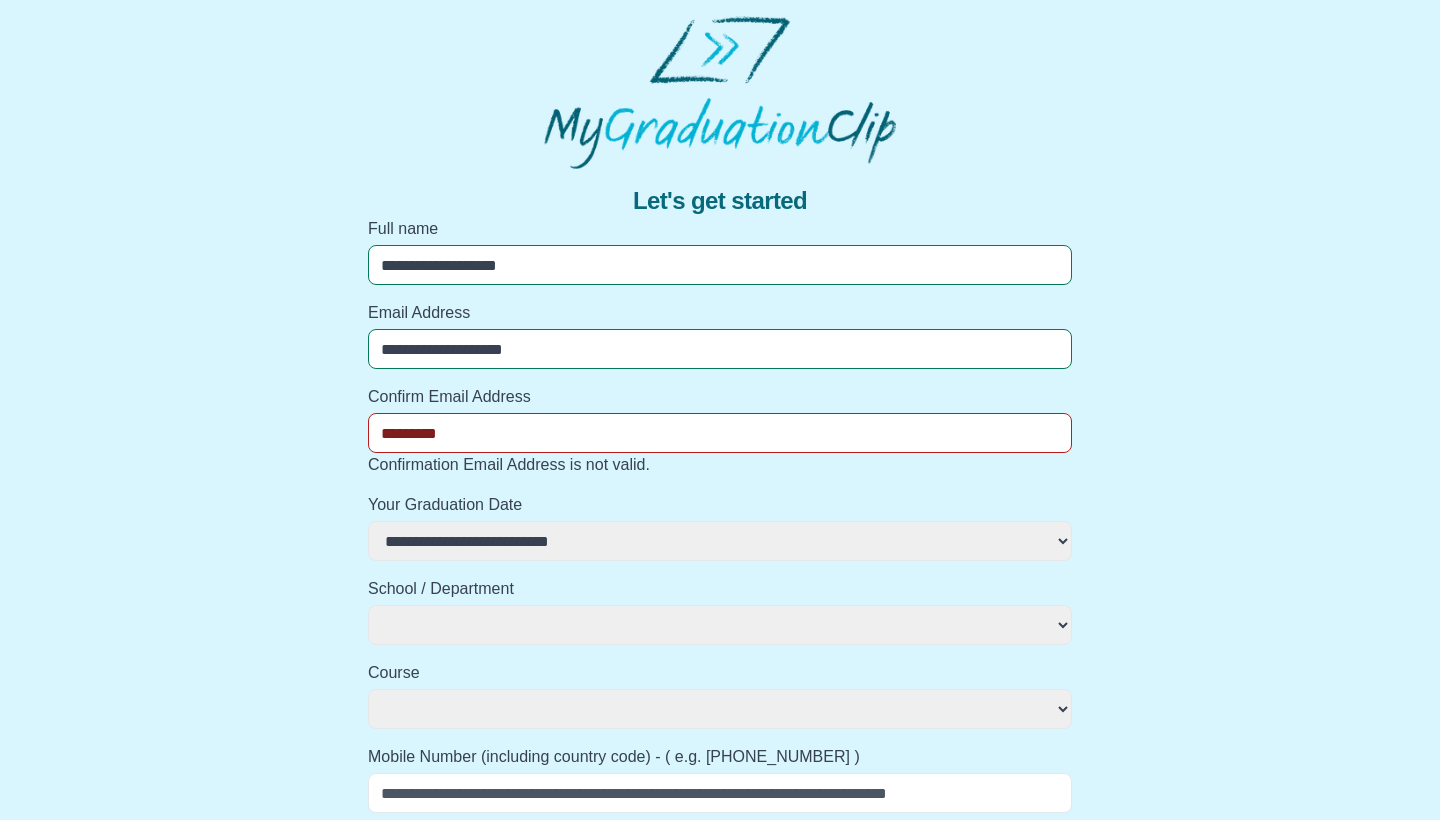 select 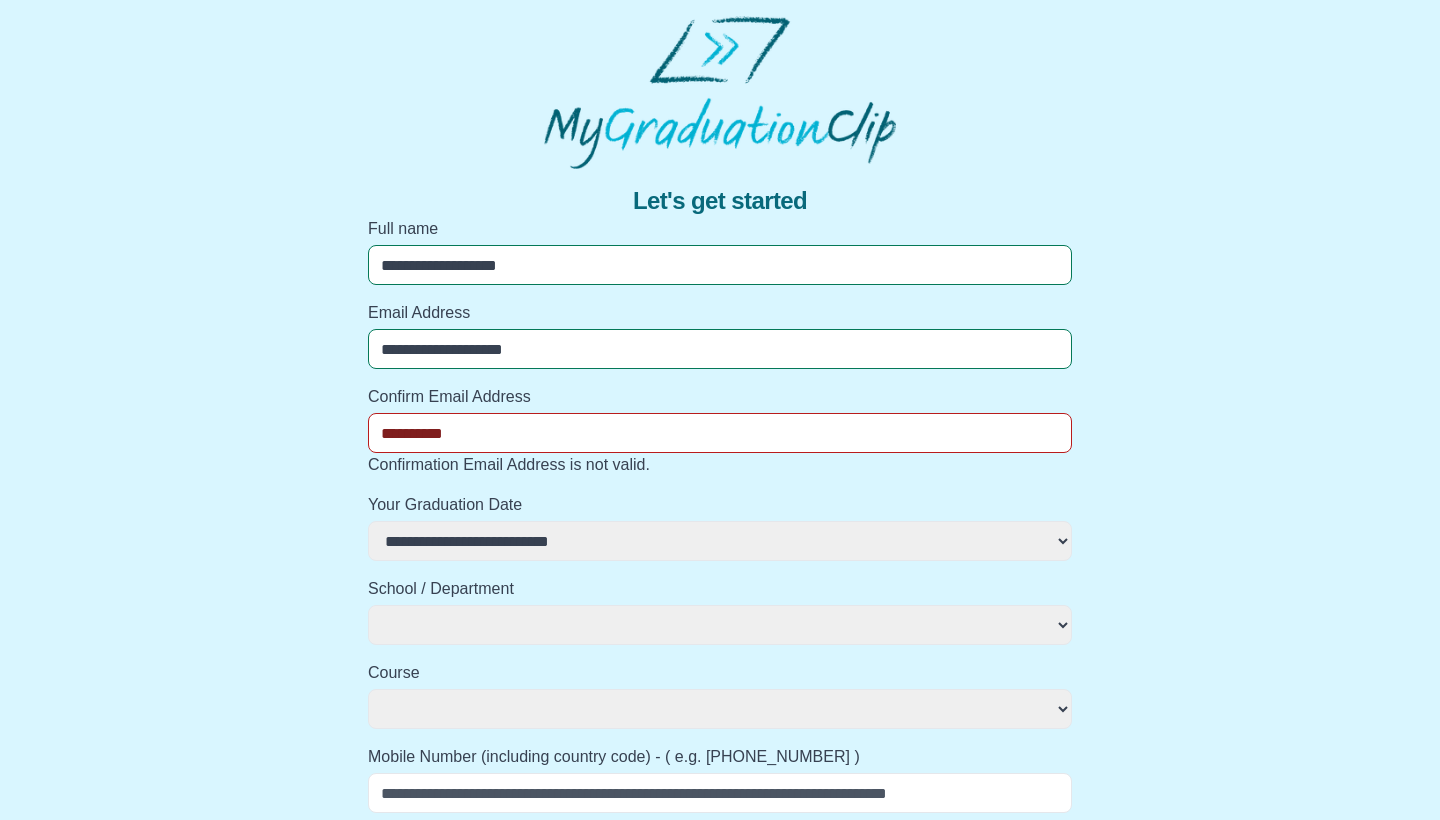 select 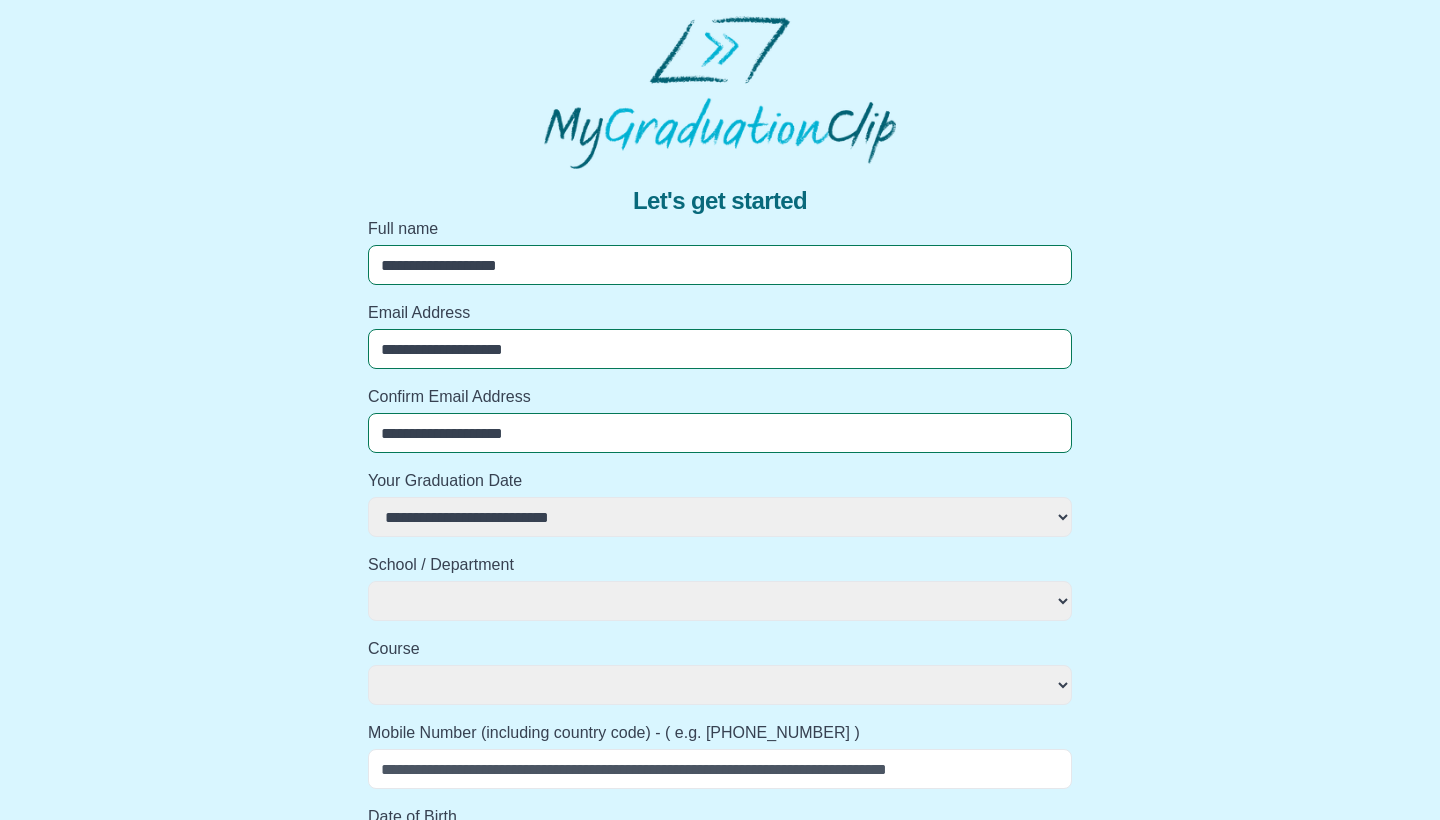 click on "**********" at bounding box center (720, 854) 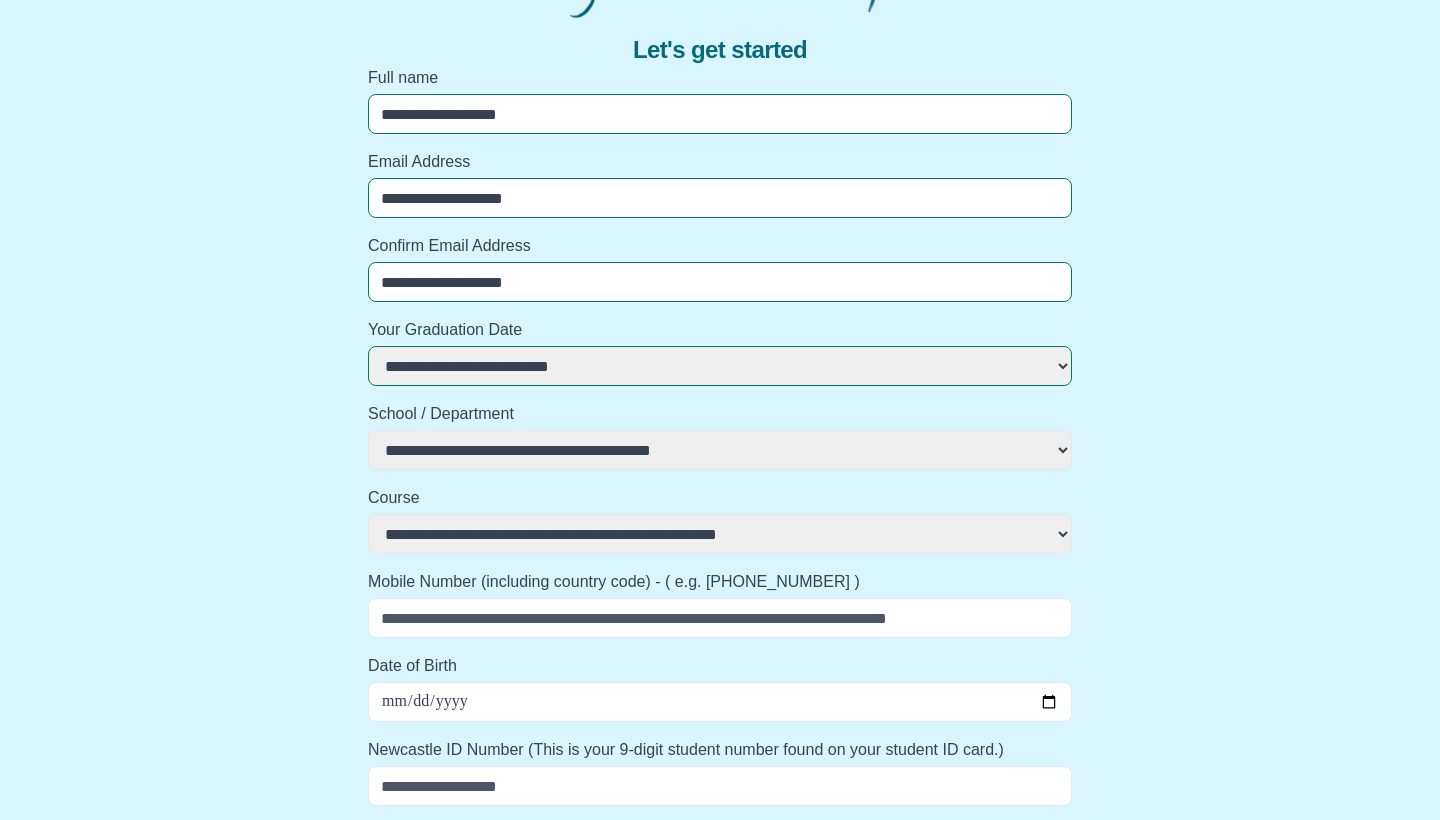 scroll, scrollTop: 162, scrollLeft: 0, axis: vertical 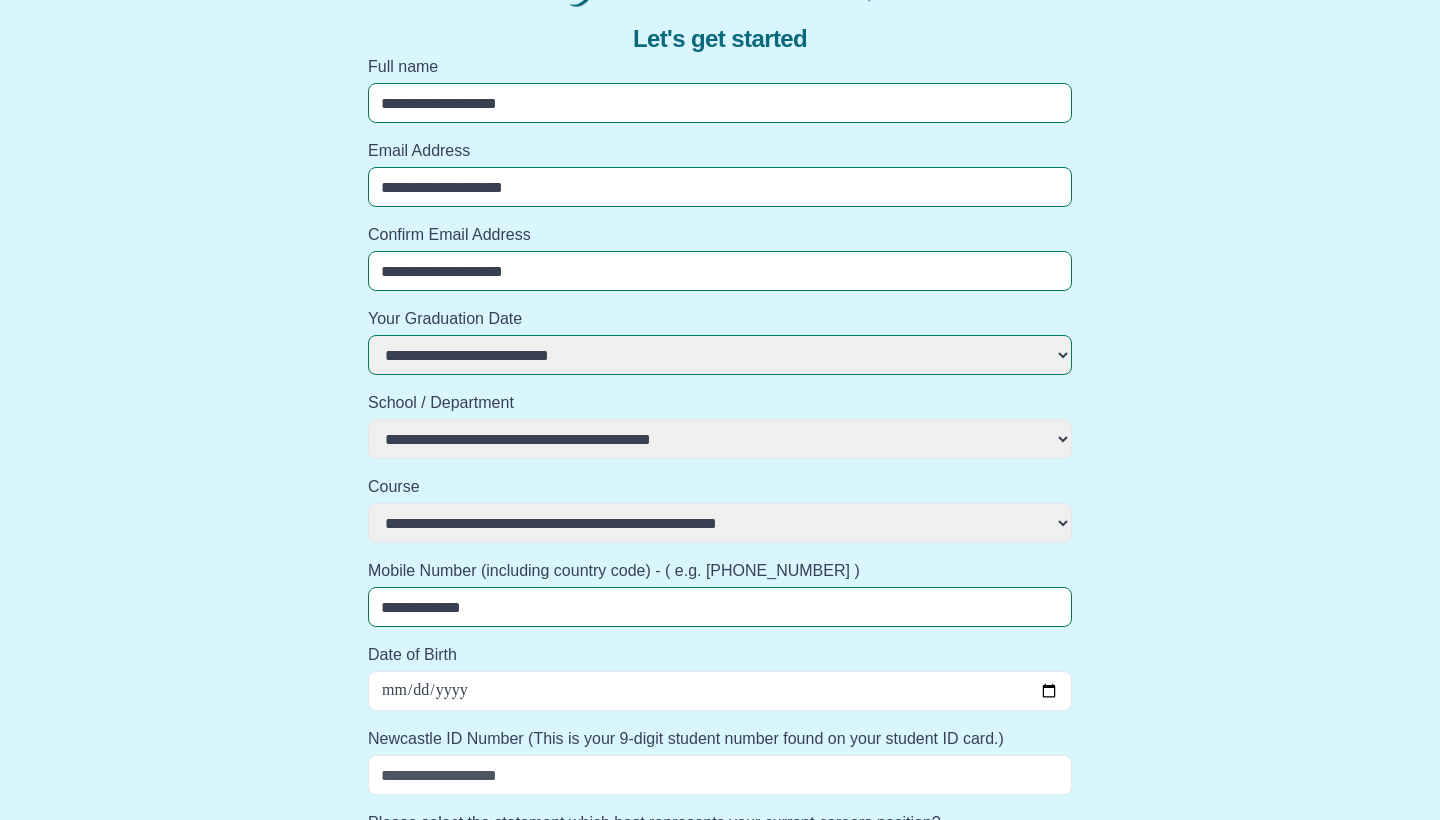 click on "Date of Birth" at bounding box center [720, 691] 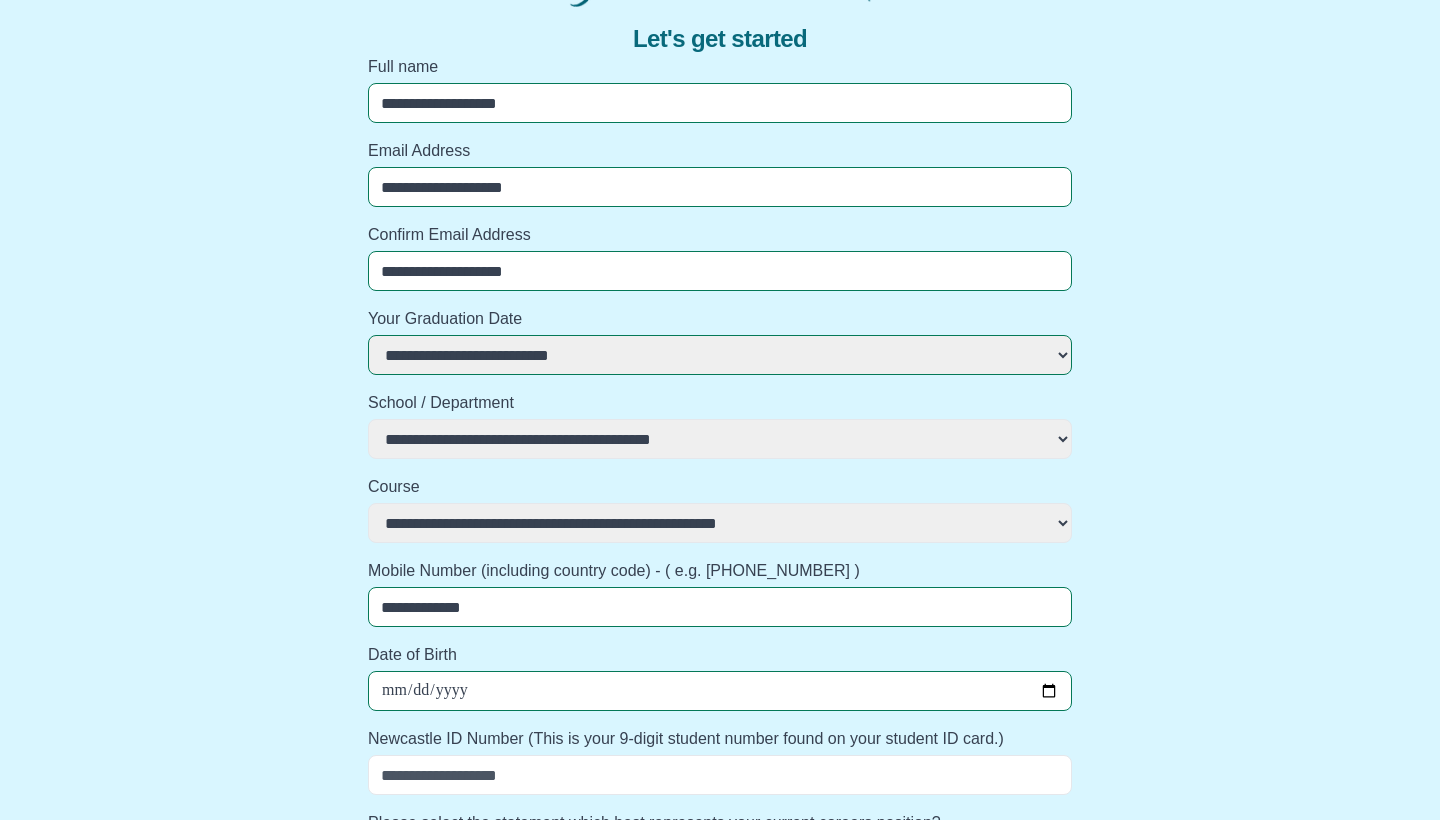click on "**********" at bounding box center (720, 692) 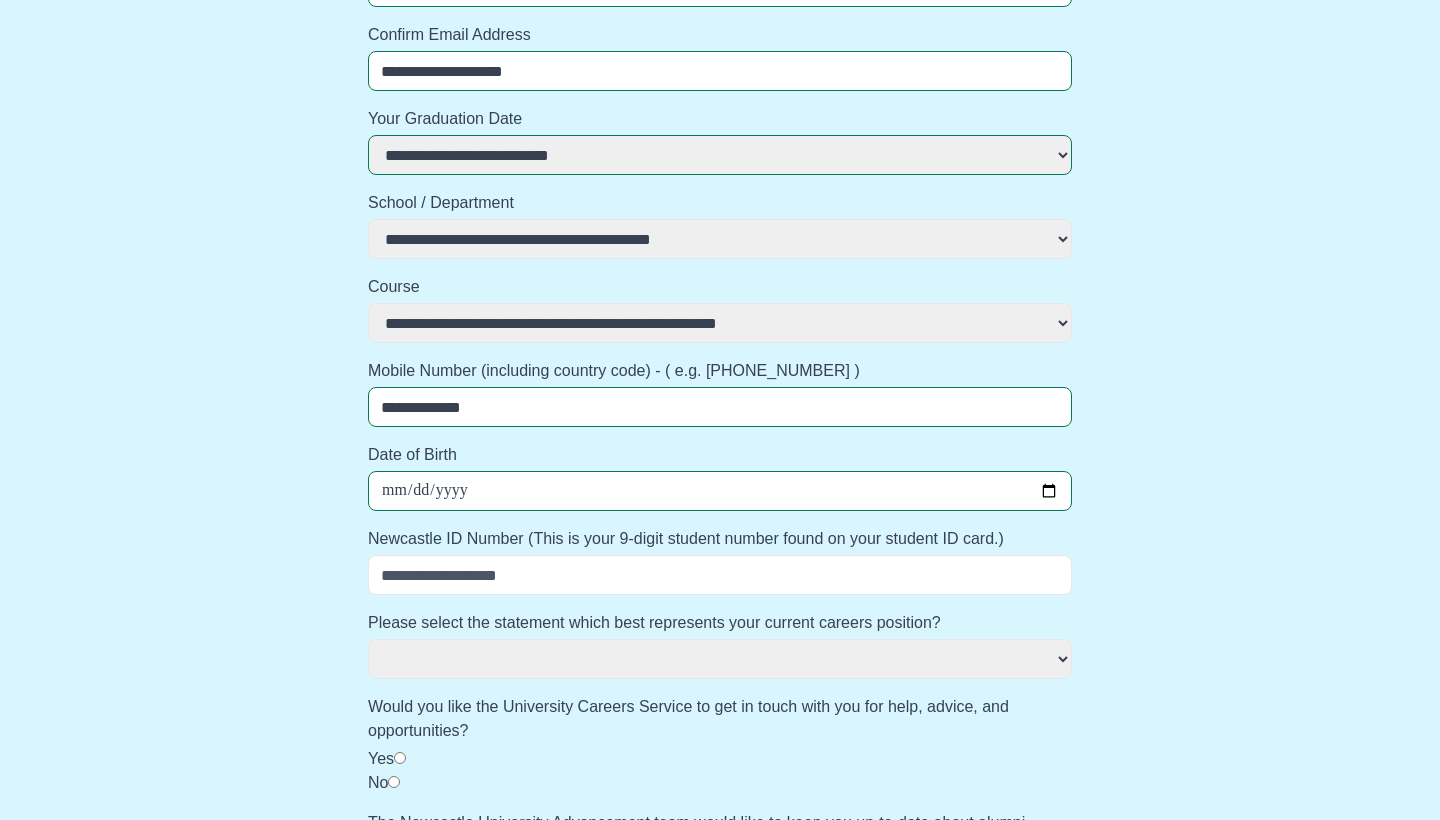 scroll, scrollTop: 373, scrollLeft: 0, axis: vertical 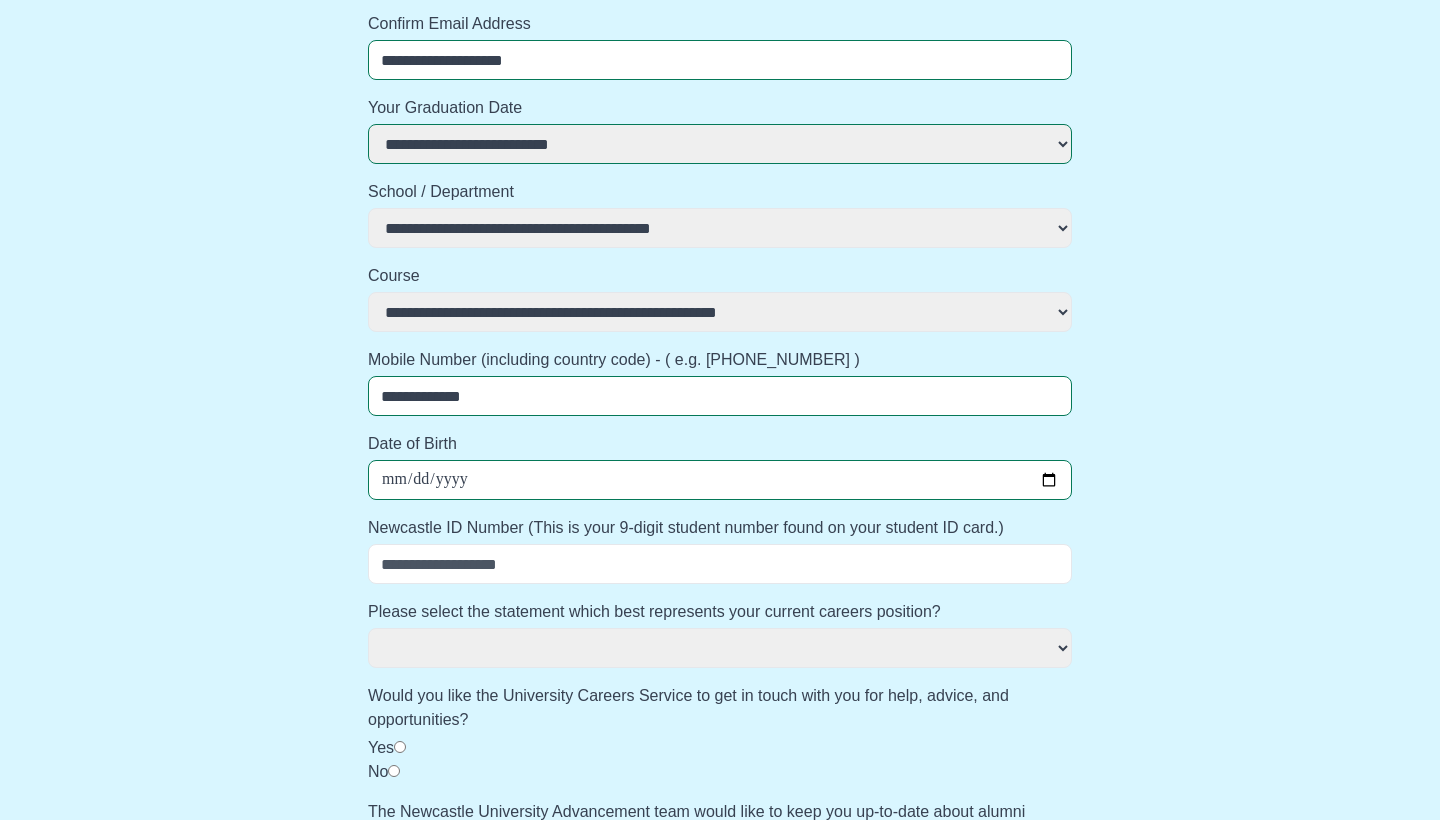click on "Newcastle ID Number (This is your 9-digit student number found on your student ID card.)" at bounding box center (720, 564) 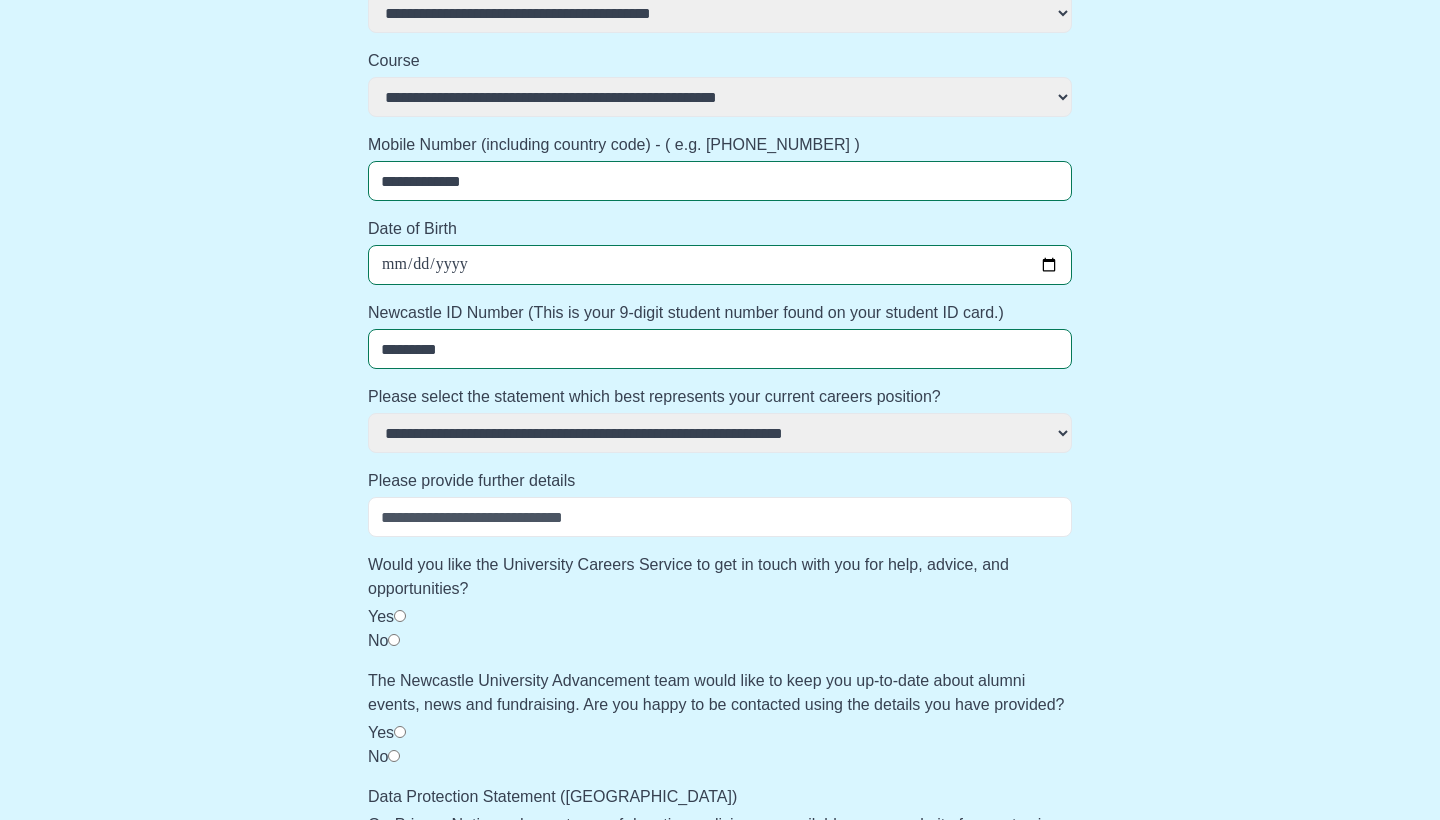 scroll, scrollTop: 603, scrollLeft: 0, axis: vertical 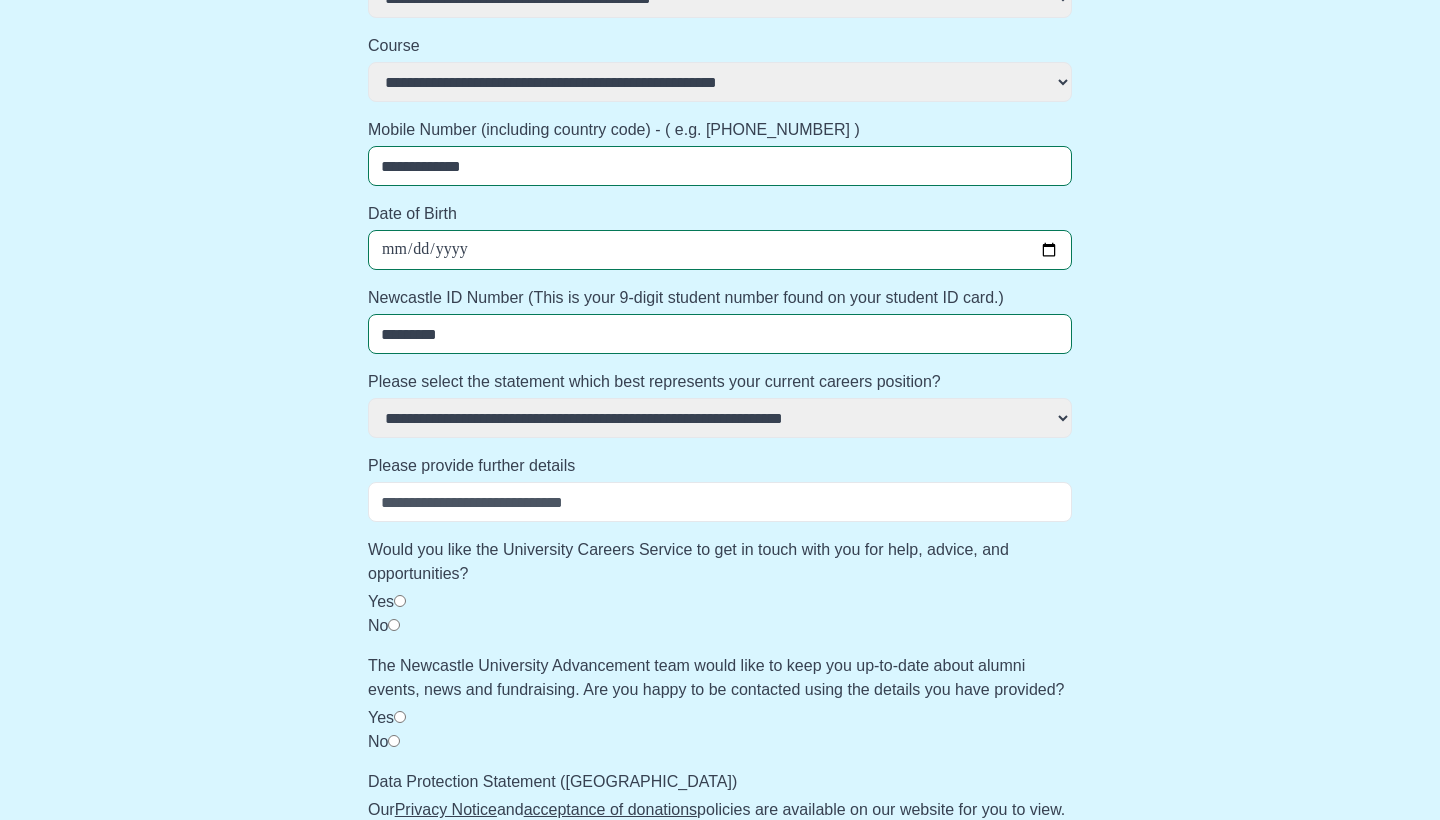click on "Yes" at bounding box center [720, 718] 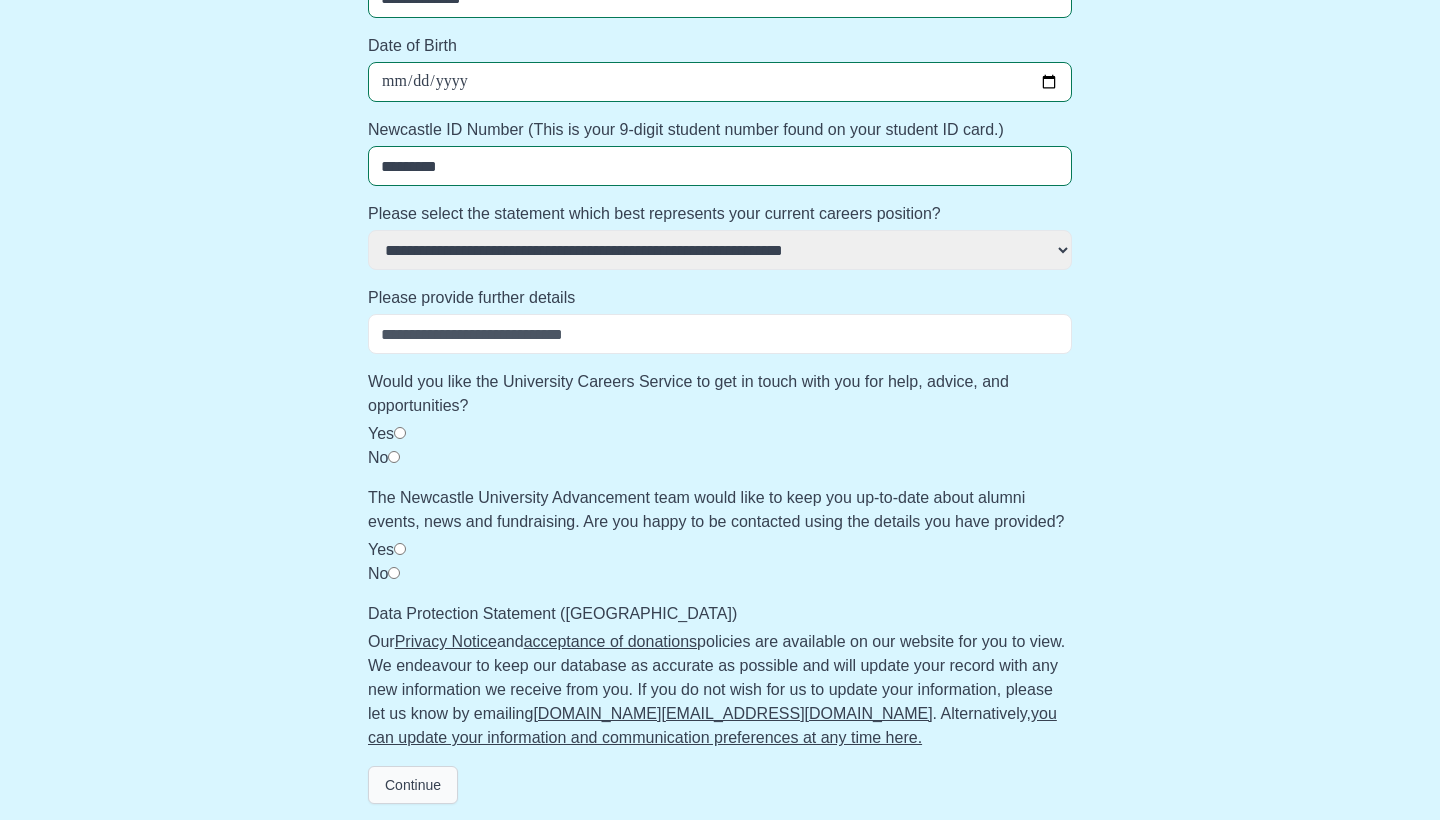 scroll, scrollTop: 795, scrollLeft: 0, axis: vertical 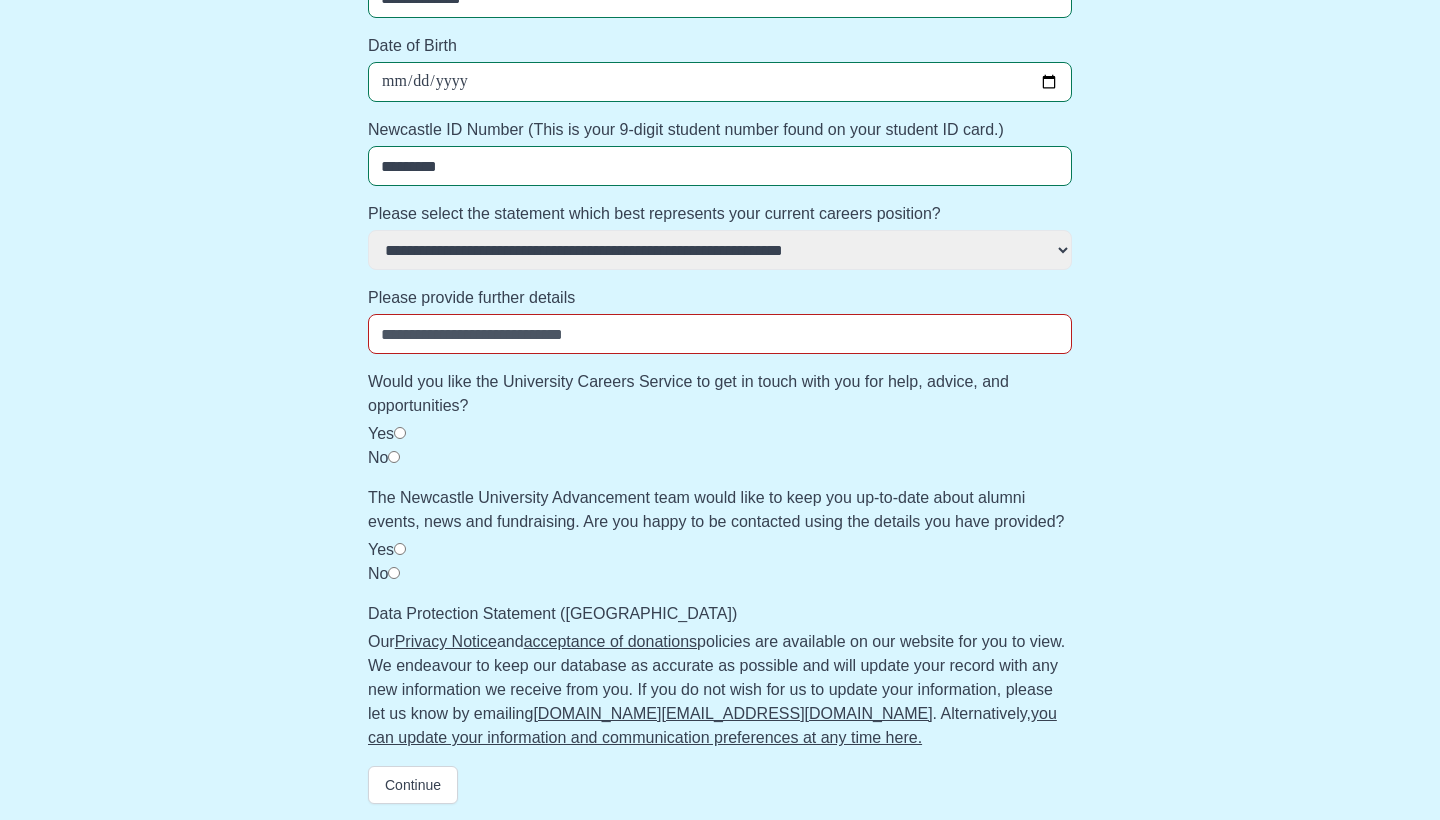 click on "Please provide further details" at bounding box center [720, 334] 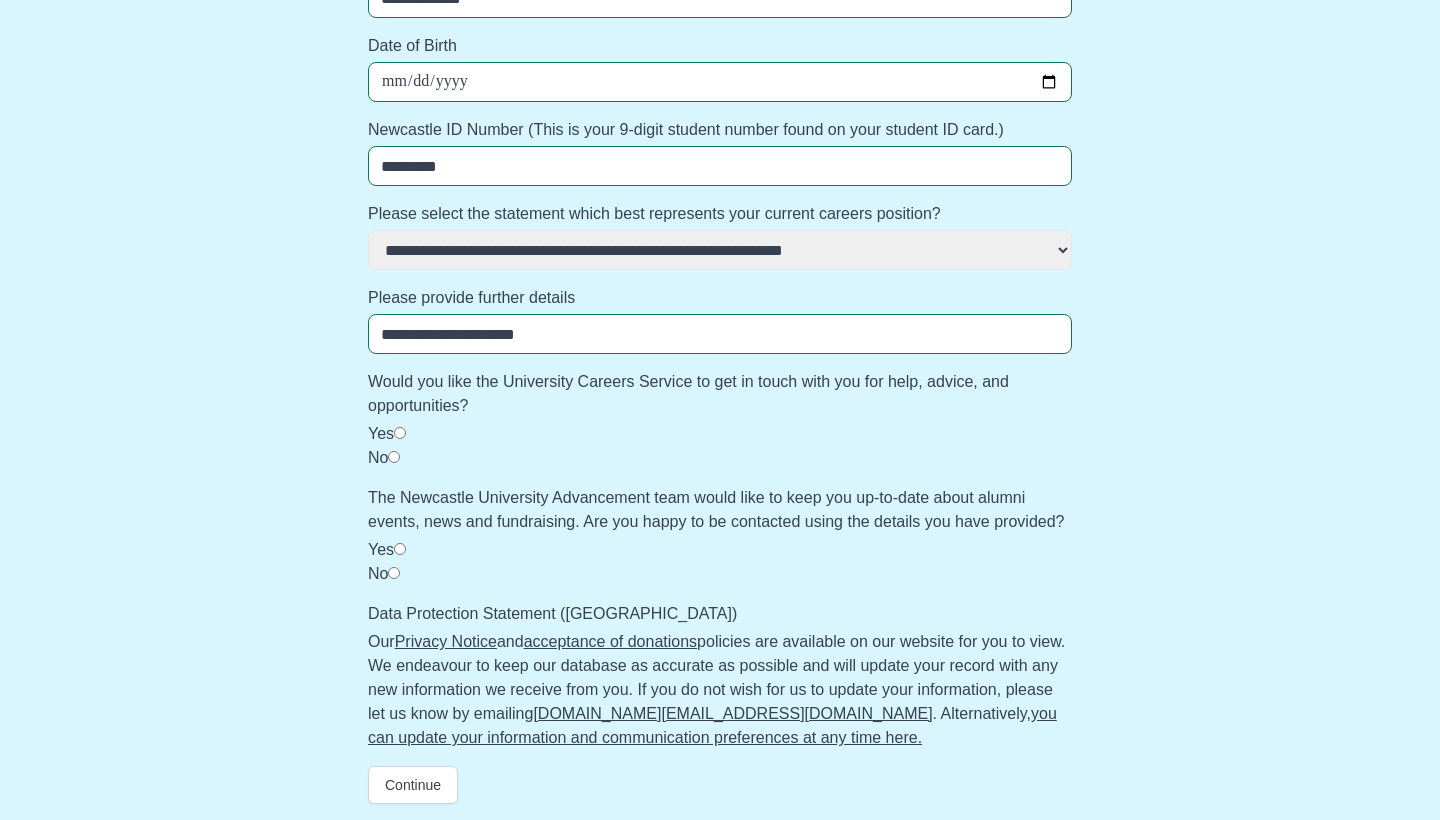 scroll, scrollTop: 795, scrollLeft: 0, axis: vertical 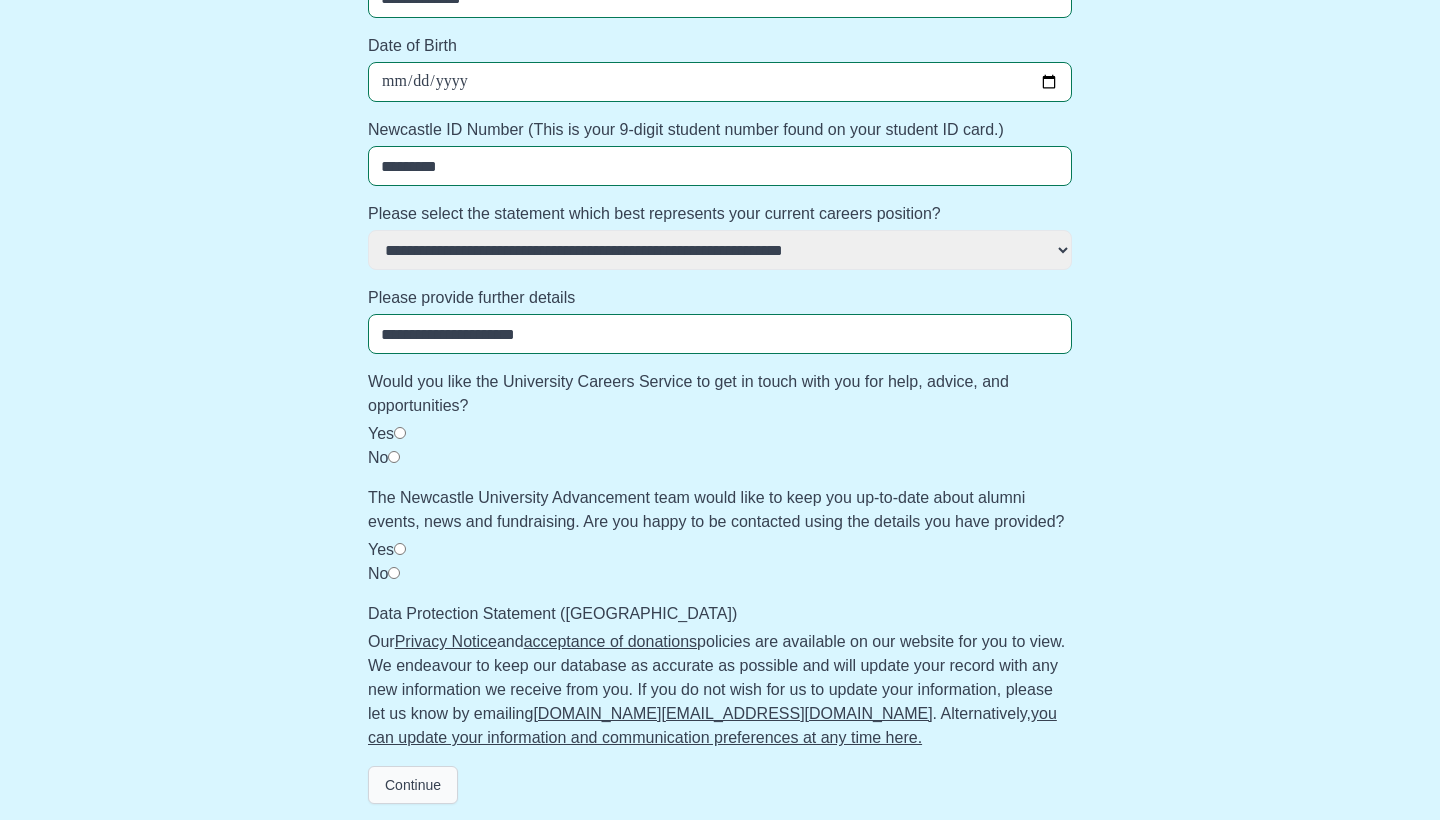 click on "Continue" at bounding box center [413, 785] 